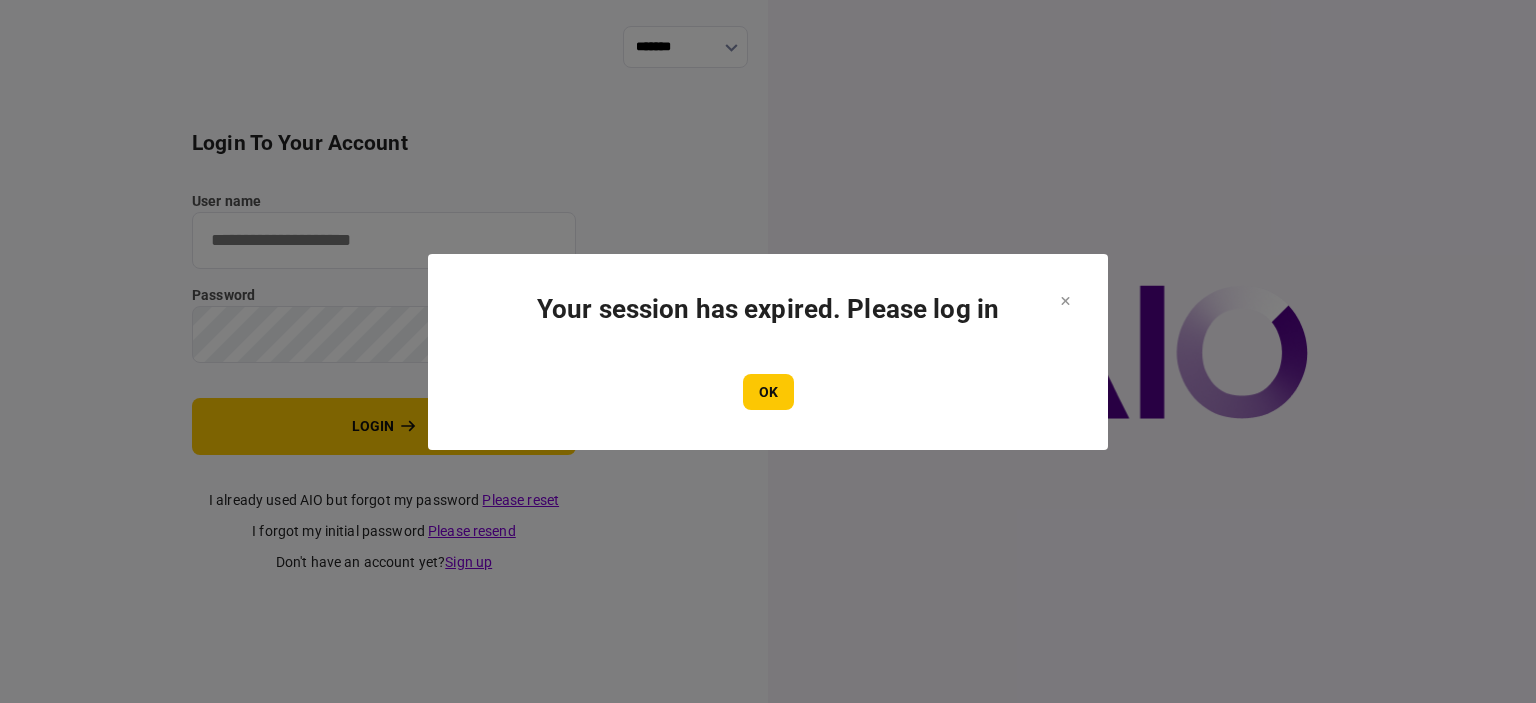 scroll, scrollTop: 0, scrollLeft: 0, axis: both 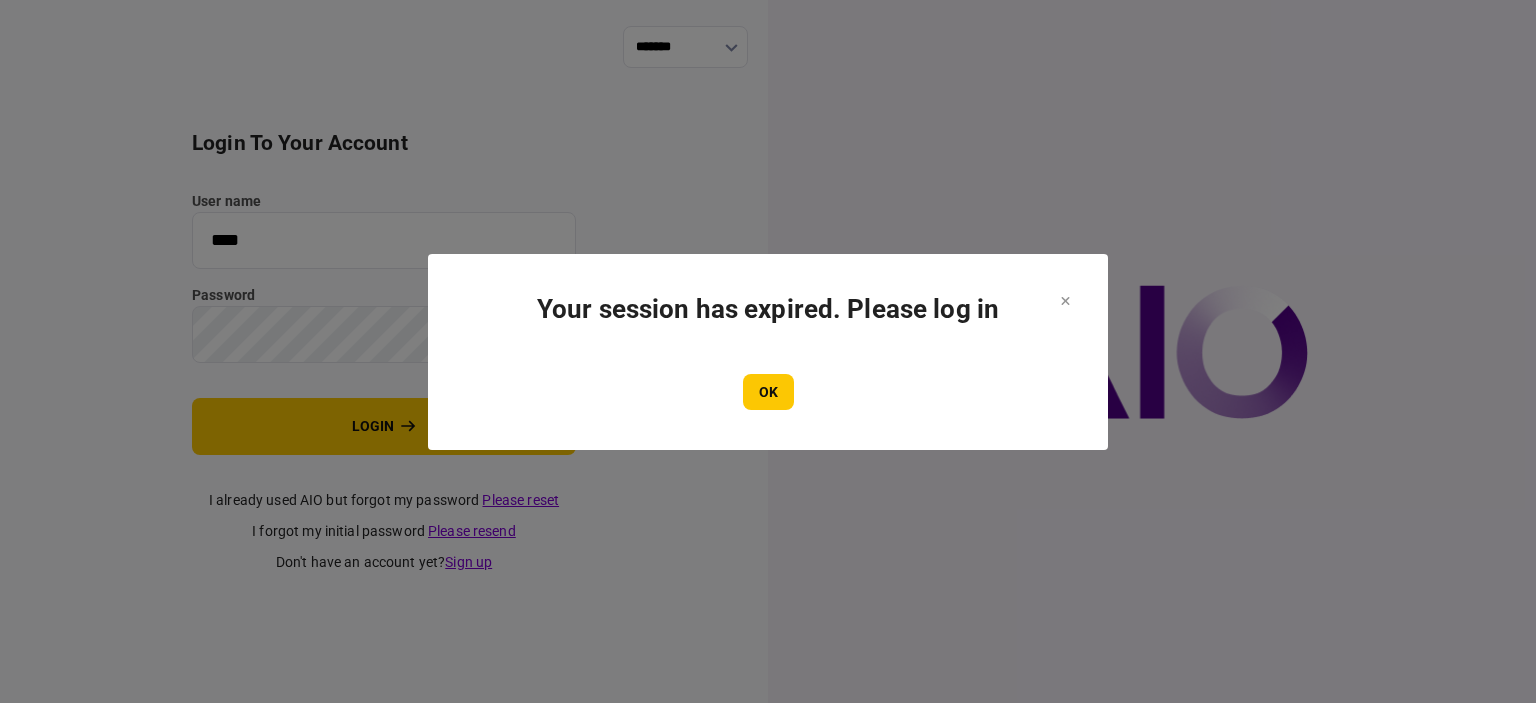 click on "Your session has expired. Please log in OK" at bounding box center [768, 352] 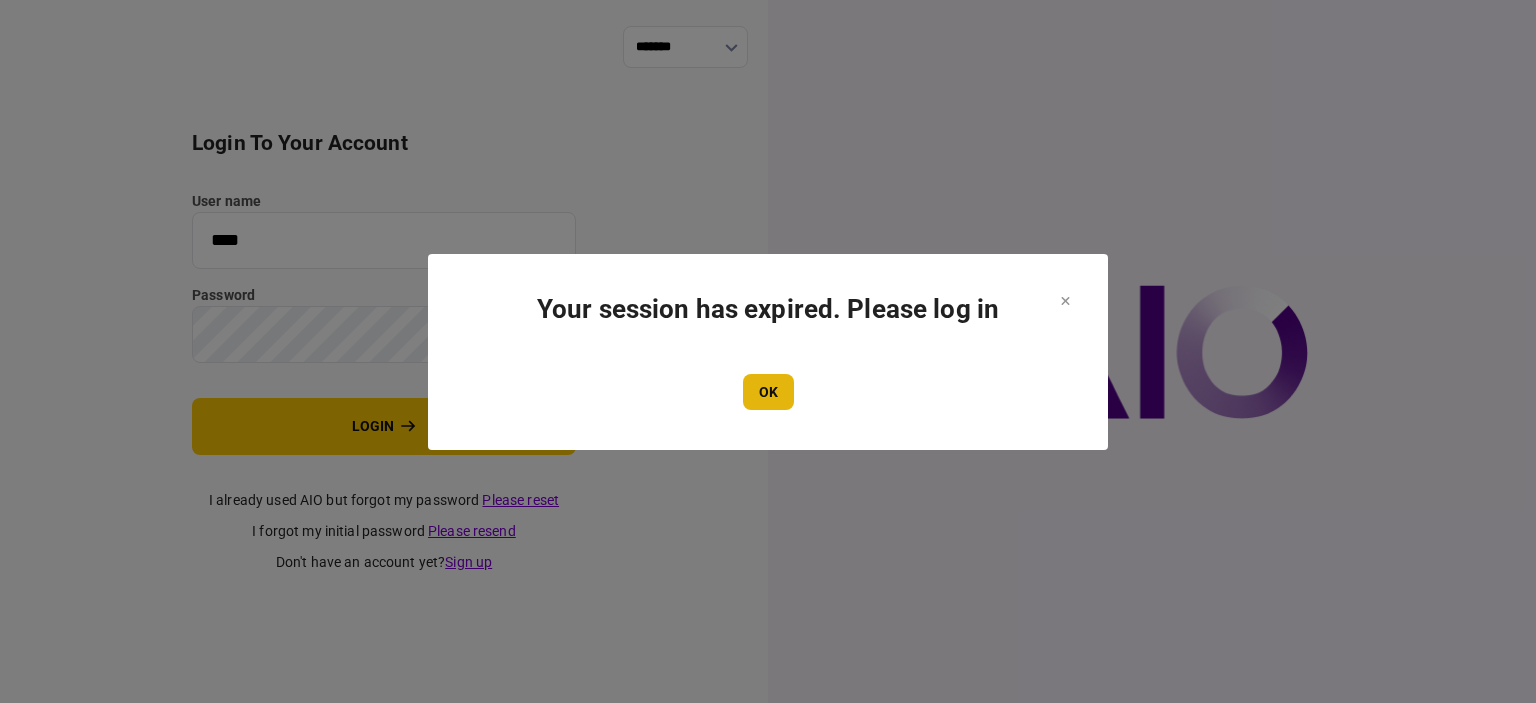 click on "OK" at bounding box center [768, 392] 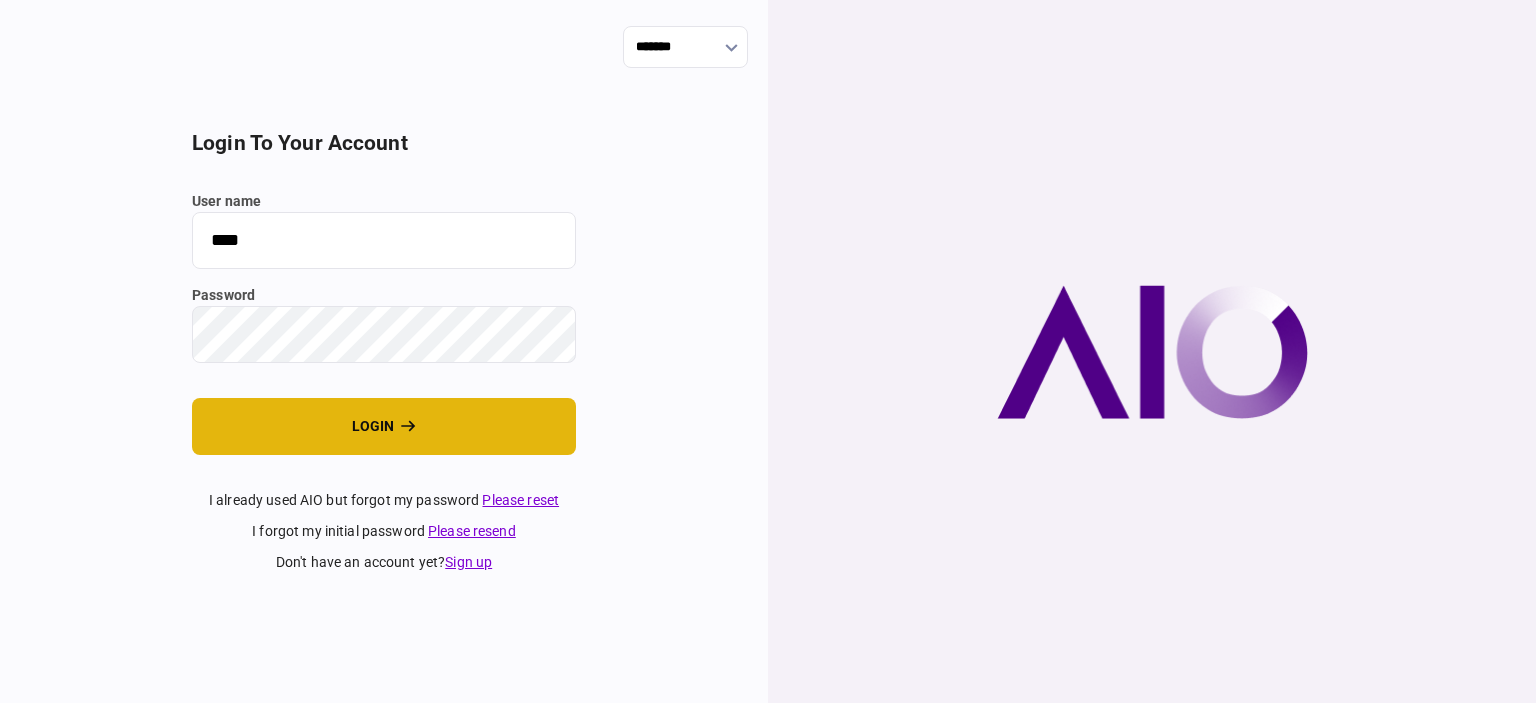click on "login" at bounding box center (384, 426) 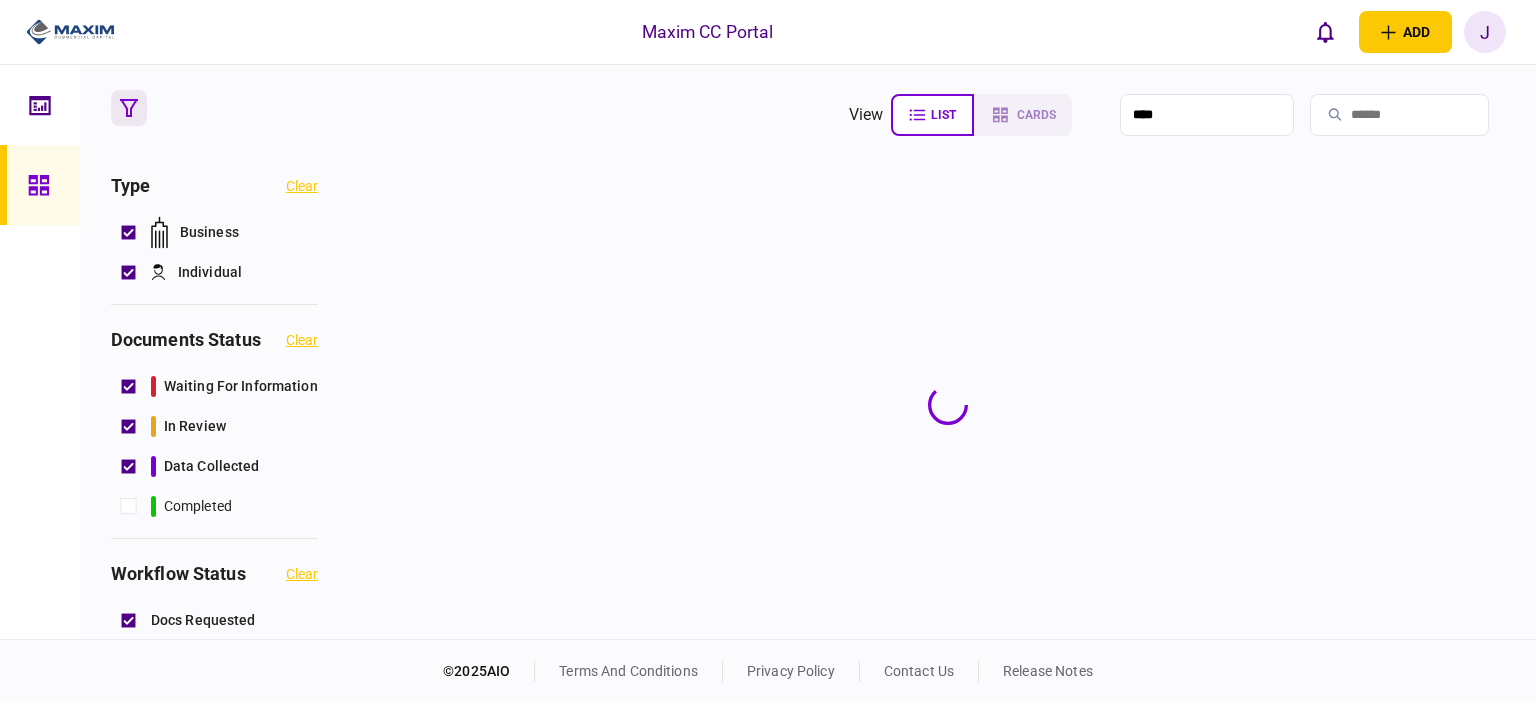 scroll, scrollTop: 0, scrollLeft: 0, axis: both 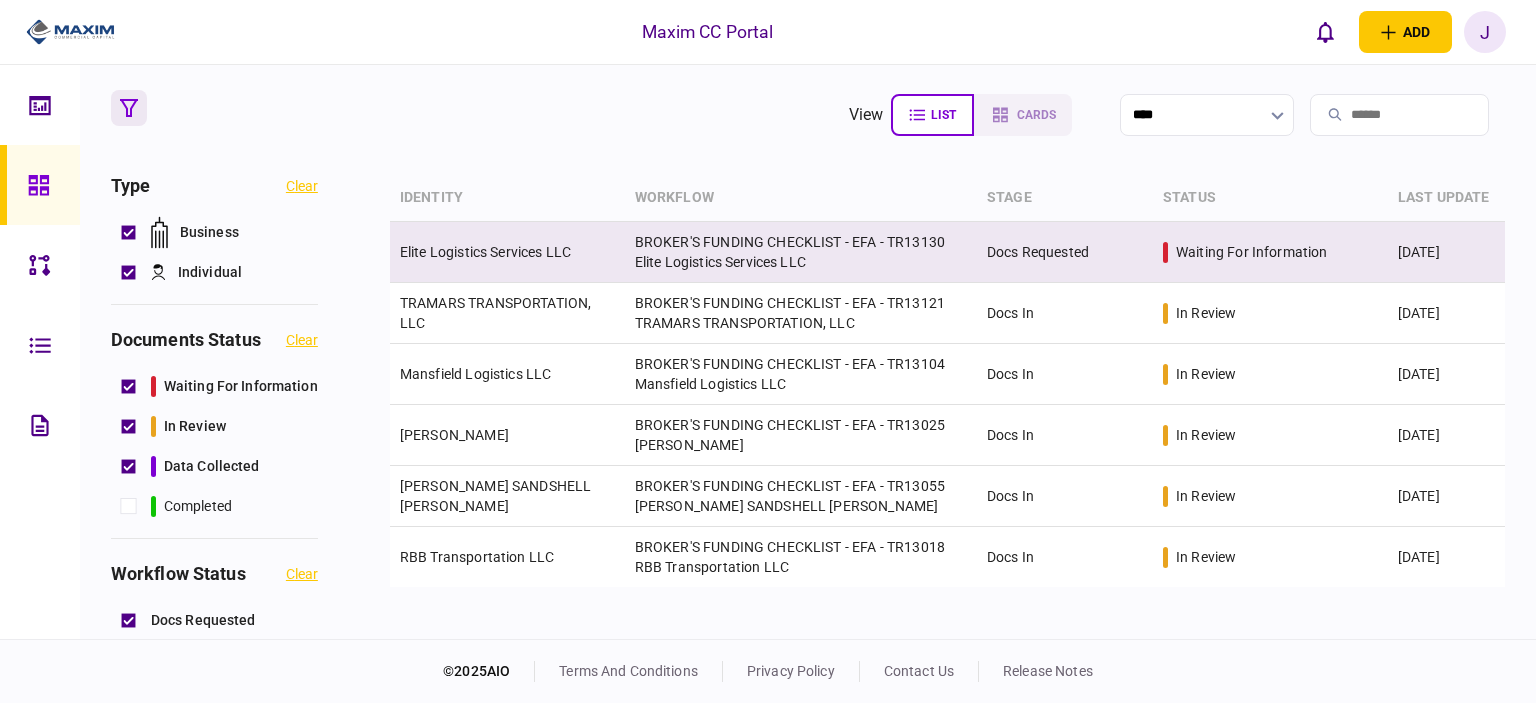 click on "Elite Logistics Services LLC" at bounding box center [485, 252] 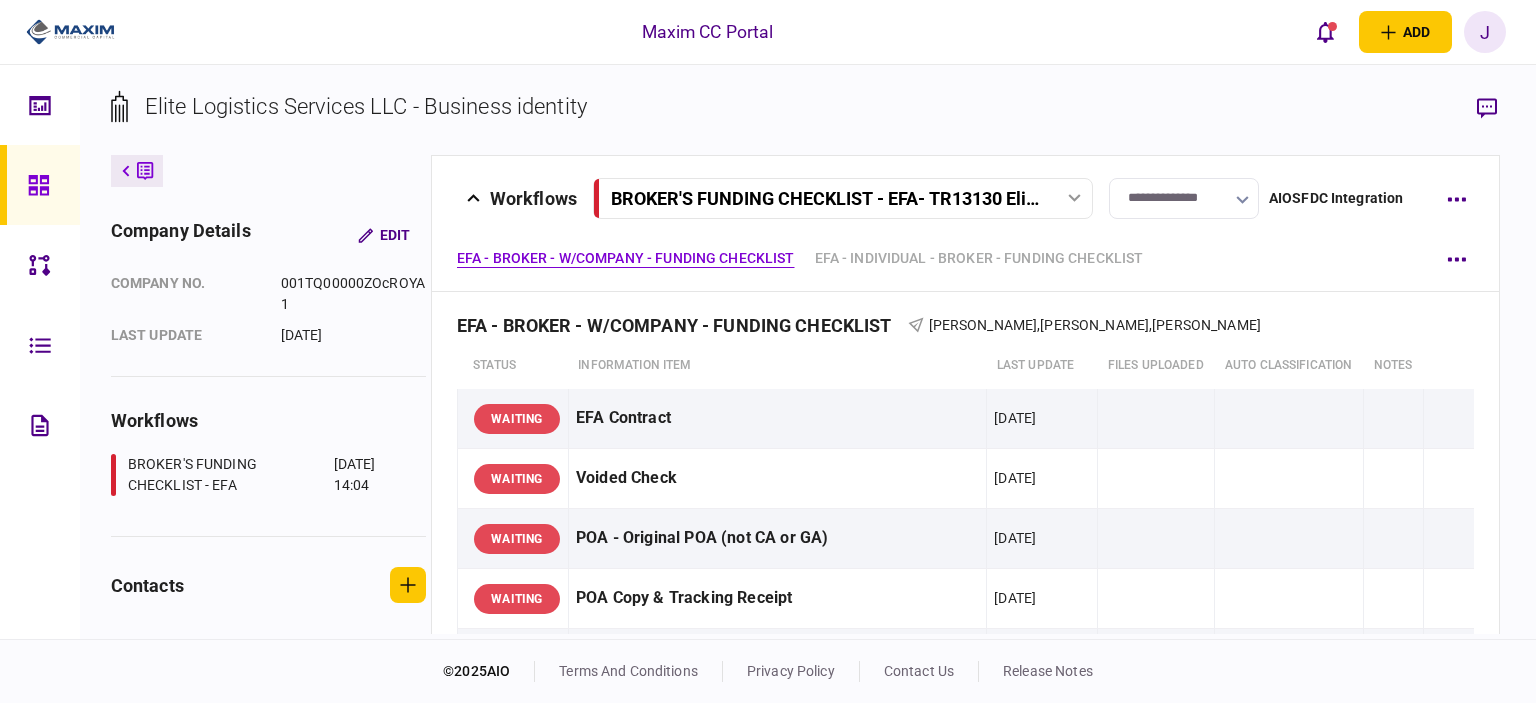 click on "**********" at bounding box center (1184, 198) 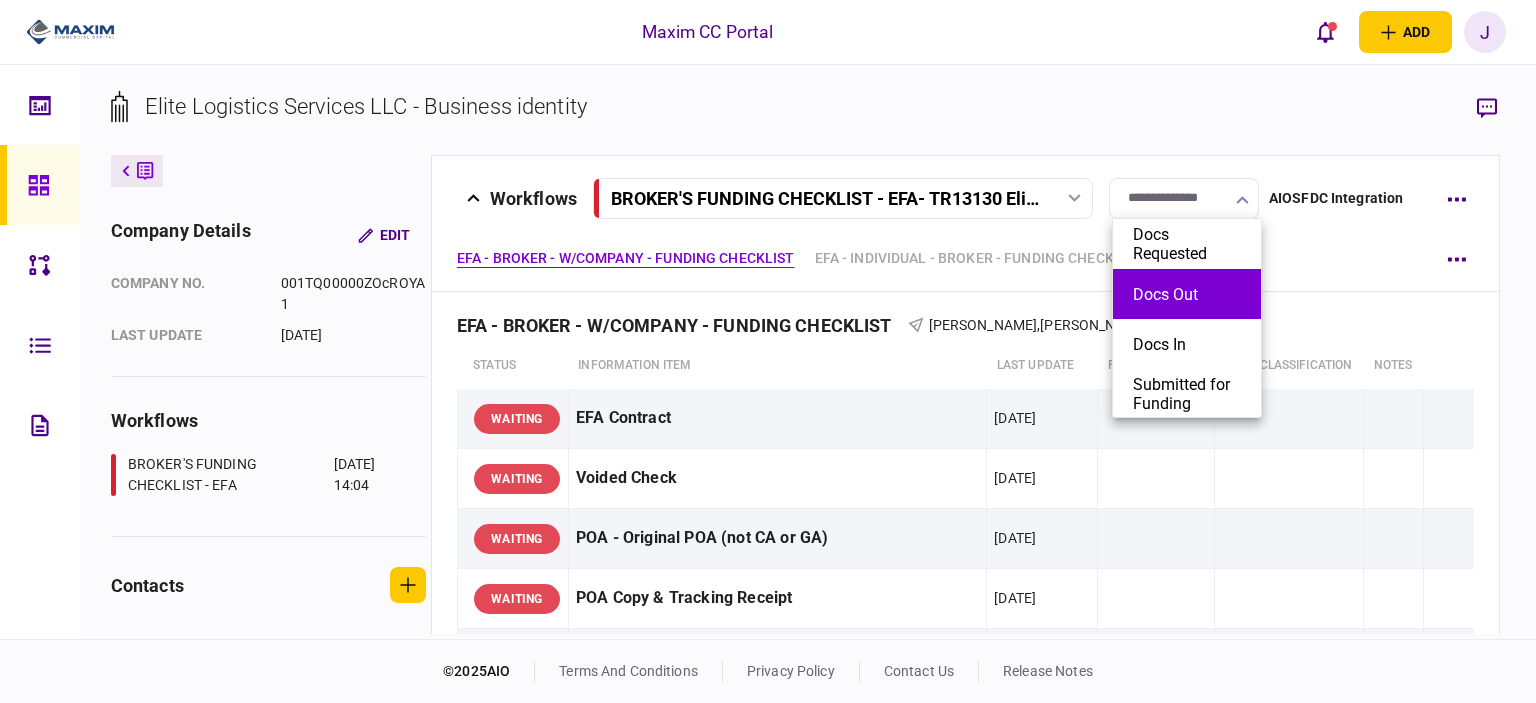 click on "Docs Out" at bounding box center [1187, 294] 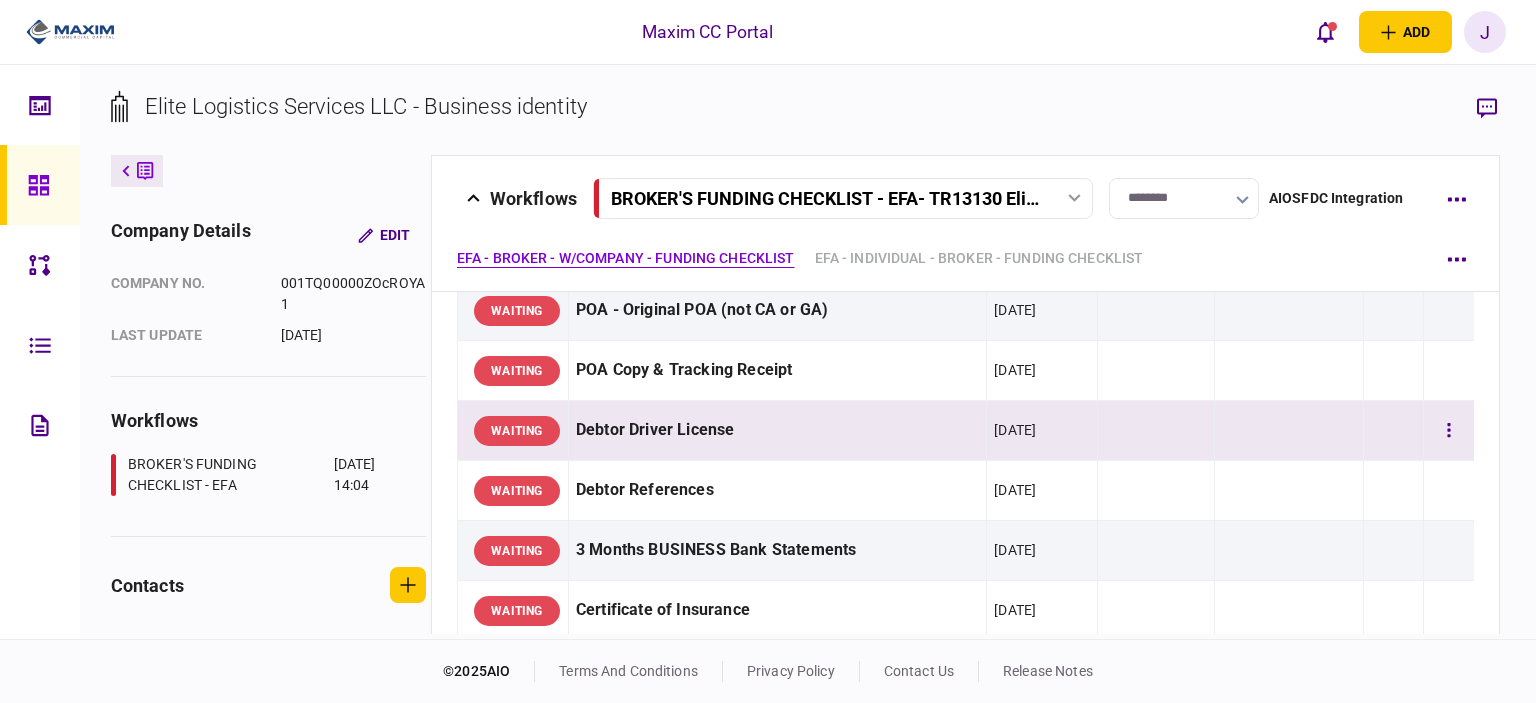 scroll, scrollTop: 200, scrollLeft: 0, axis: vertical 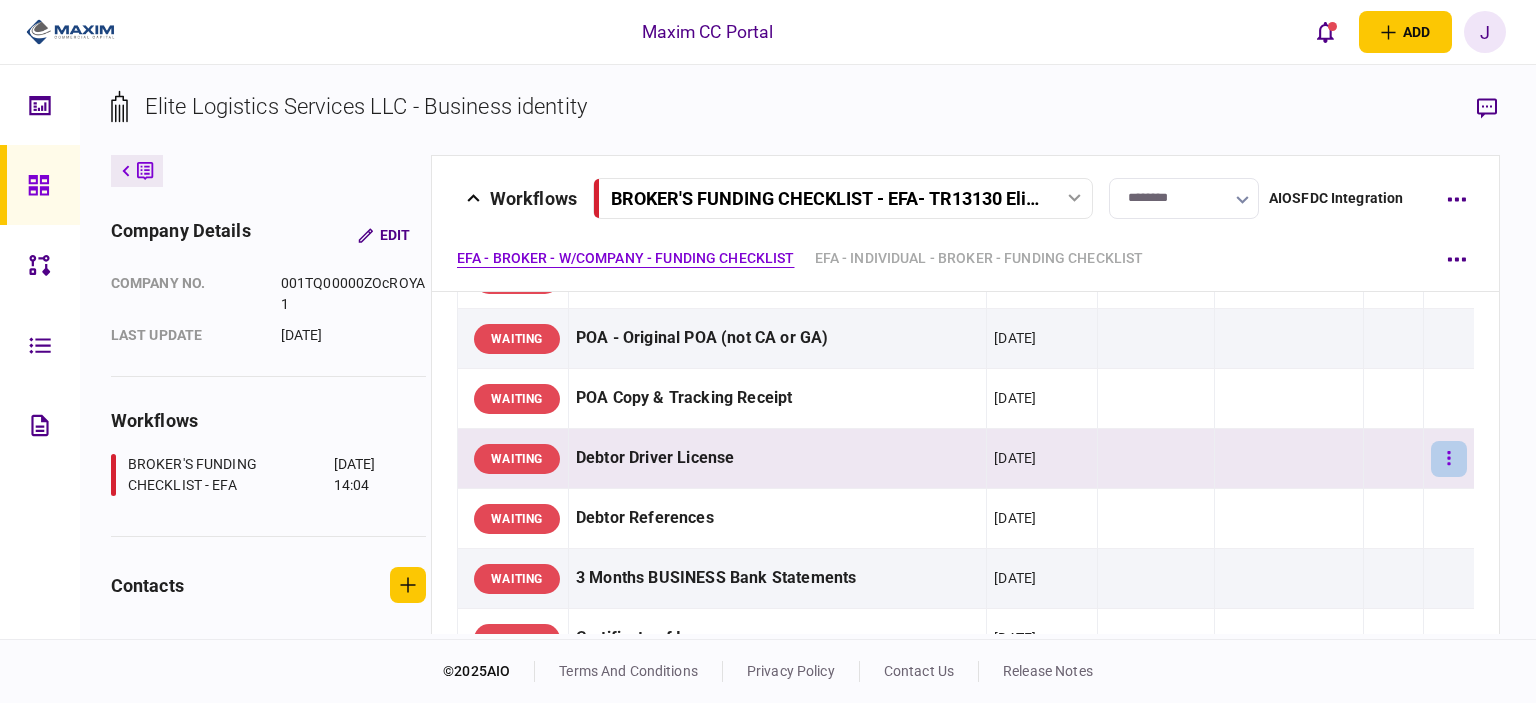 click at bounding box center [1449, 459] 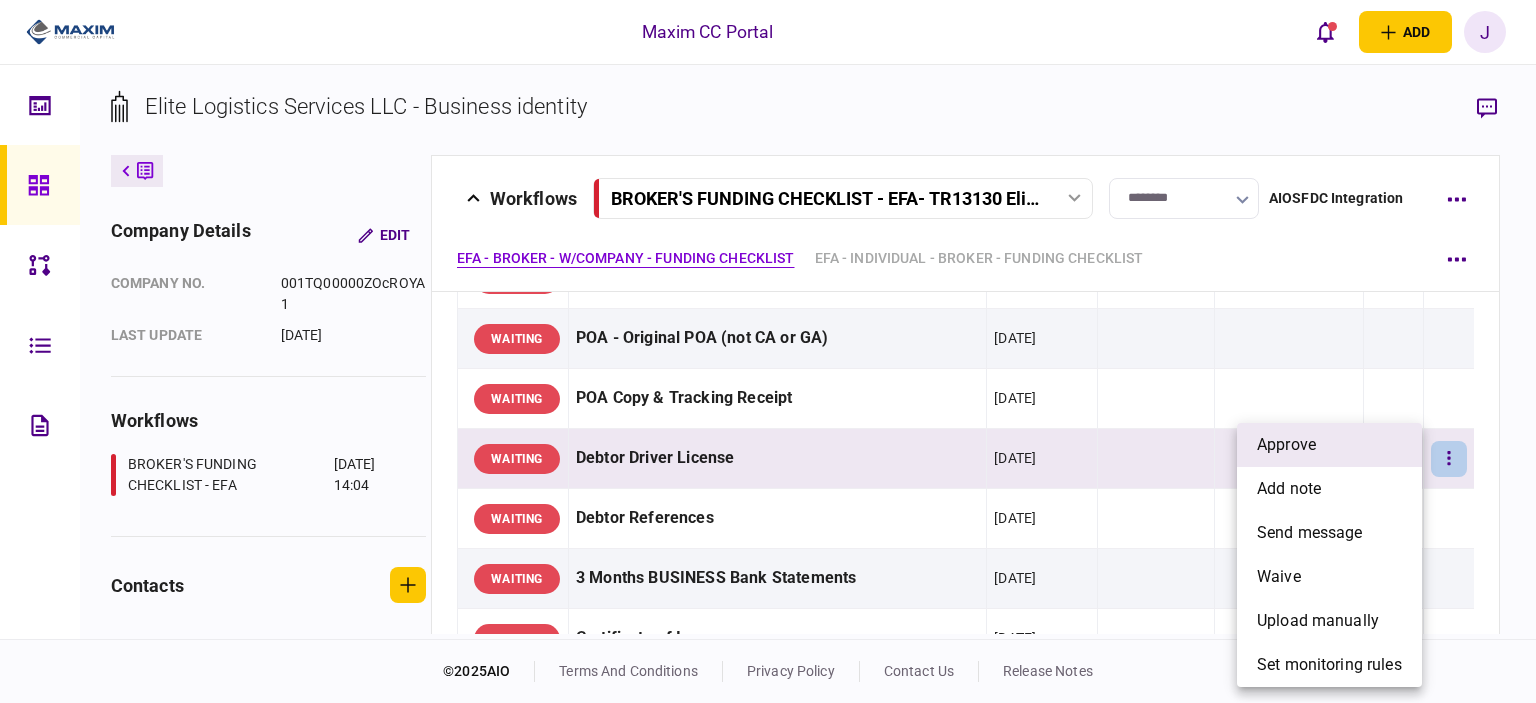 click on "approve" at bounding box center (1286, 445) 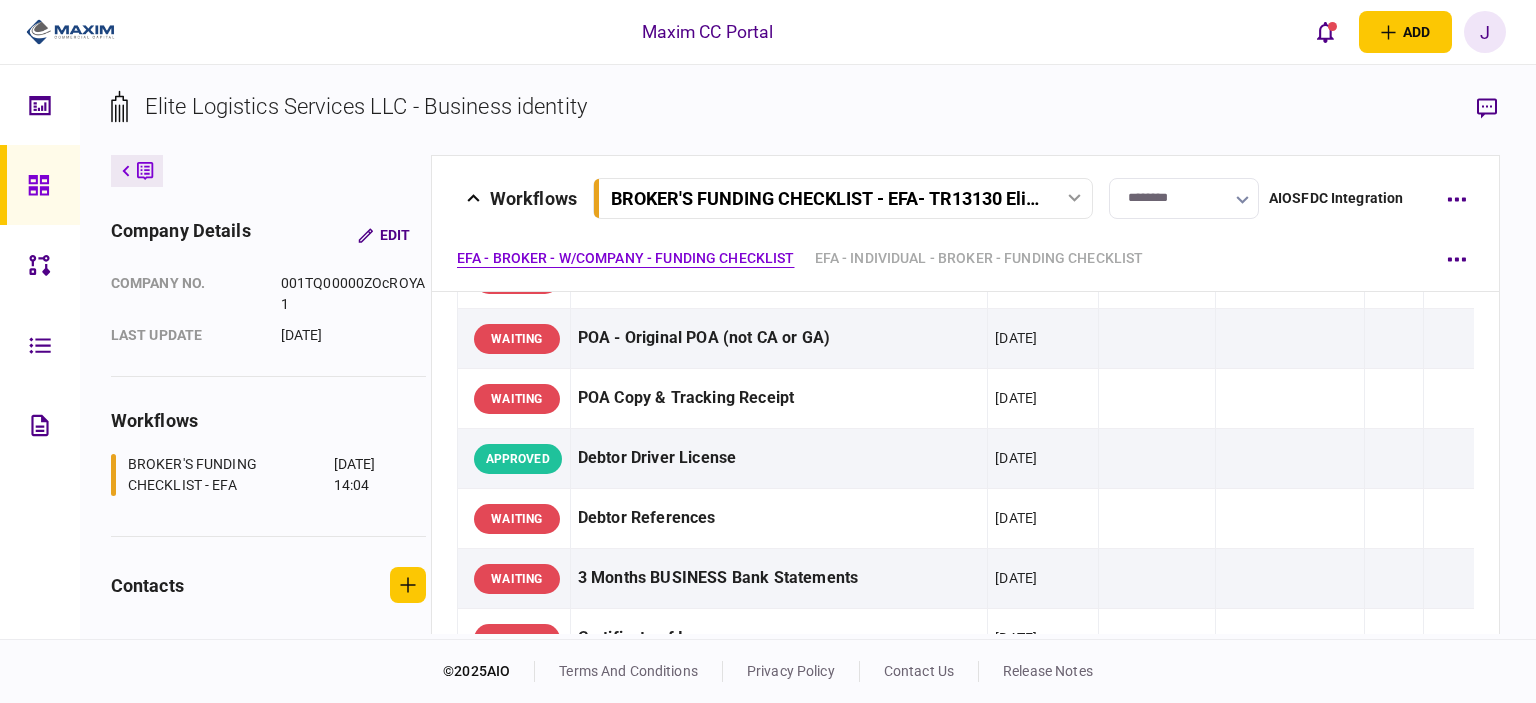 scroll, scrollTop: 300, scrollLeft: 0, axis: vertical 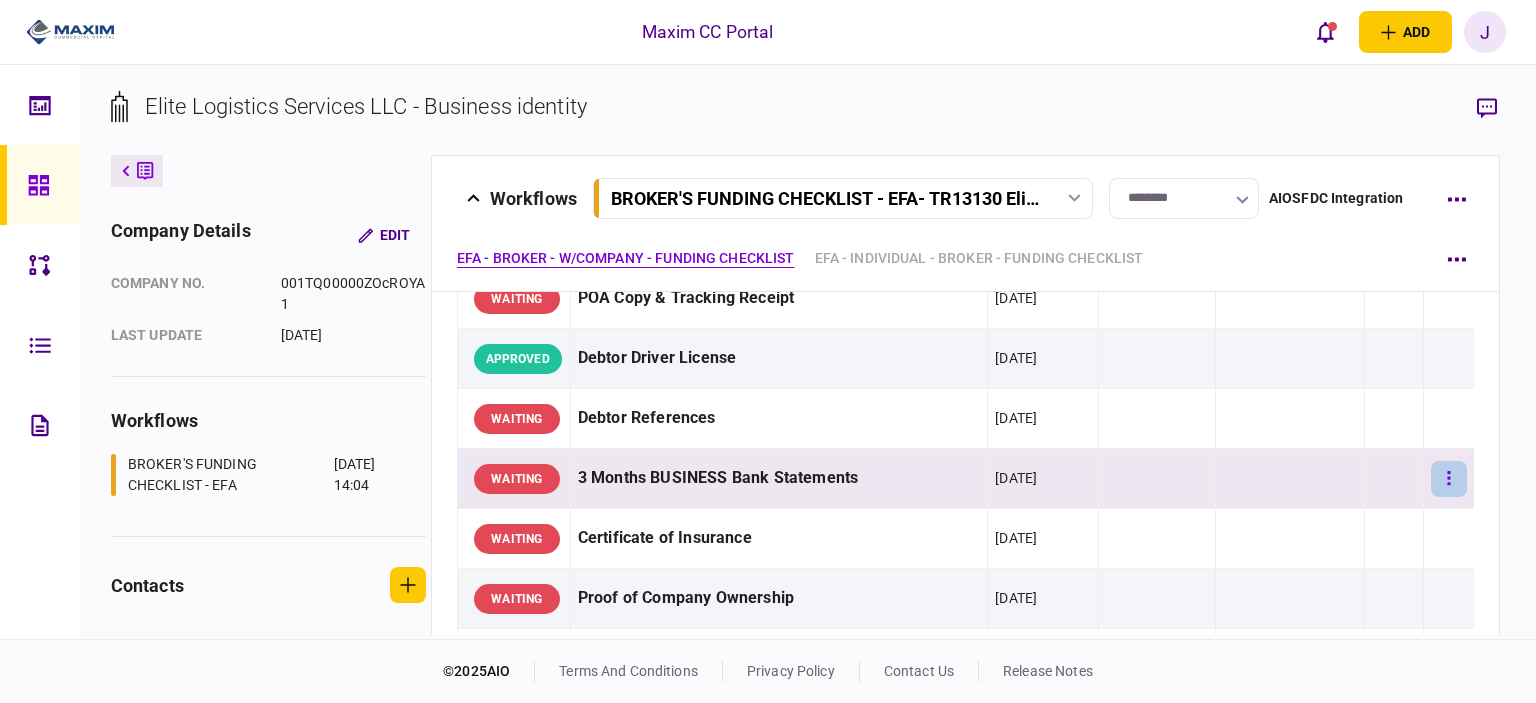 click at bounding box center (1449, 479) 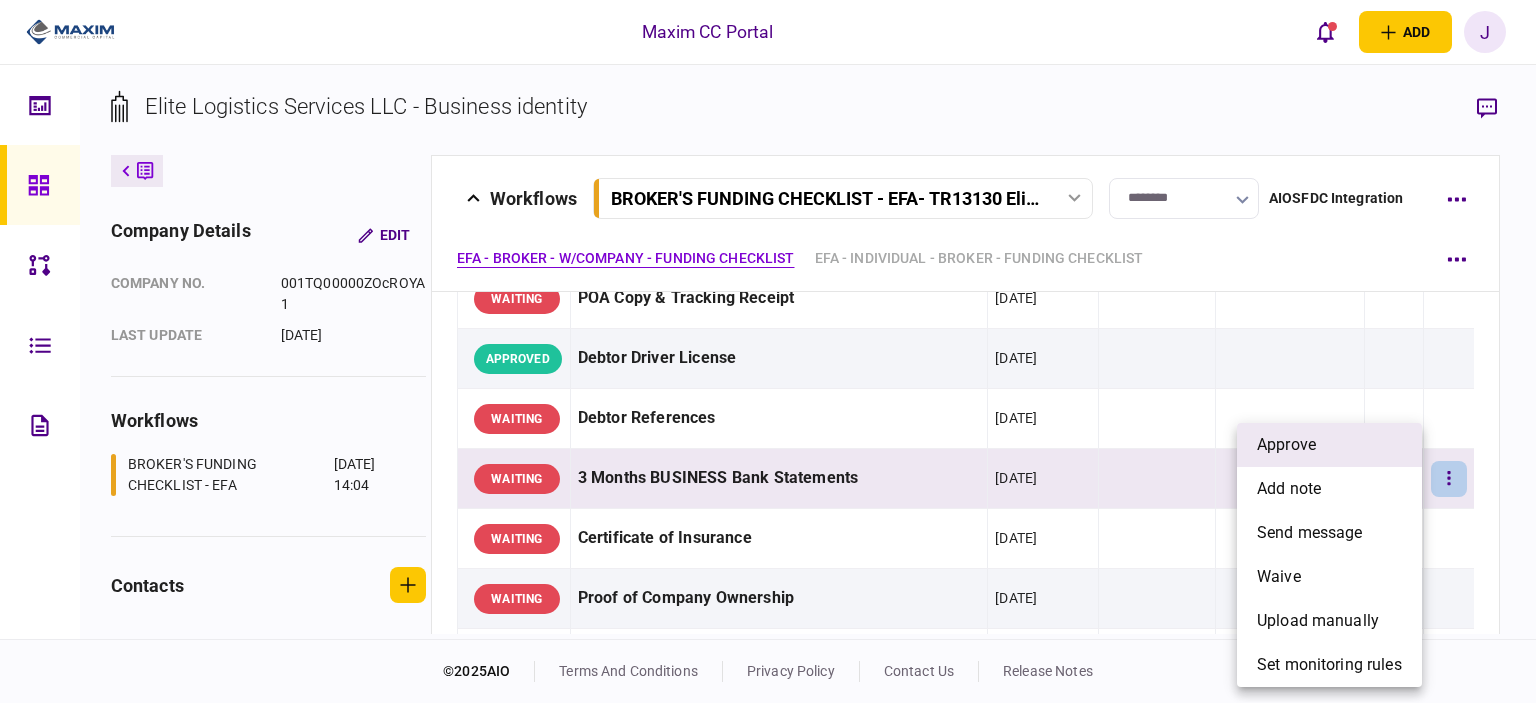 click on "approve" at bounding box center [1329, 445] 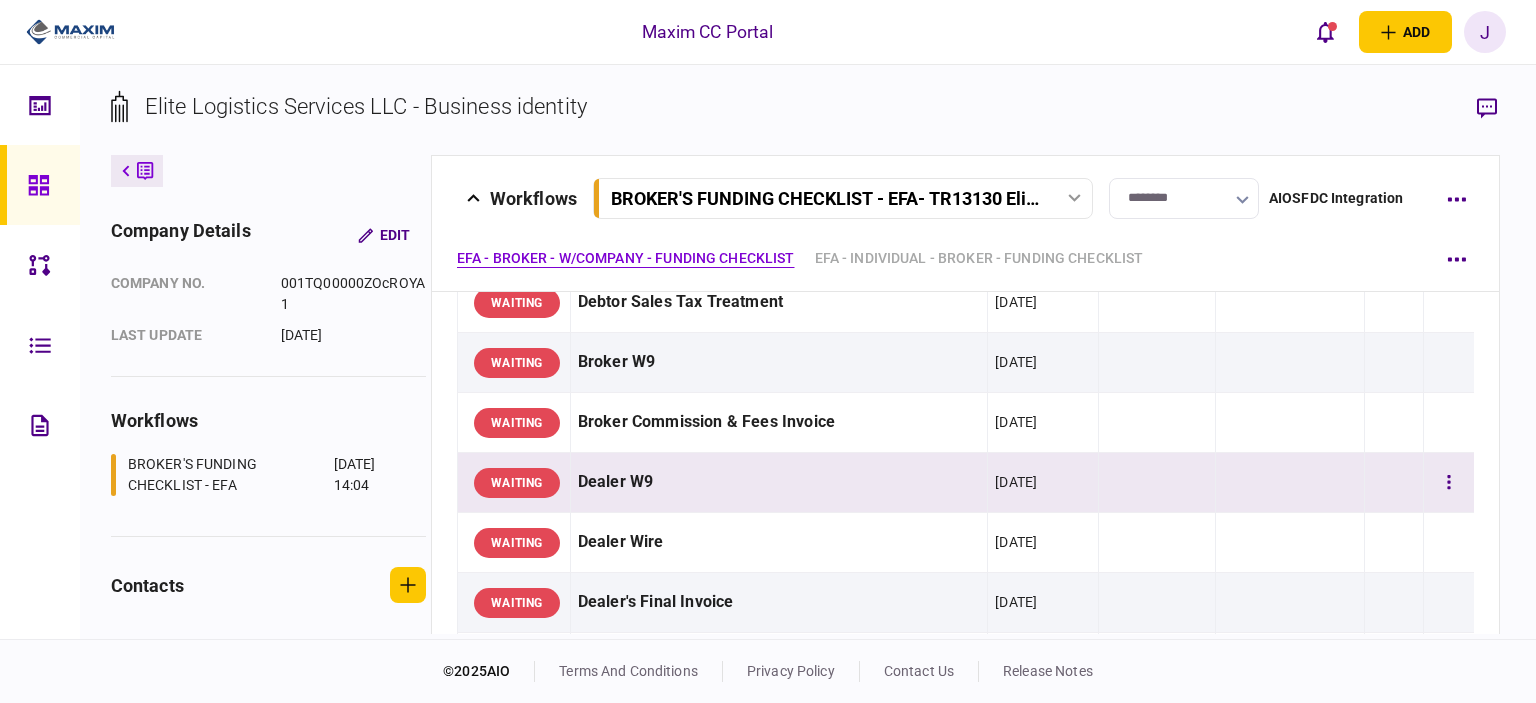 scroll, scrollTop: 900, scrollLeft: 0, axis: vertical 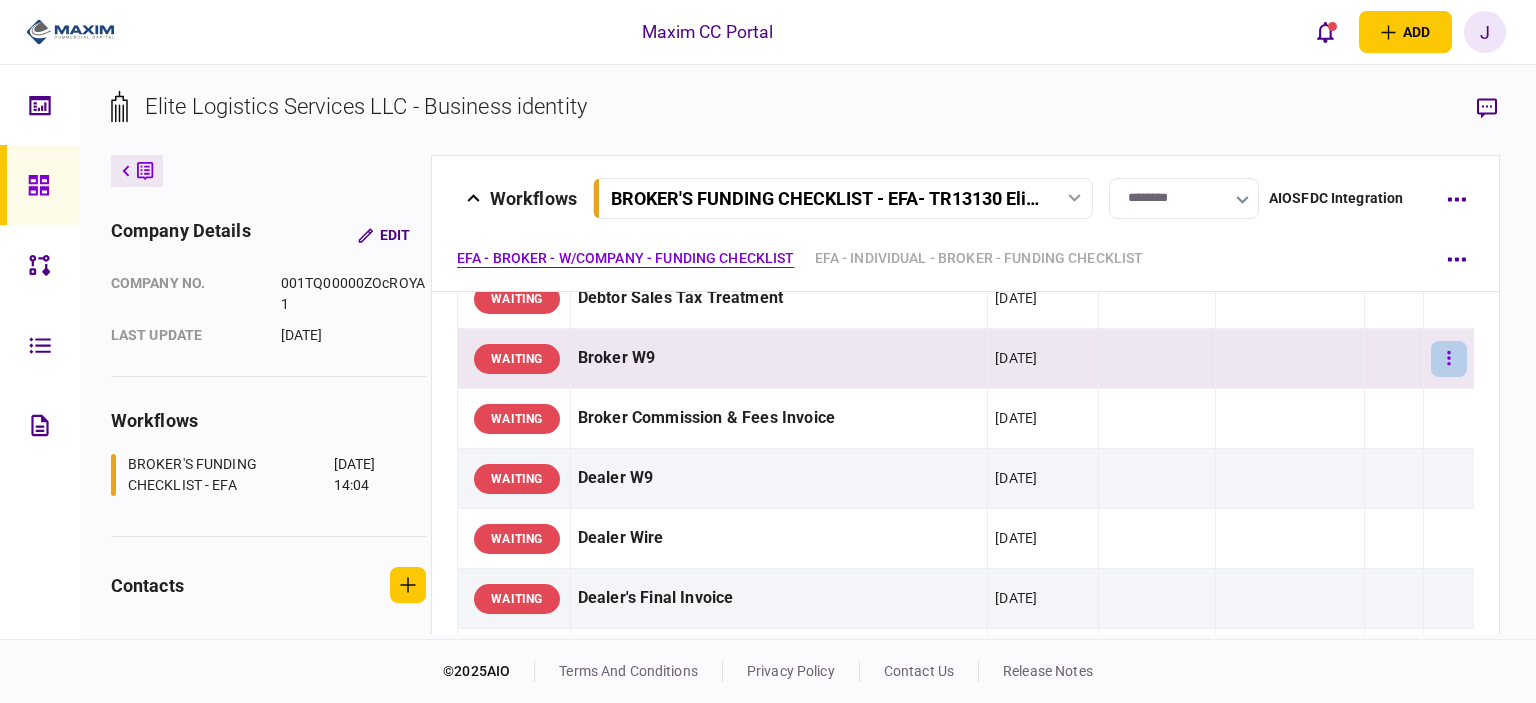 click at bounding box center (1449, 359) 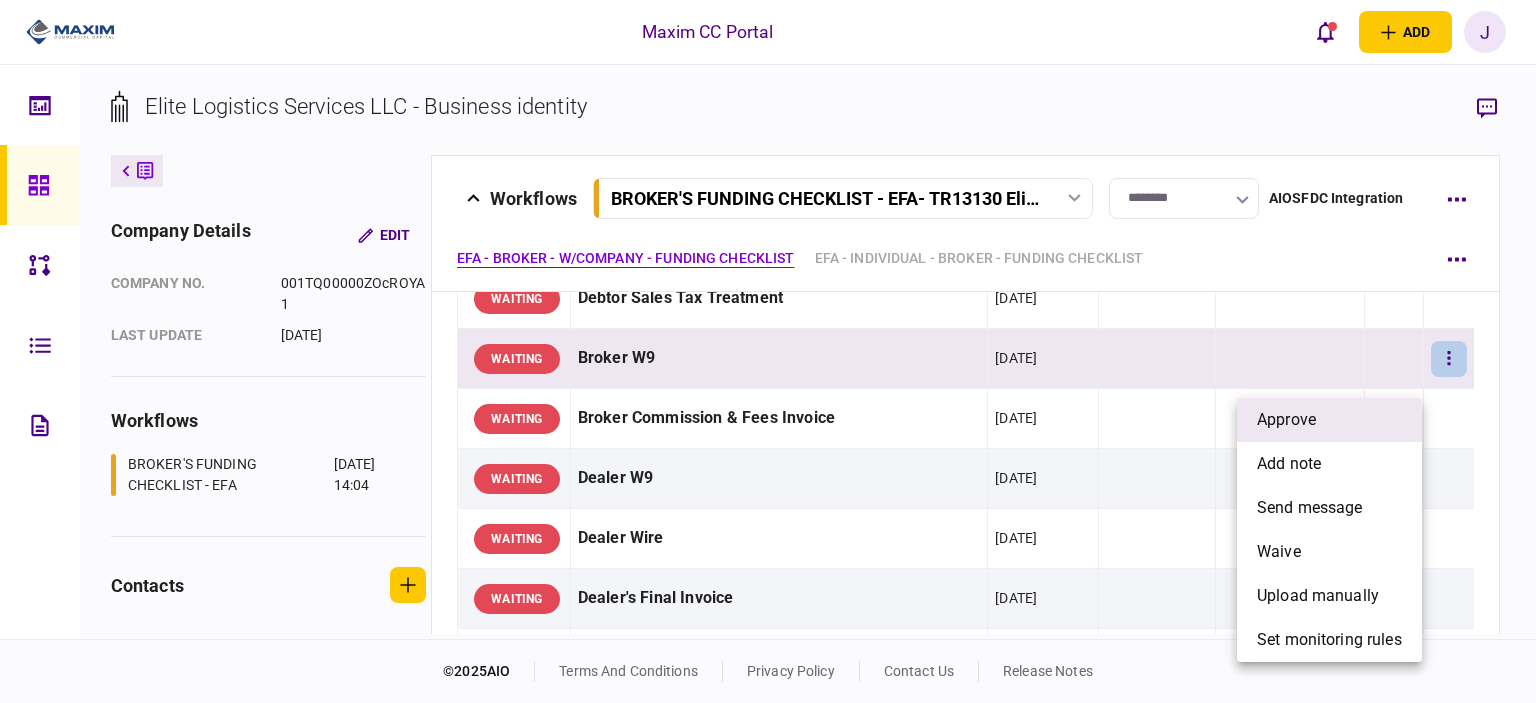 click on "approve" at bounding box center [1329, 420] 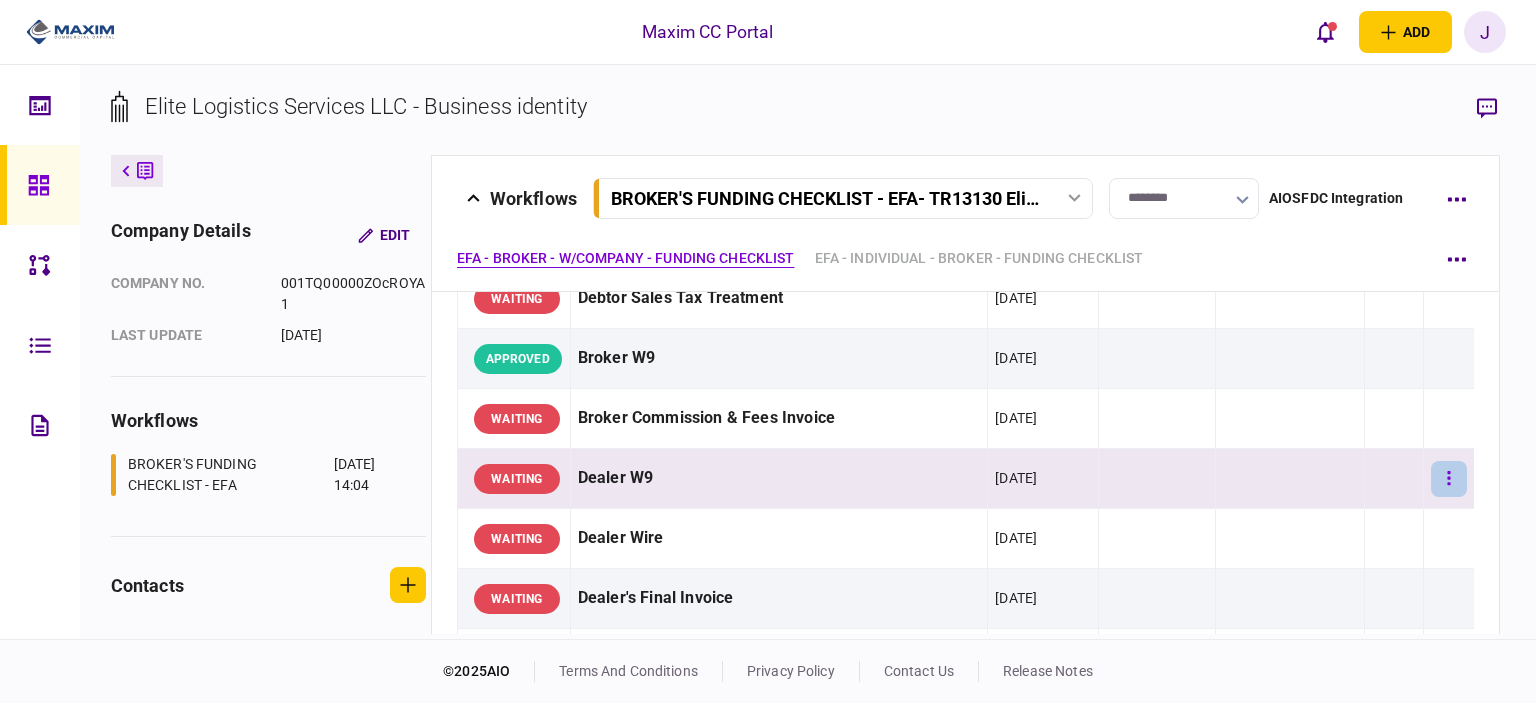 click at bounding box center (1449, 479) 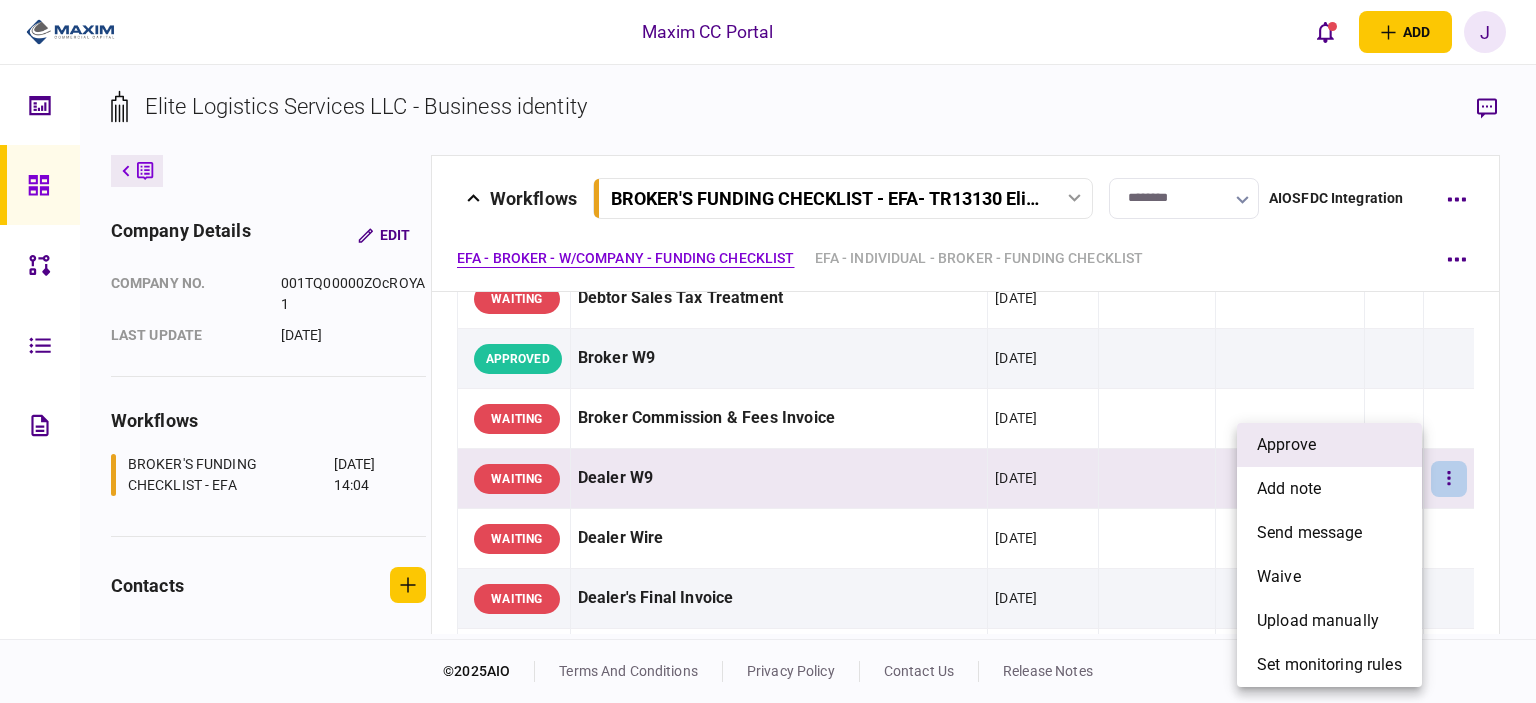 click on "approve" at bounding box center [1329, 445] 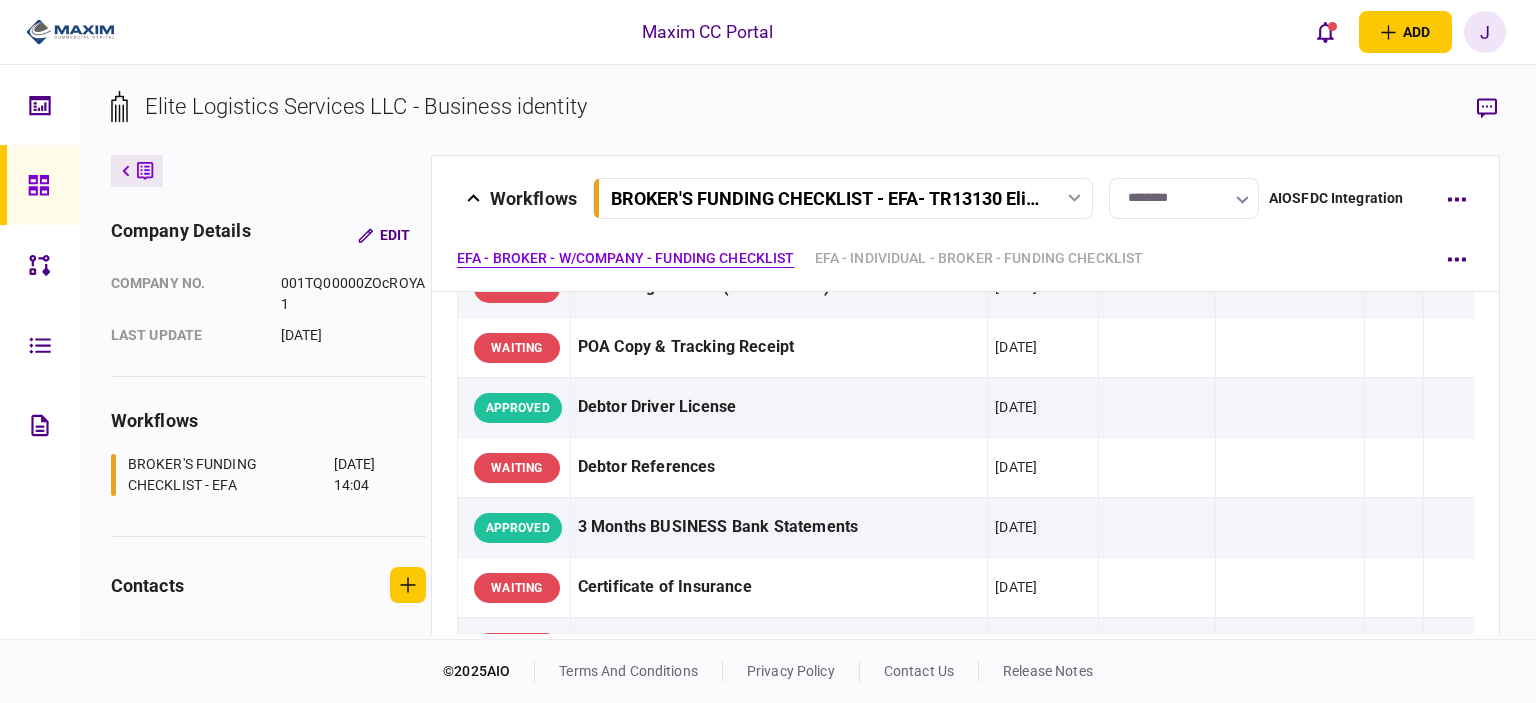 scroll, scrollTop: 0, scrollLeft: 0, axis: both 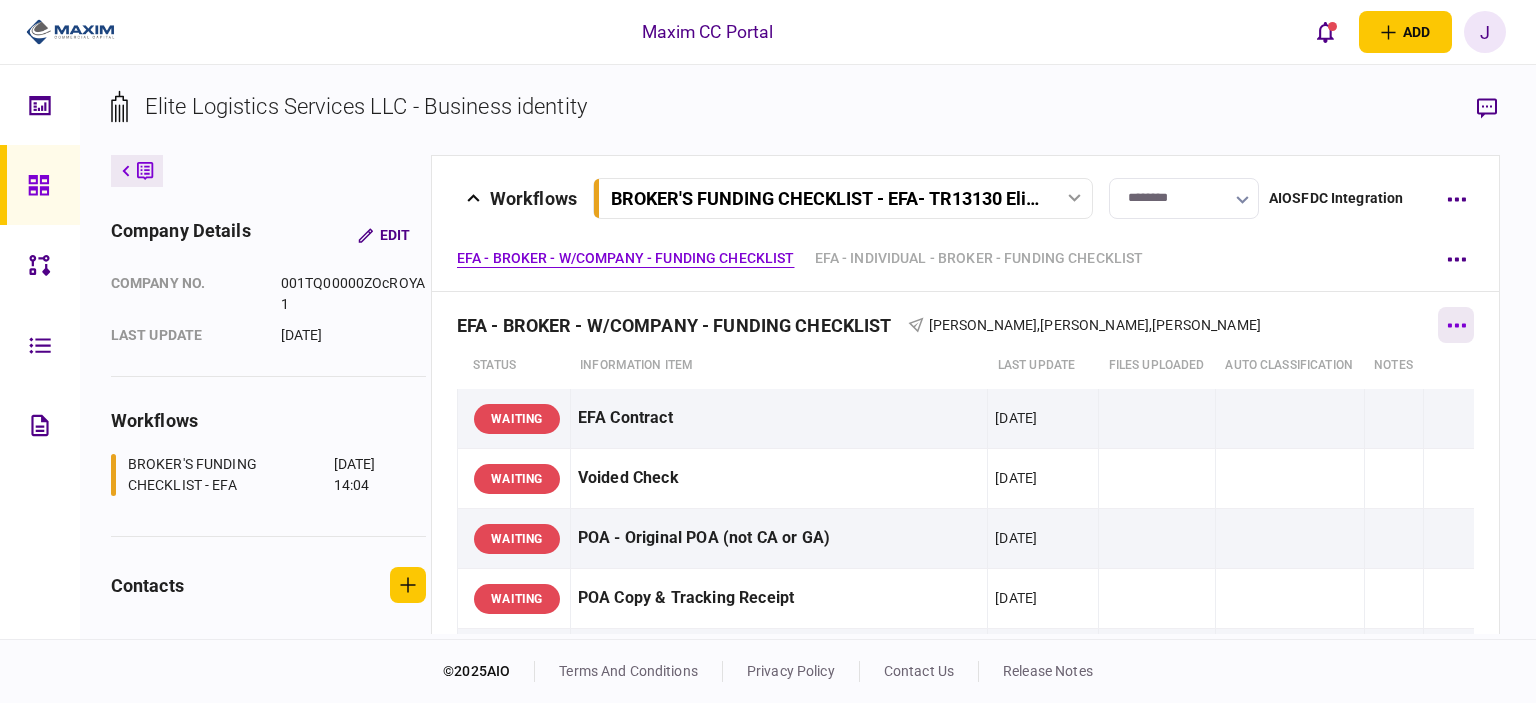 click at bounding box center (1456, 325) 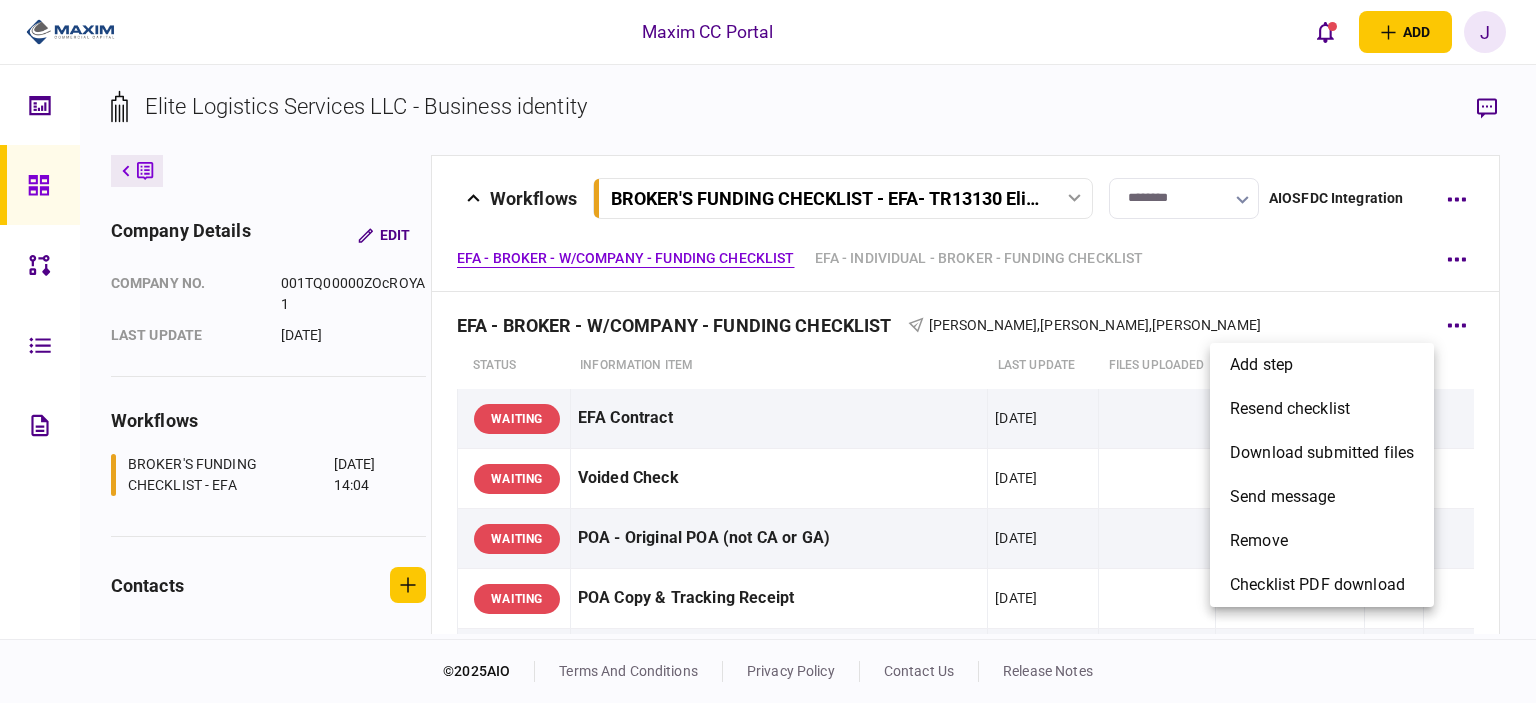 click at bounding box center (768, 351) 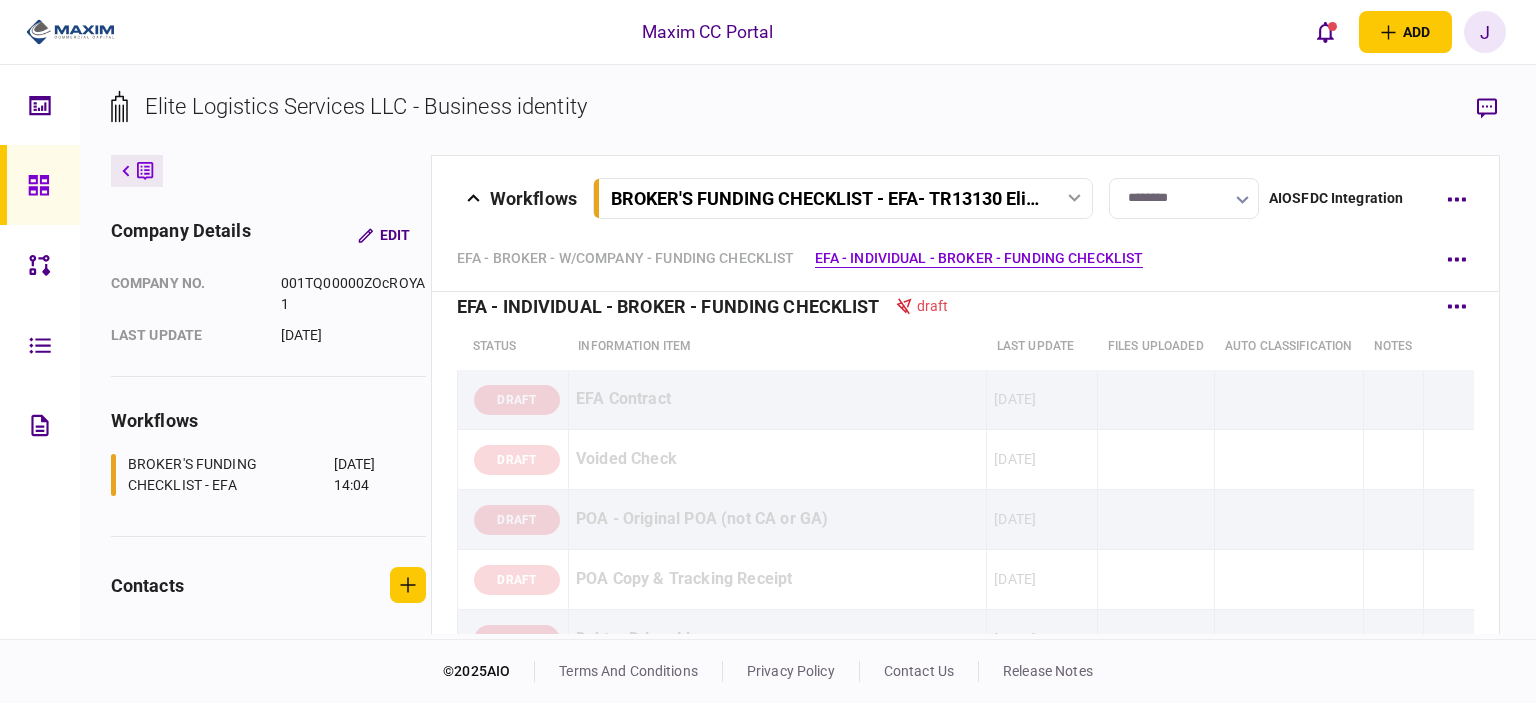 scroll, scrollTop: 2100, scrollLeft: 0, axis: vertical 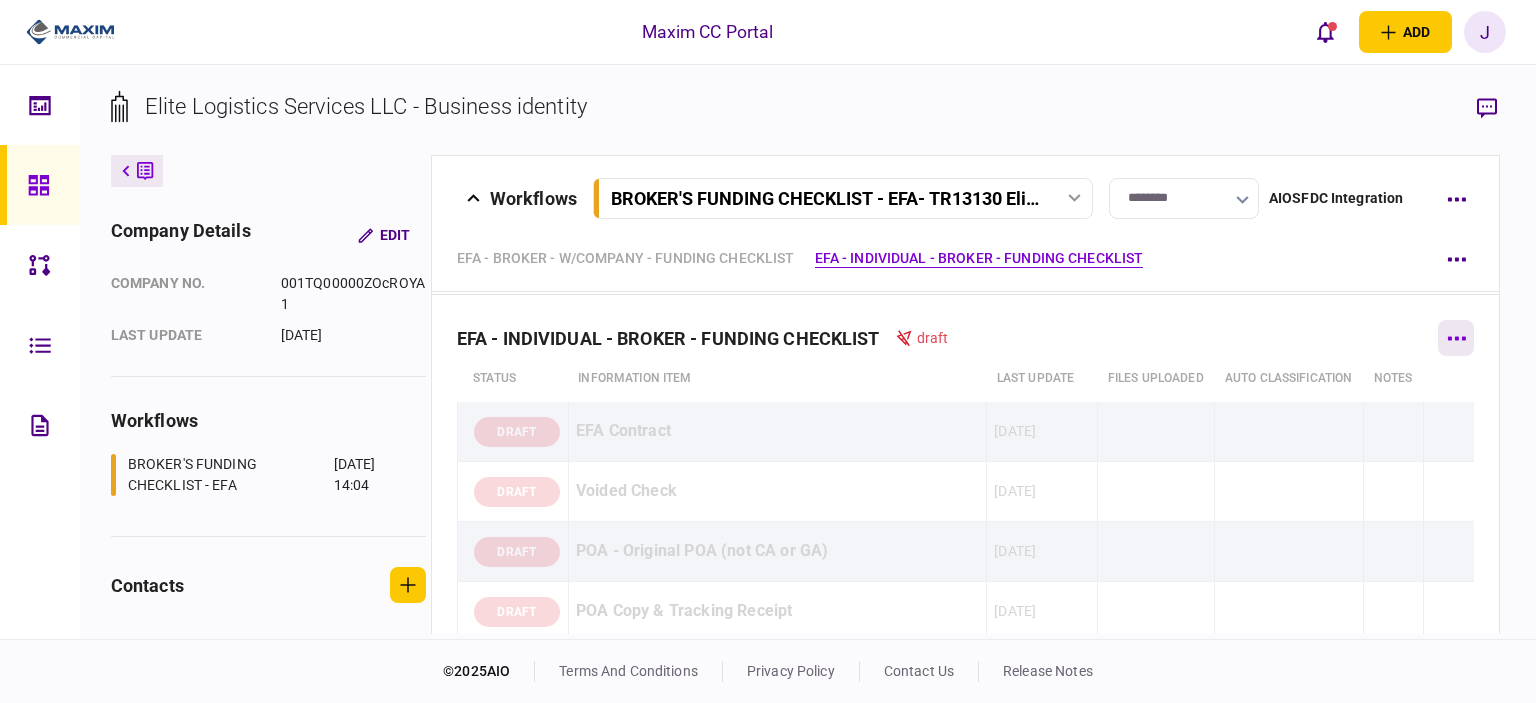 click at bounding box center [1456, 338] 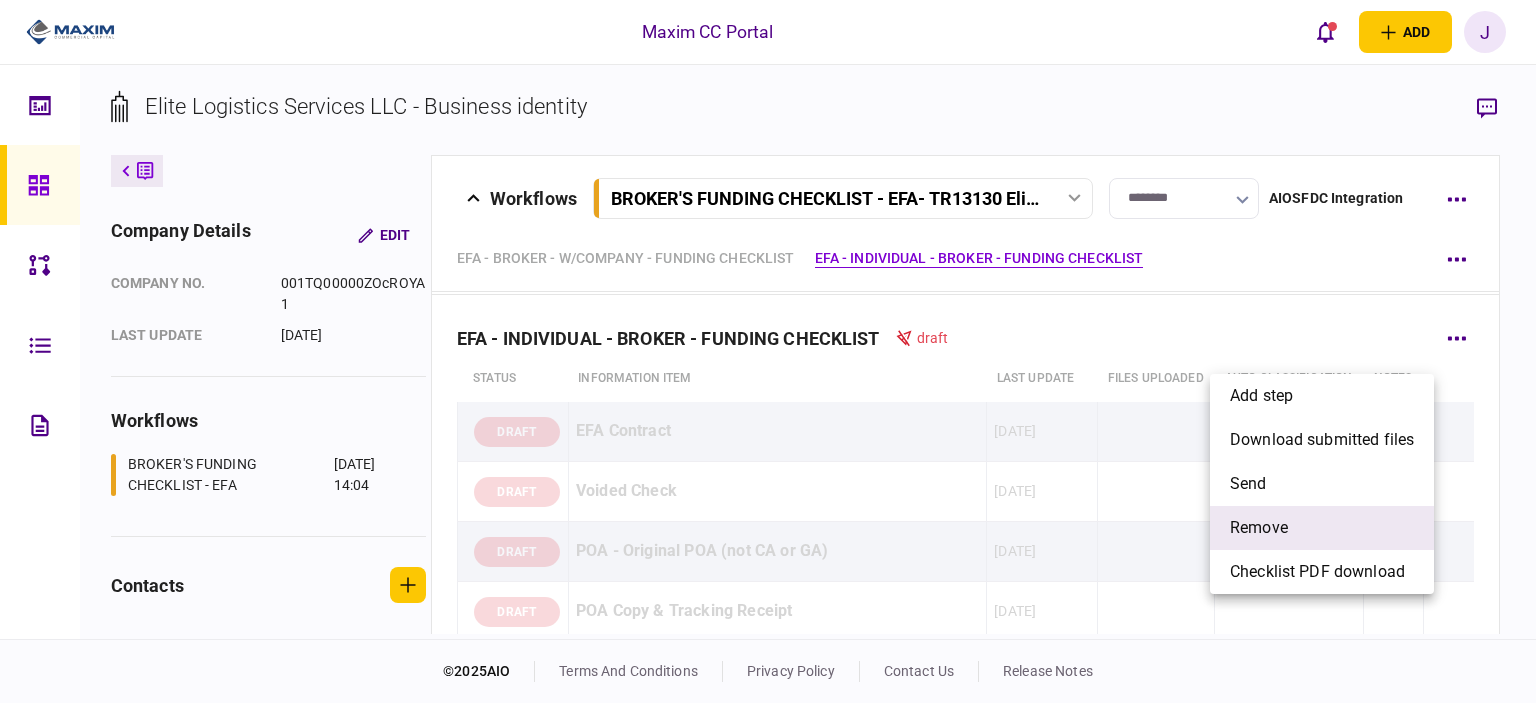 click on "remove" at bounding box center [1322, 528] 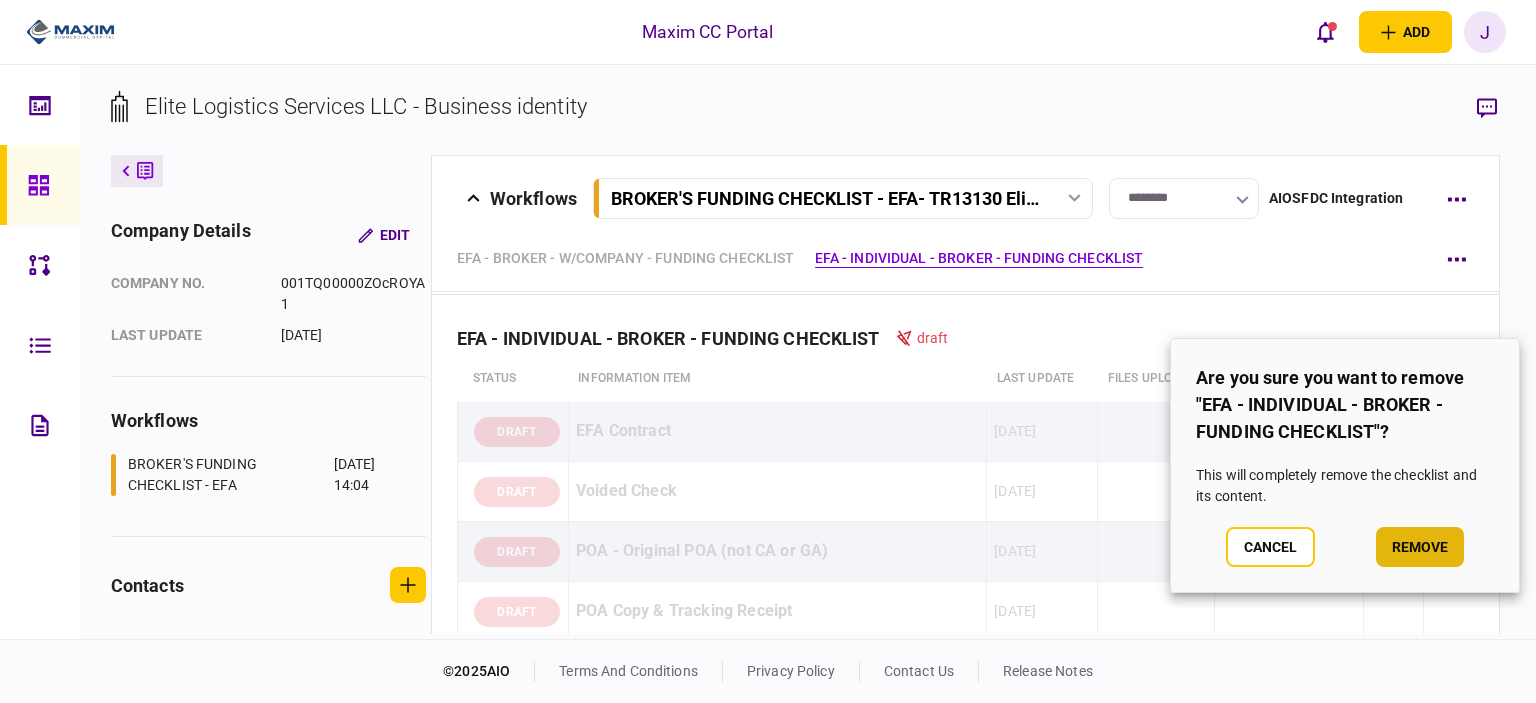 click on "remove" at bounding box center (1420, 547) 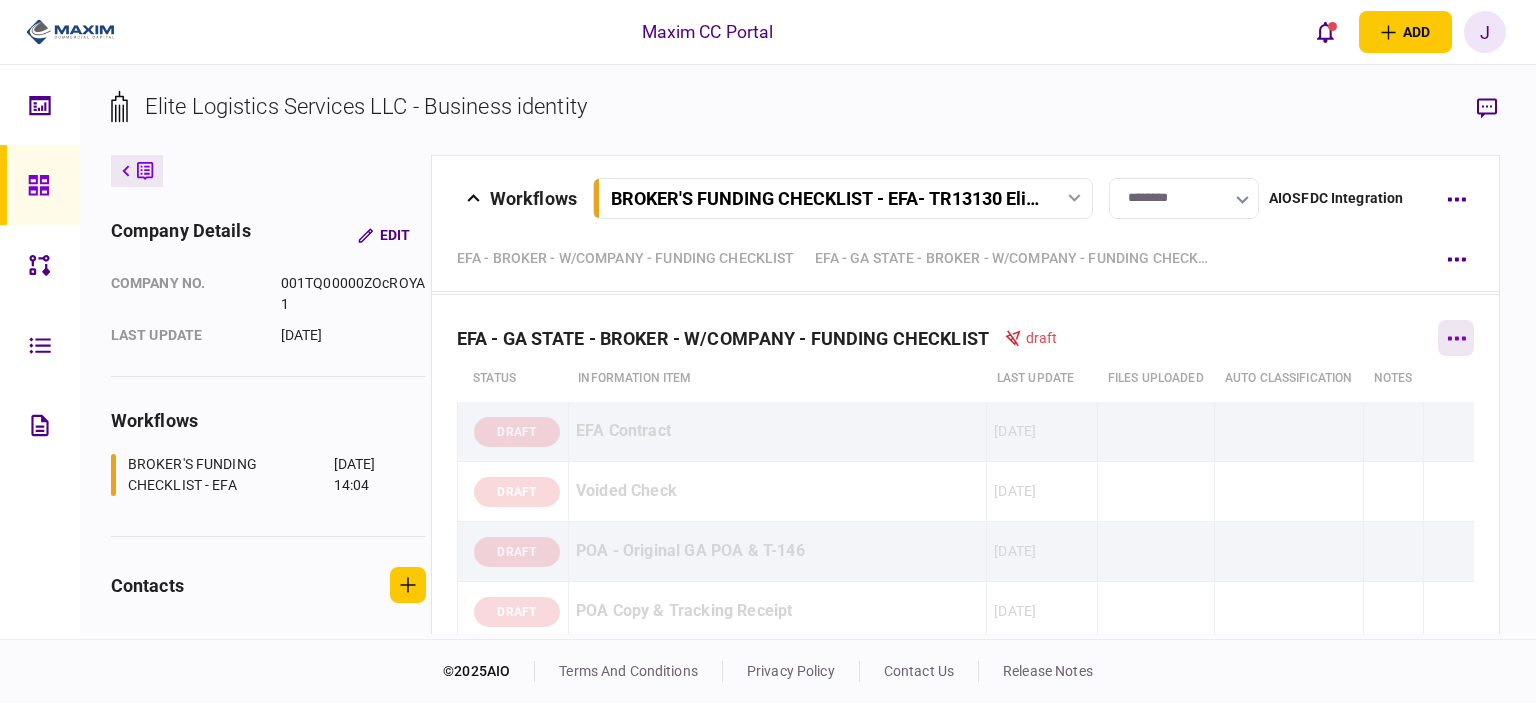click at bounding box center [1456, 338] 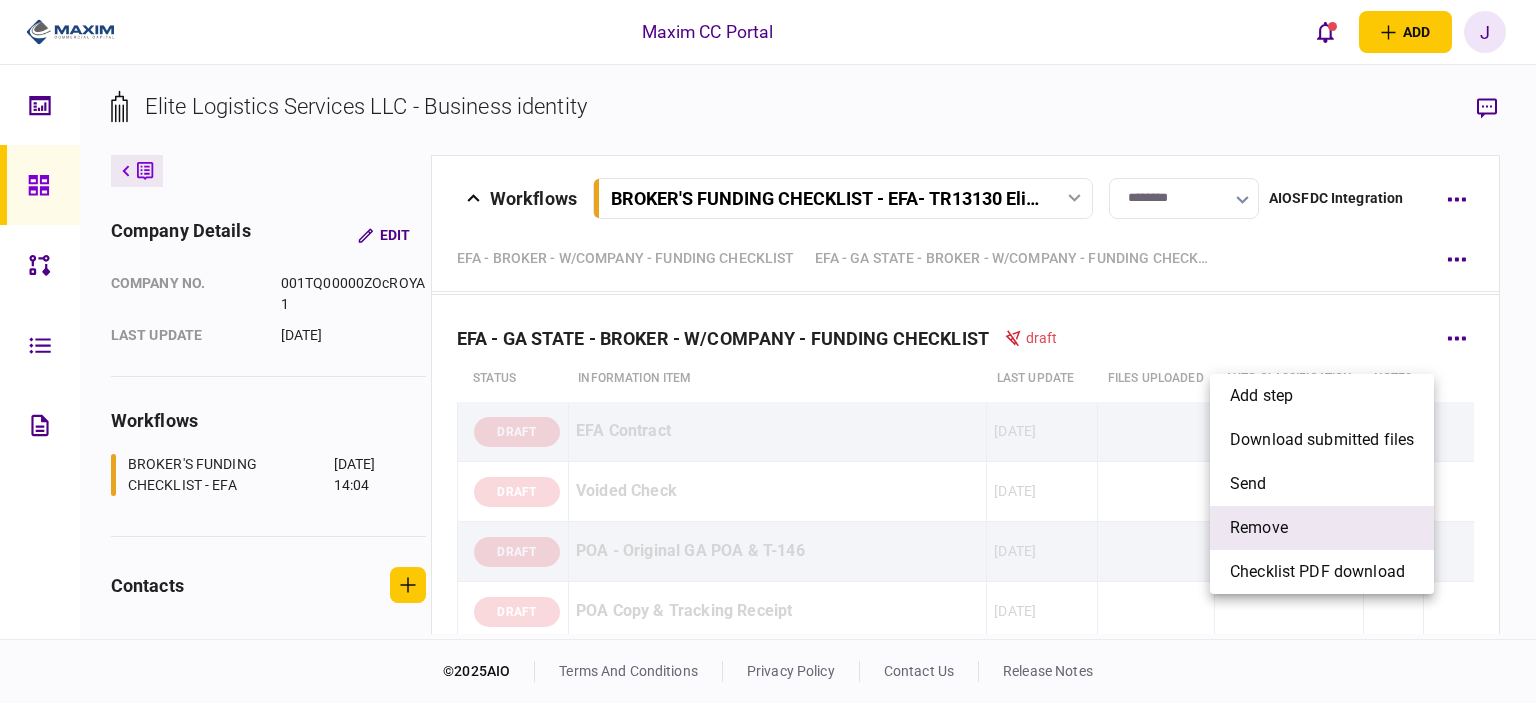 click on "remove" at bounding box center (1322, 528) 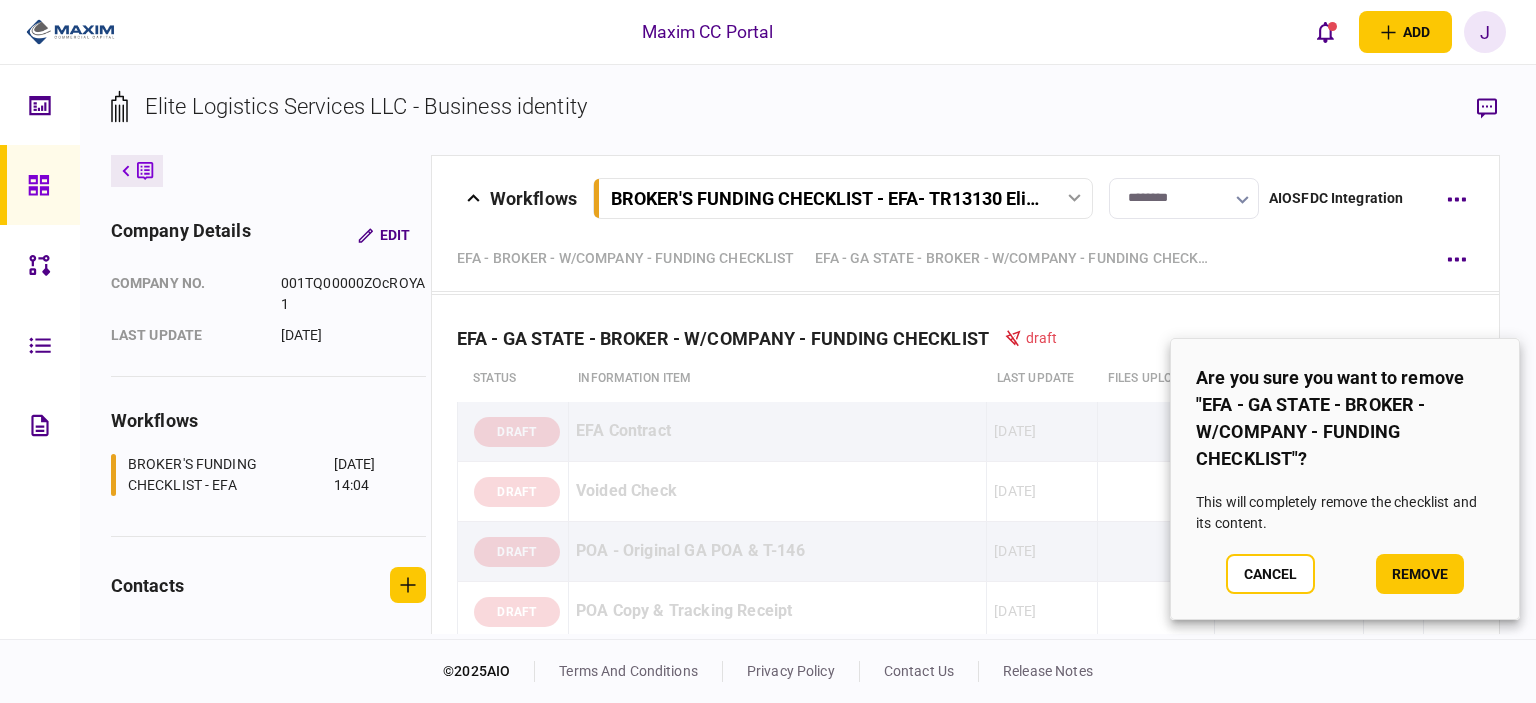 click on "Are you sure you want to remove "EFA - GA STATE - BROKER - W/COMPANY - FUNDING CHECKLIST"? This will completely remove the checklist and its content . Cancel remove" at bounding box center [1345, 479] 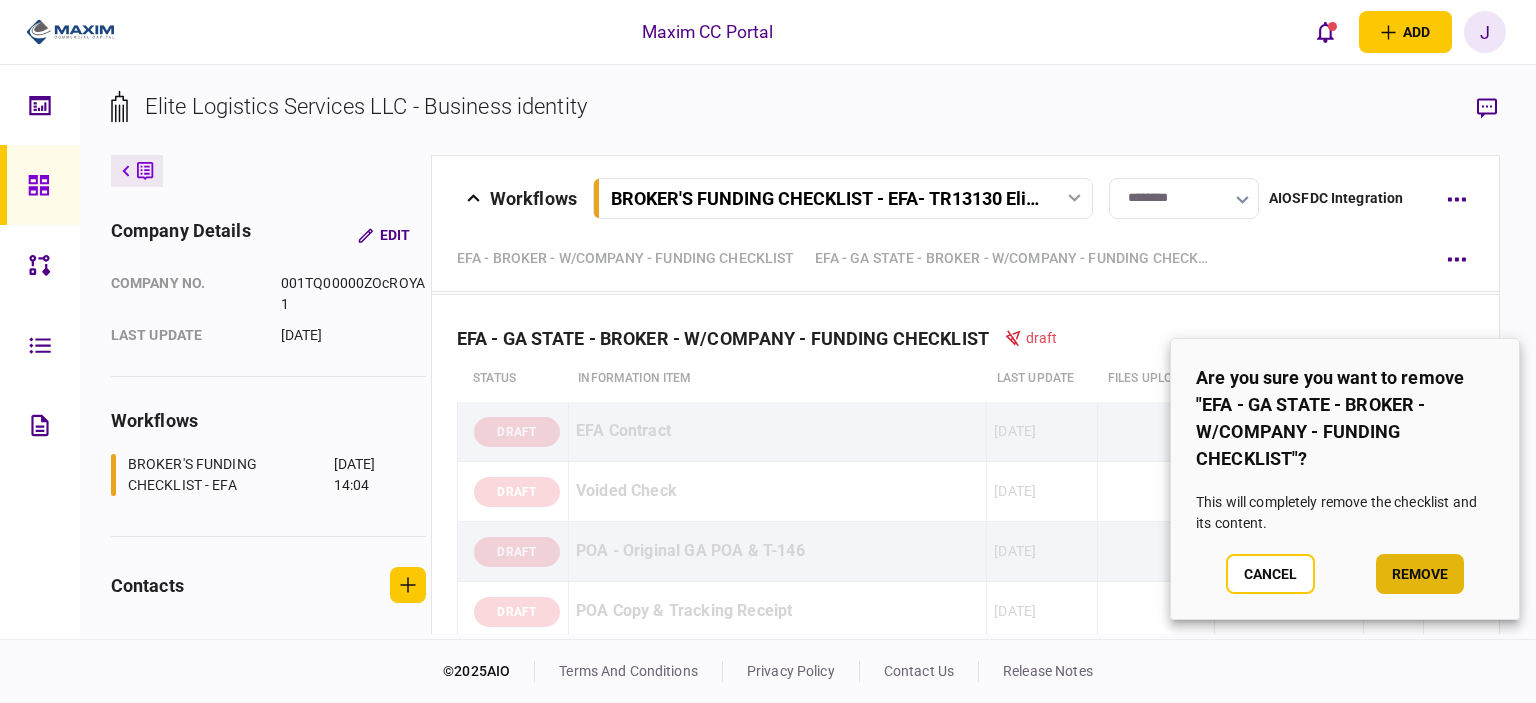 click on "remove" at bounding box center [1420, 574] 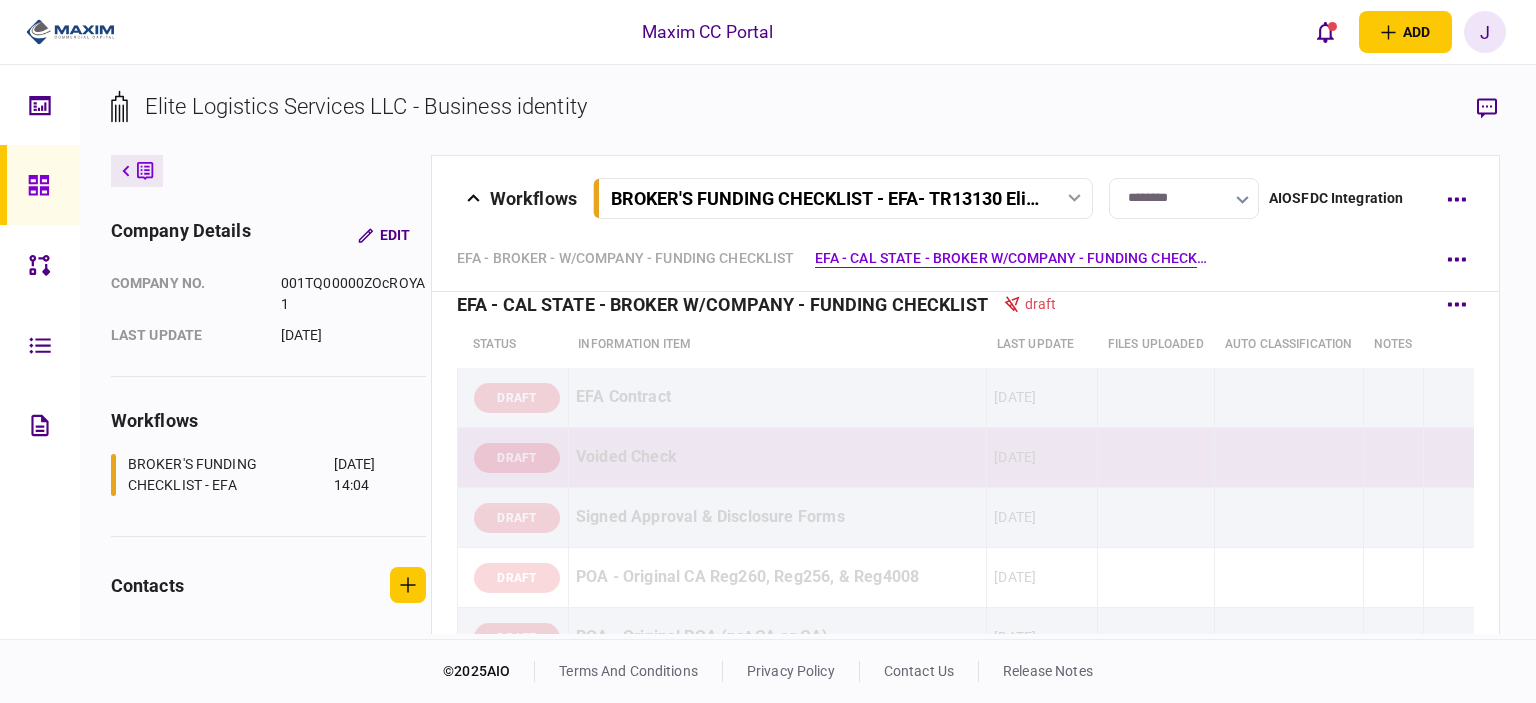 scroll, scrollTop: 2100, scrollLeft: 0, axis: vertical 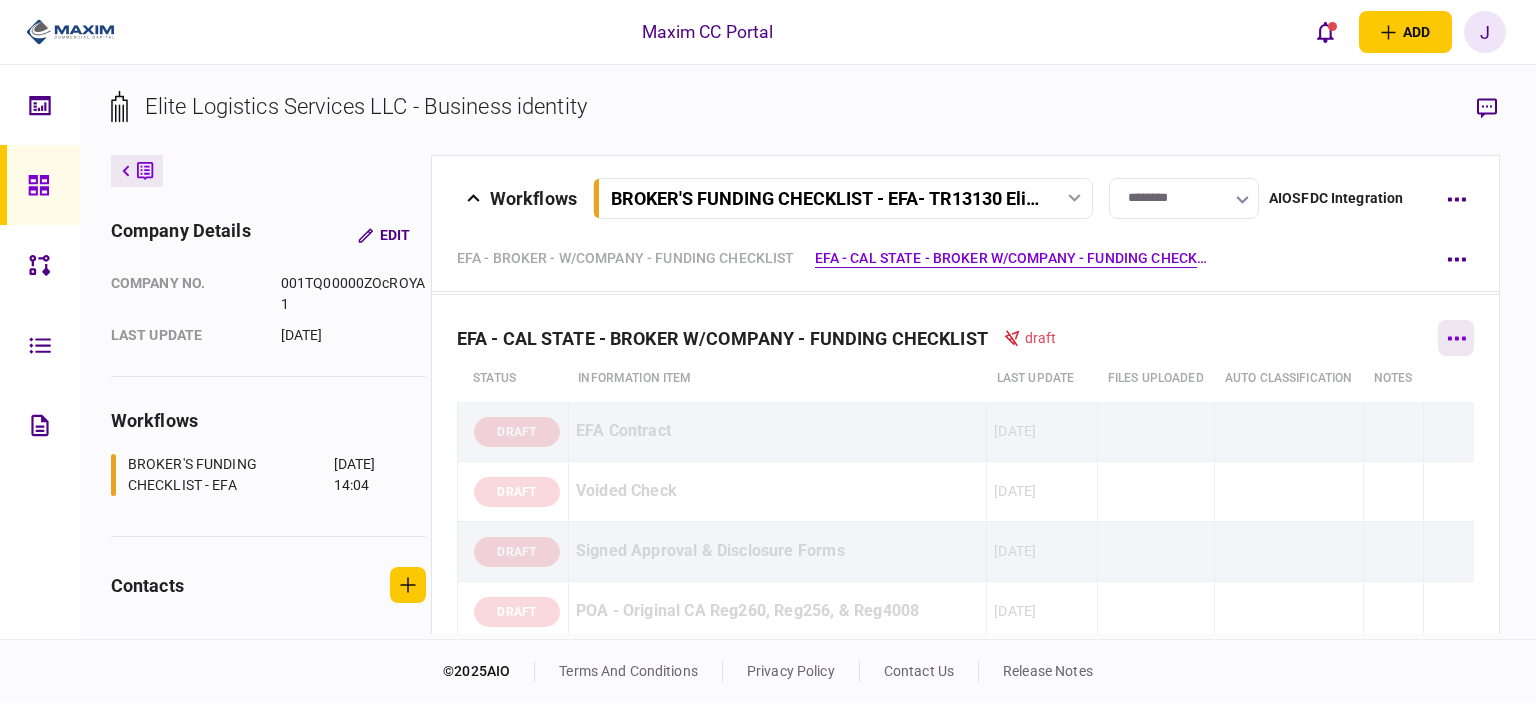 click at bounding box center (1456, 338) 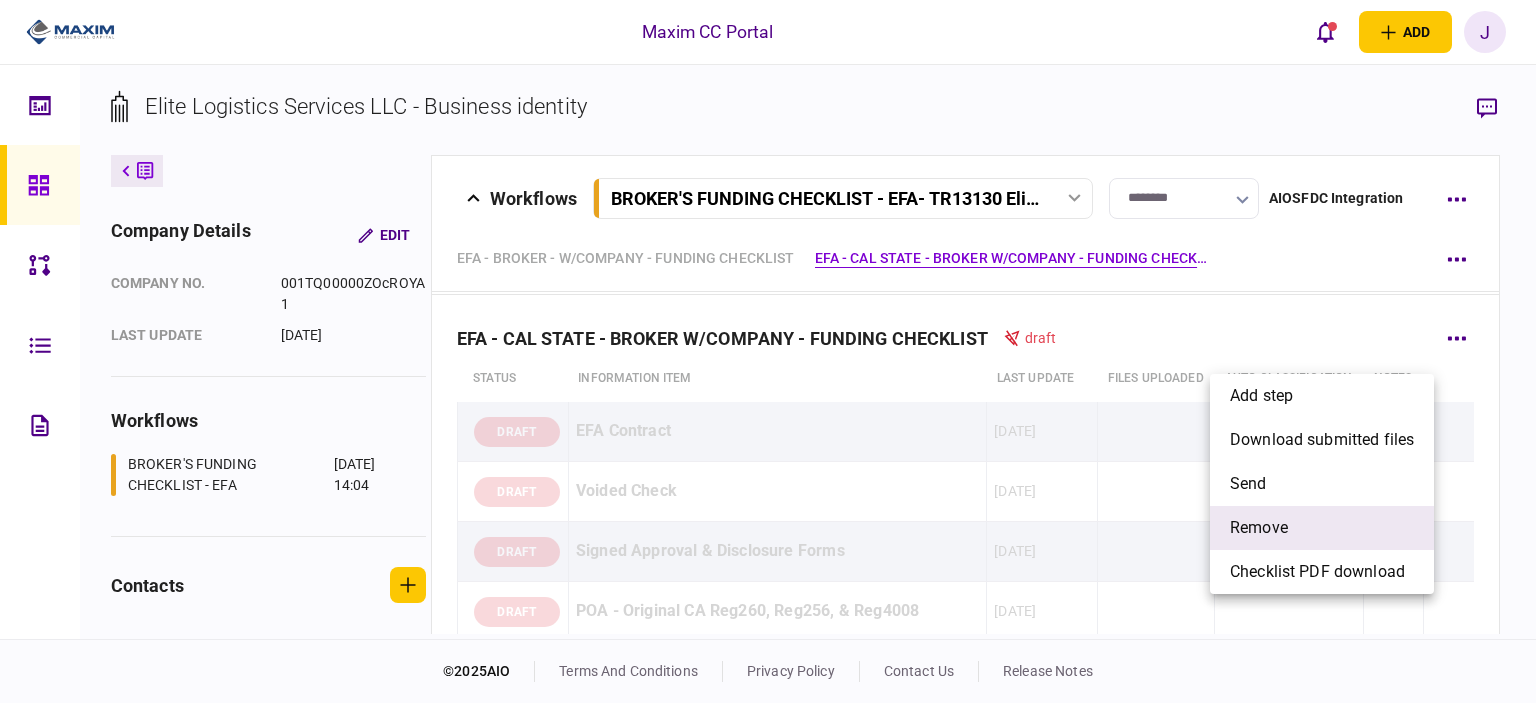 click on "remove" at bounding box center [1322, 528] 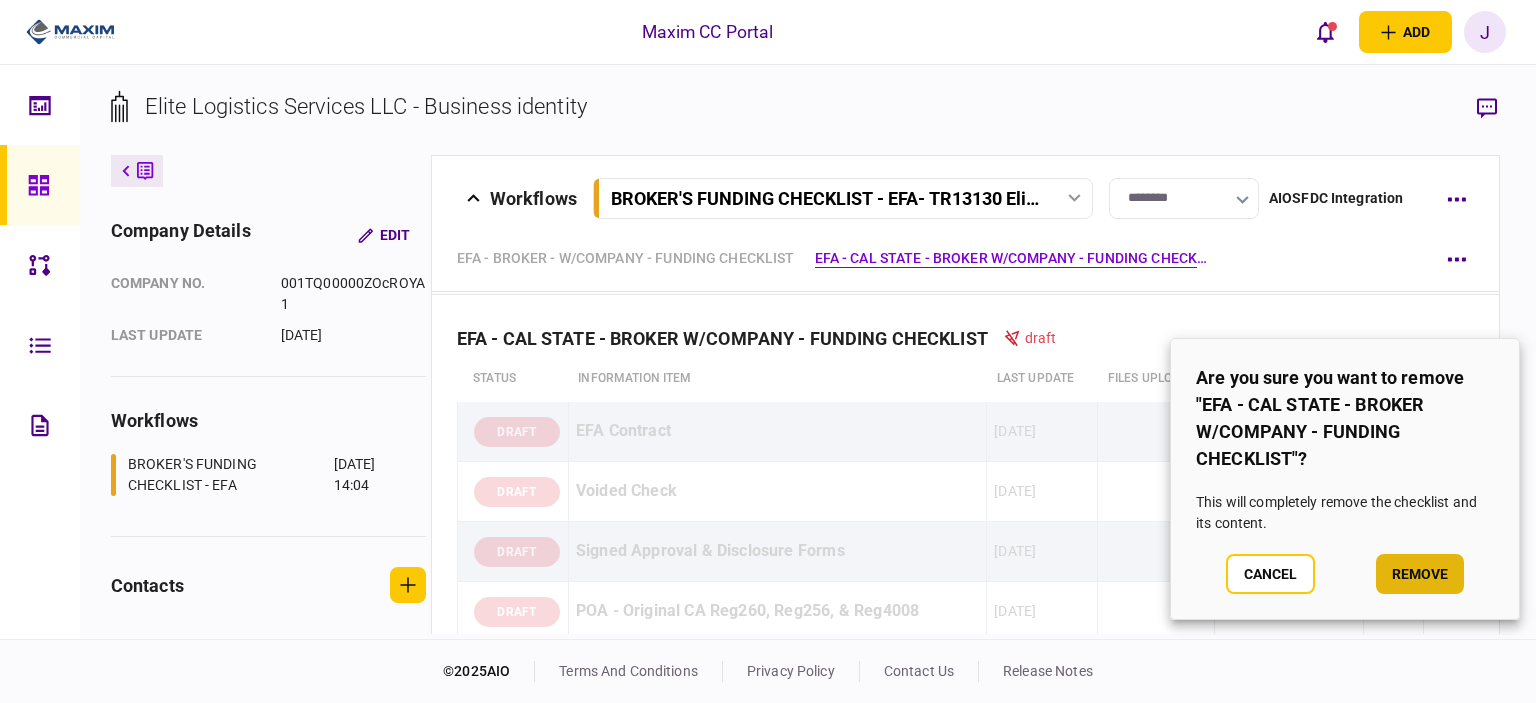 click on "remove" at bounding box center [1420, 574] 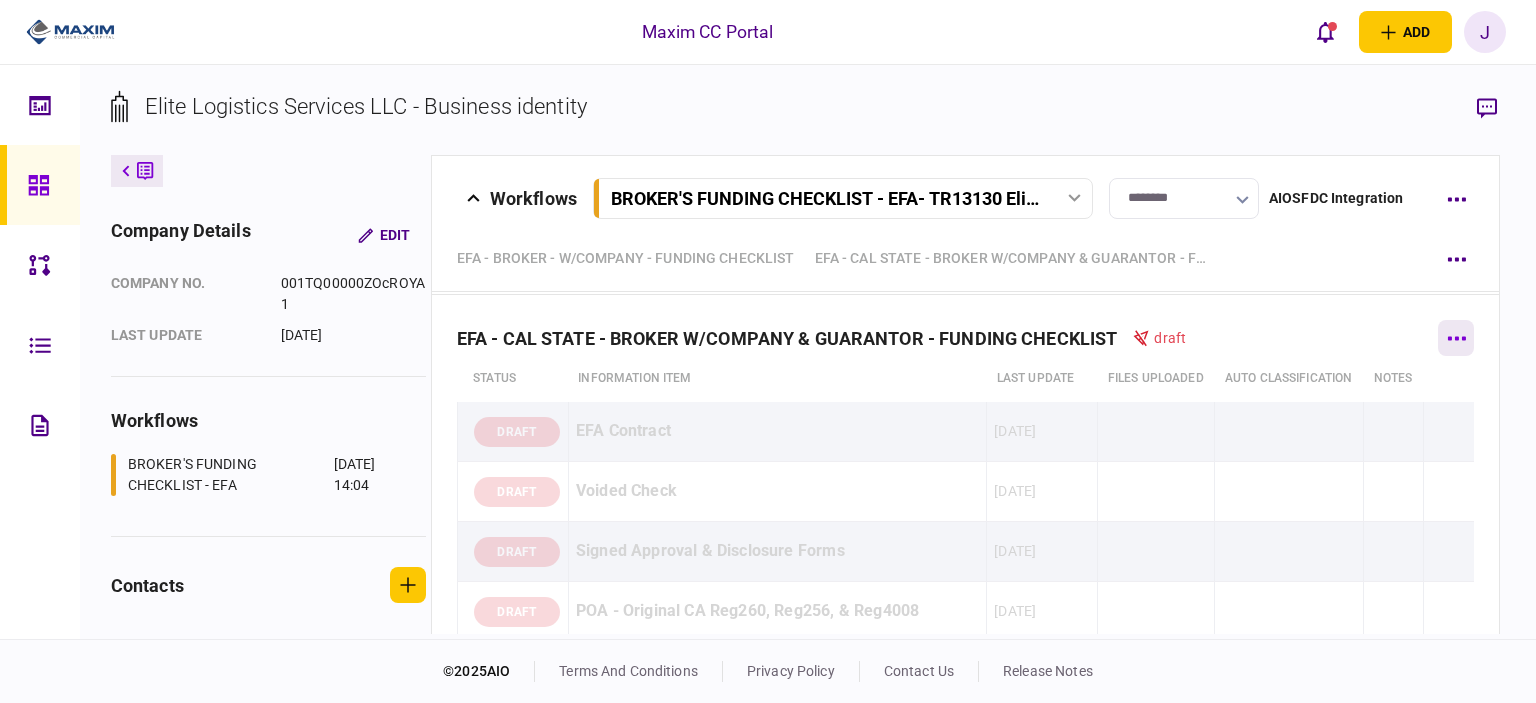 click at bounding box center (1456, 338) 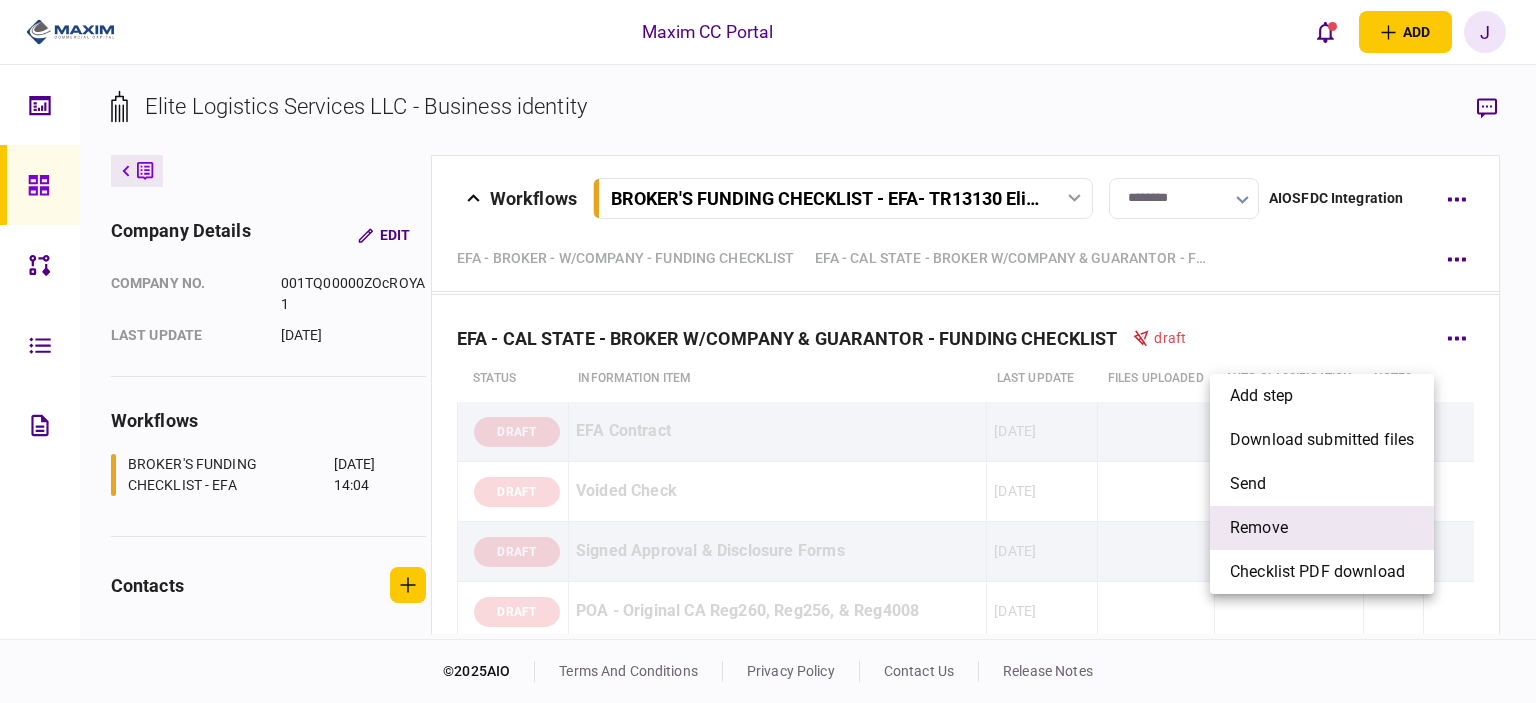 click on "remove" at bounding box center [1322, 528] 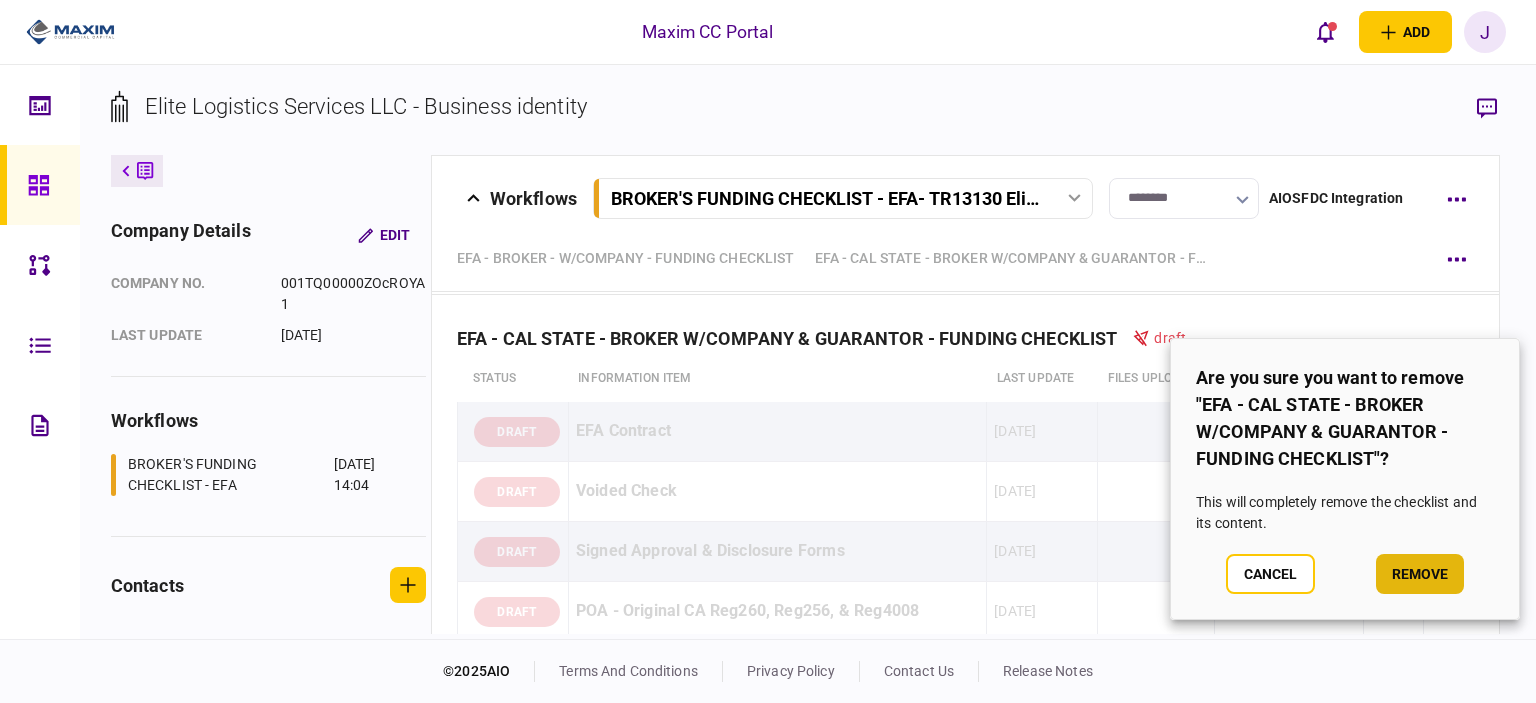 click on "Are you sure you want to remove "EFA - CAL STATE - BROKER W/COMPANY & GUARANTOR - FUNDING CHECKLIST"? This will completely remove the checklist and its content . Cancel remove" at bounding box center [1345, 479] 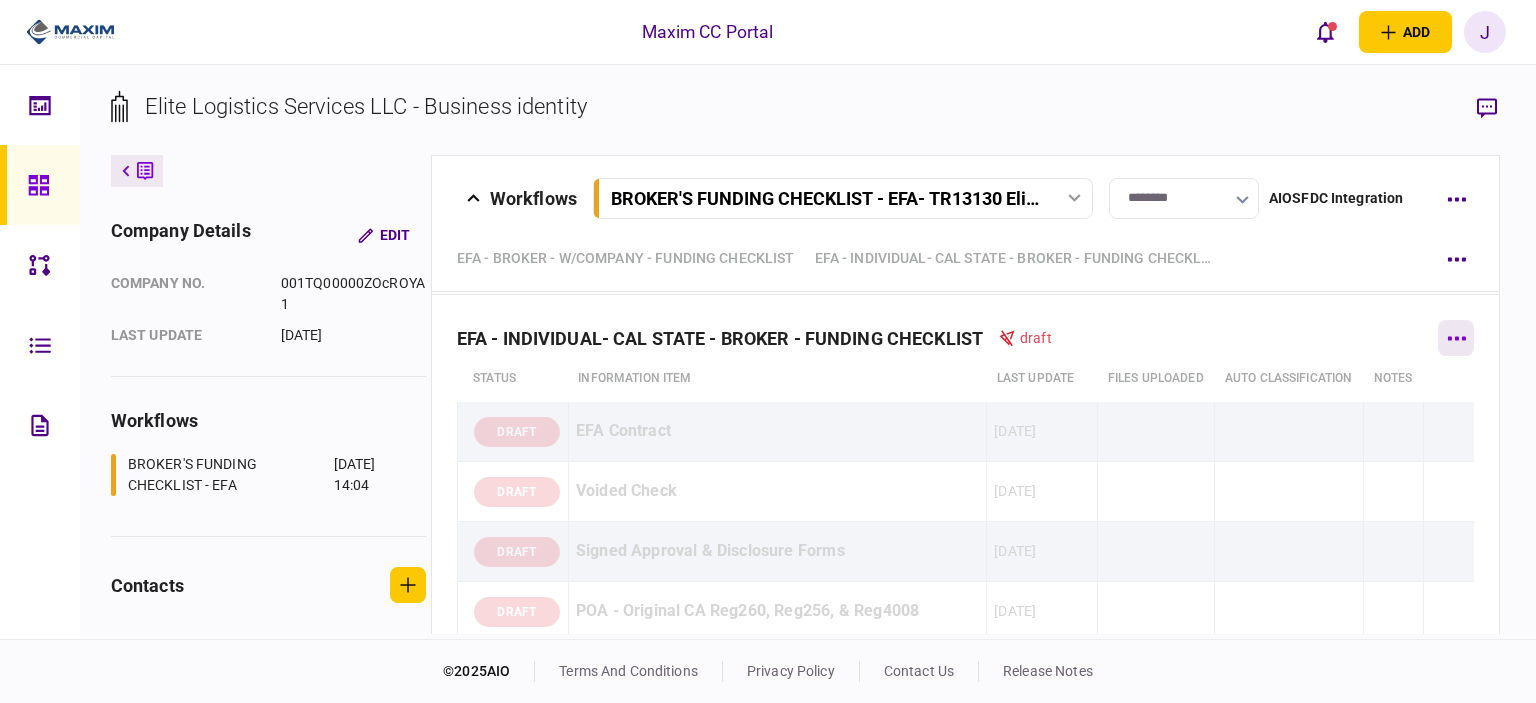 click at bounding box center (1456, 338) 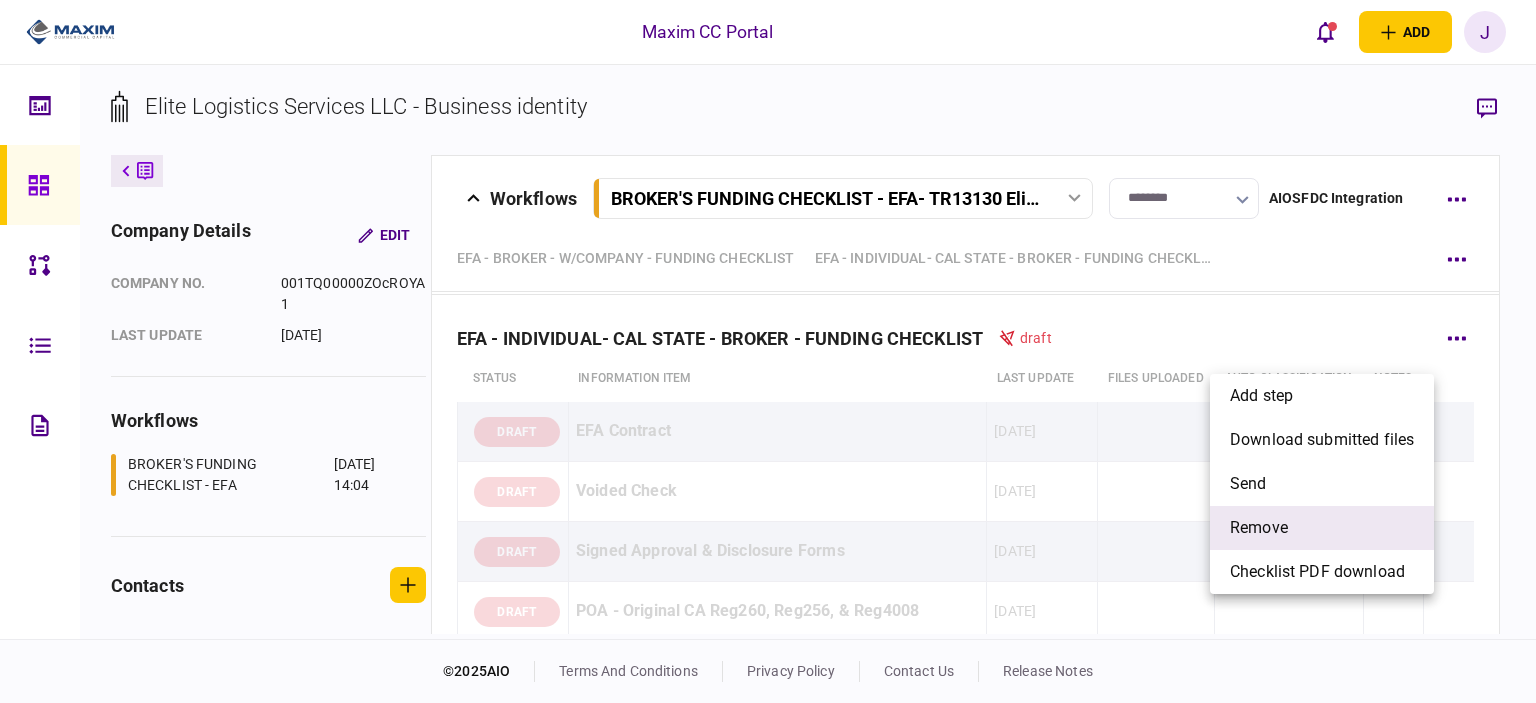click on "remove" at bounding box center [1322, 528] 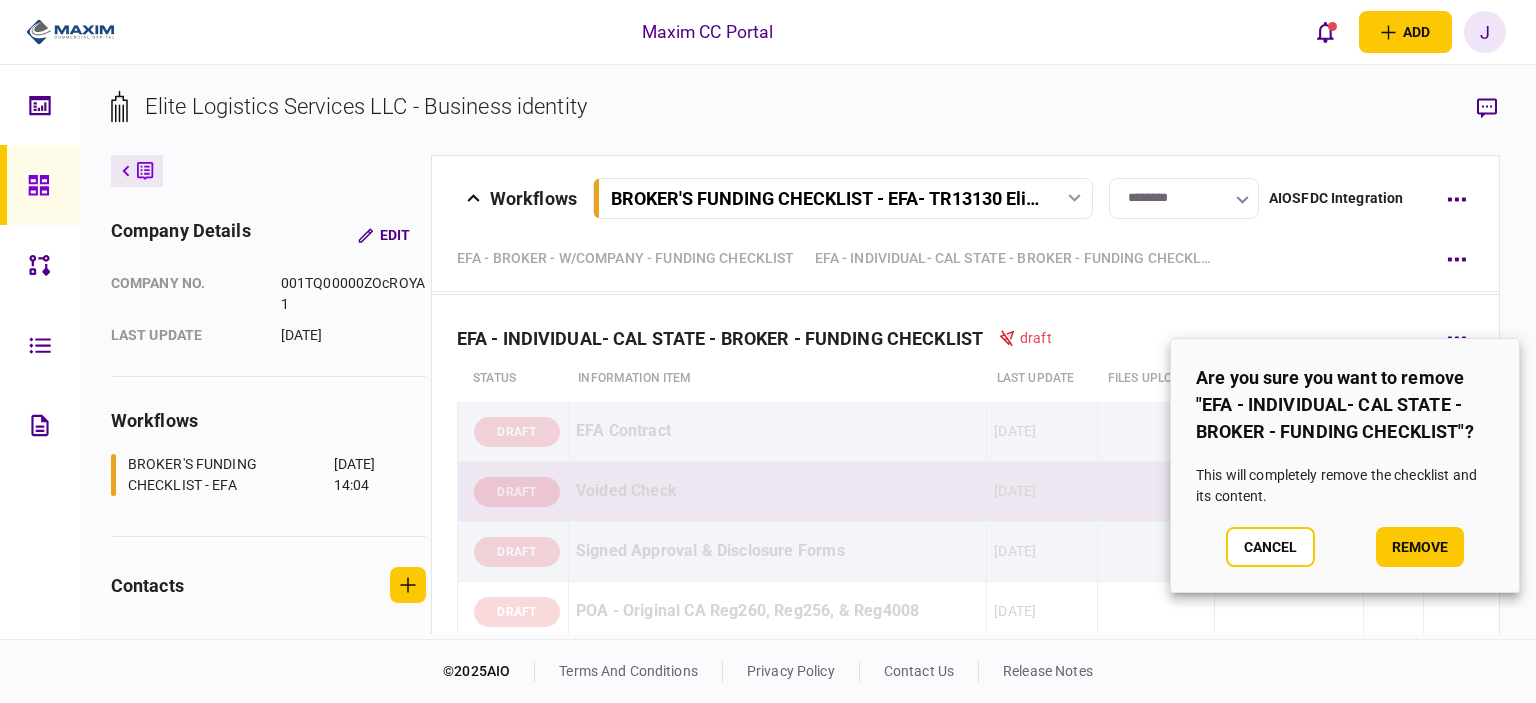 click on "remove" at bounding box center [1420, 547] 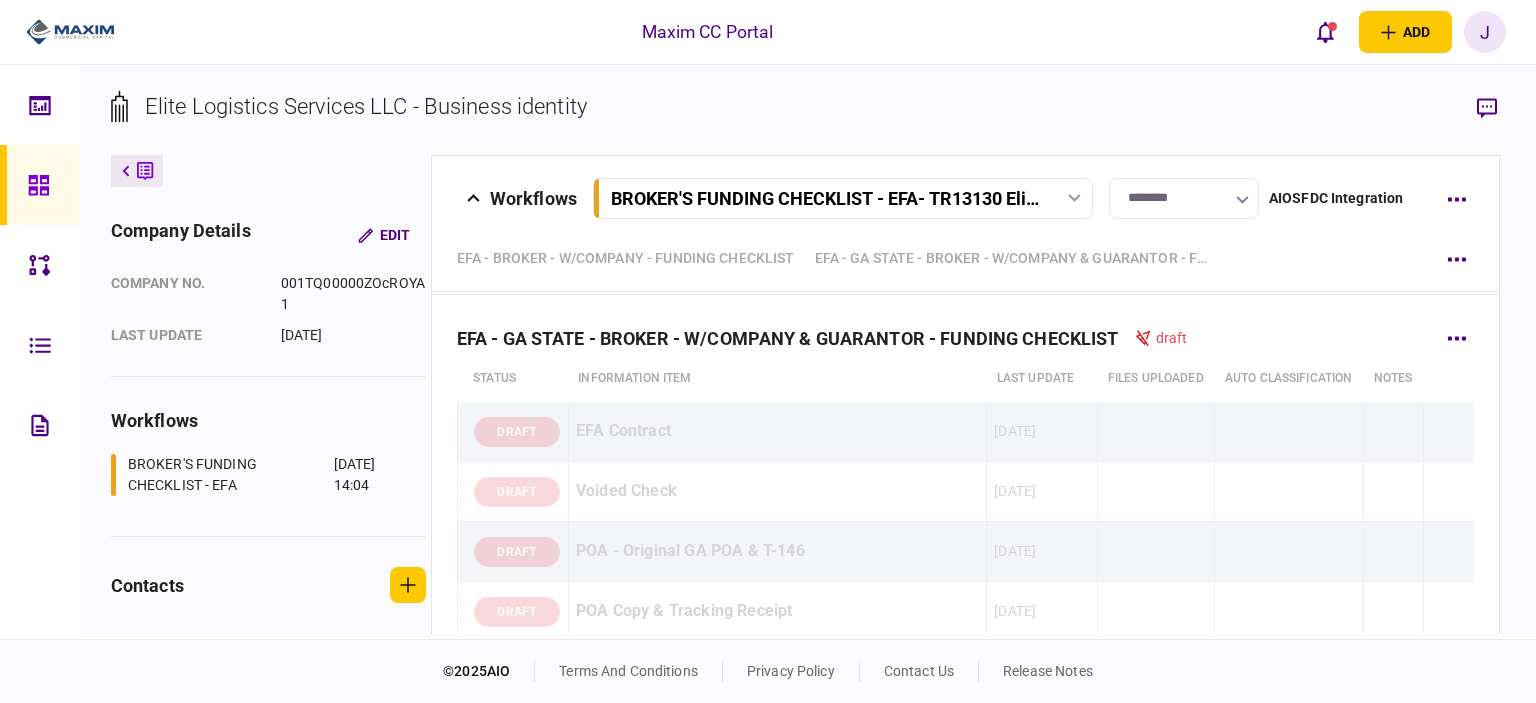 click on "EFA - GA STATE - BROKER - W/COMPANY & GUARANTOR - FUNDING CHECKLIST draft" at bounding box center (966, 338) 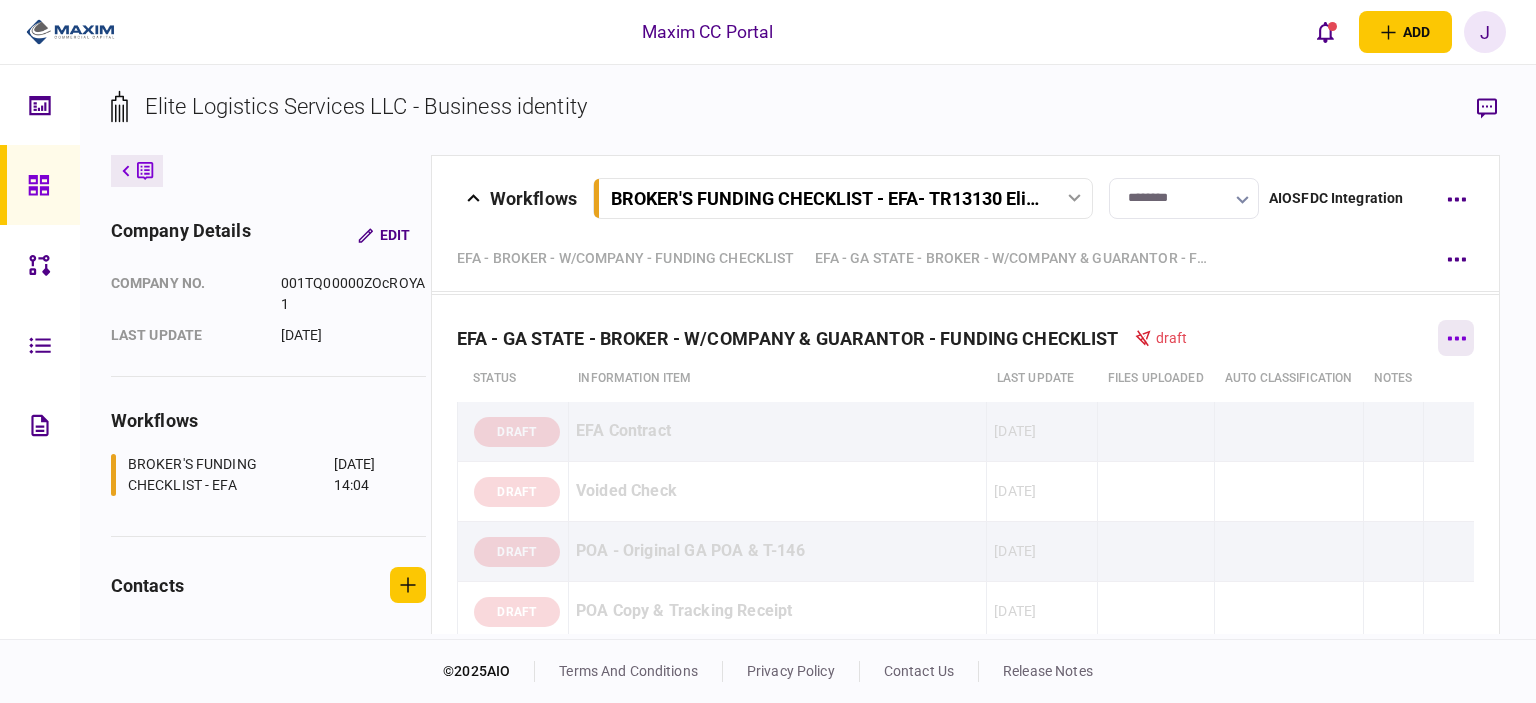 click at bounding box center (1456, 338) 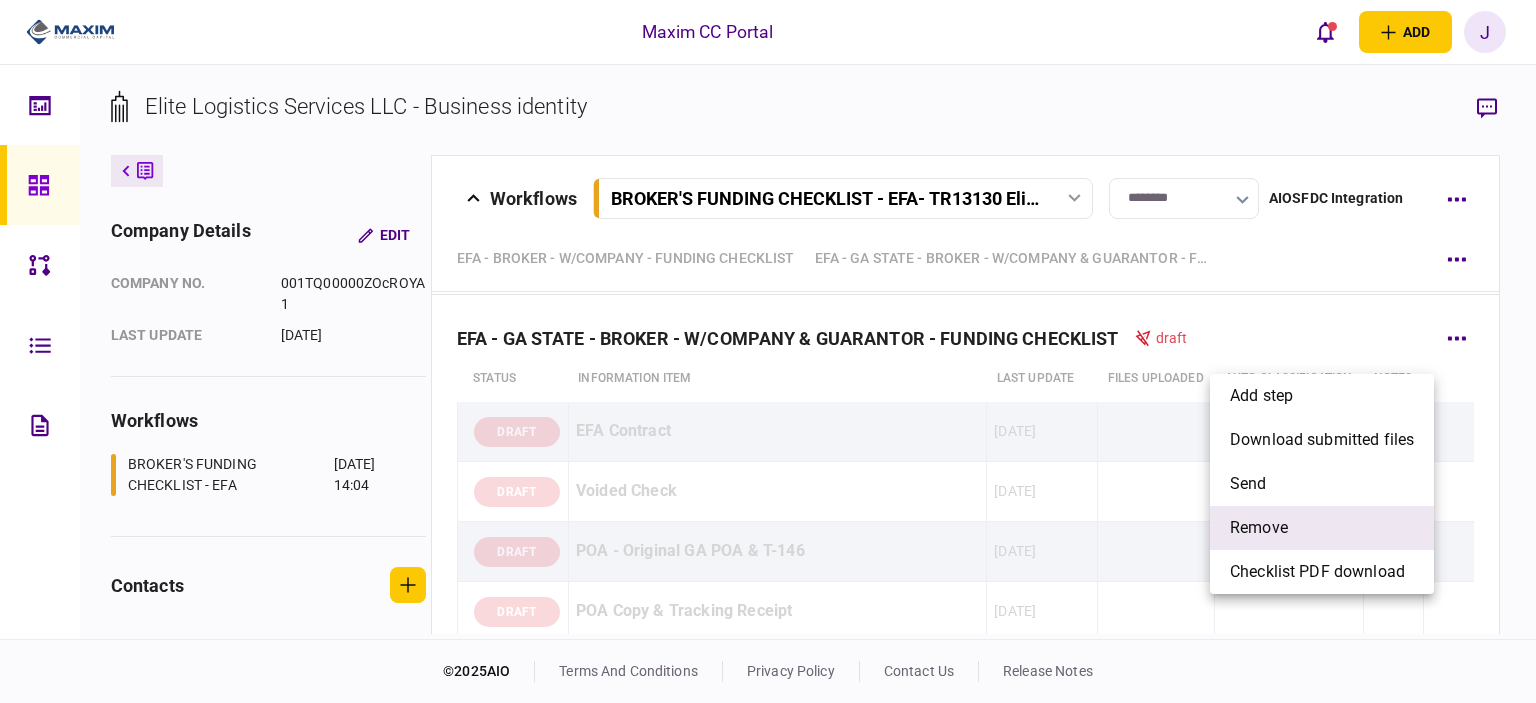 click on "remove" at bounding box center [1322, 528] 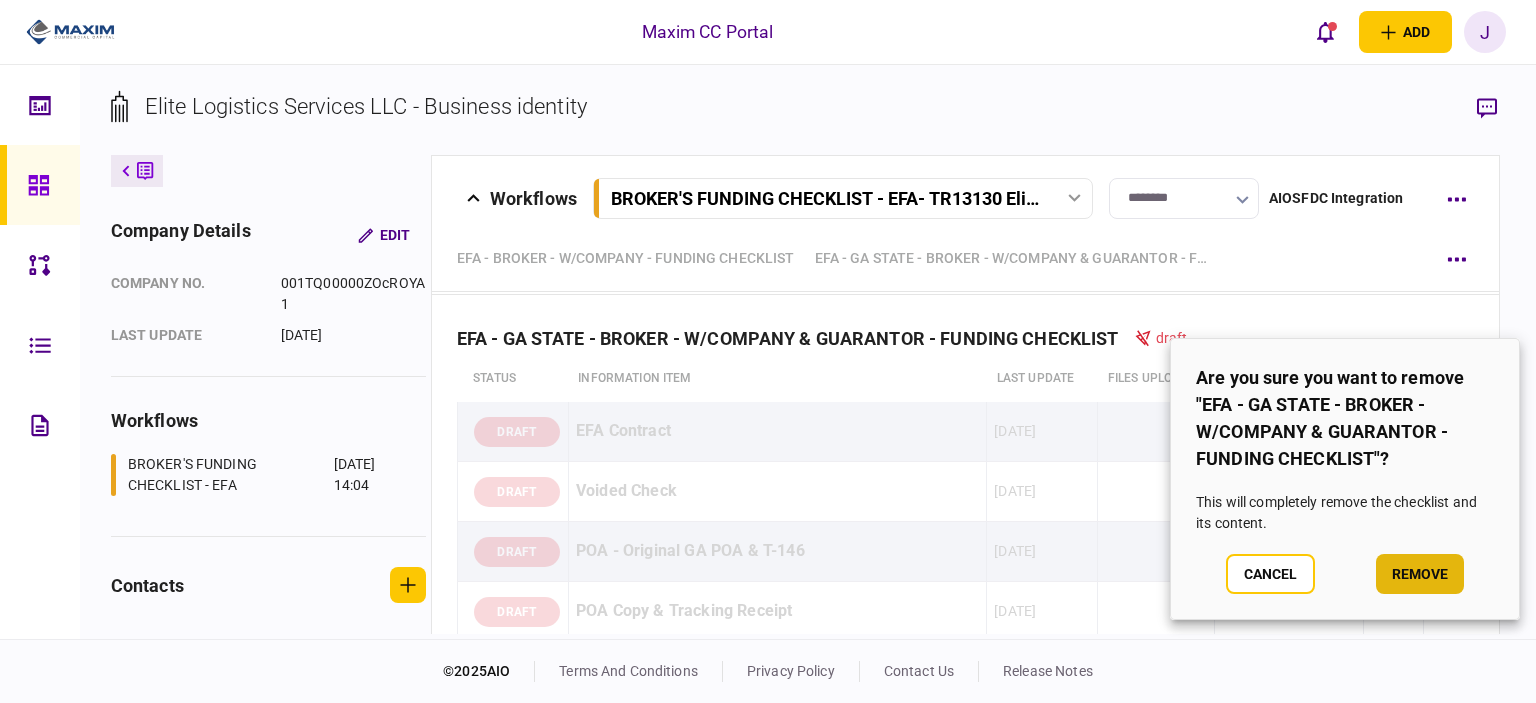 click on "remove" at bounding box center (1420, 574) 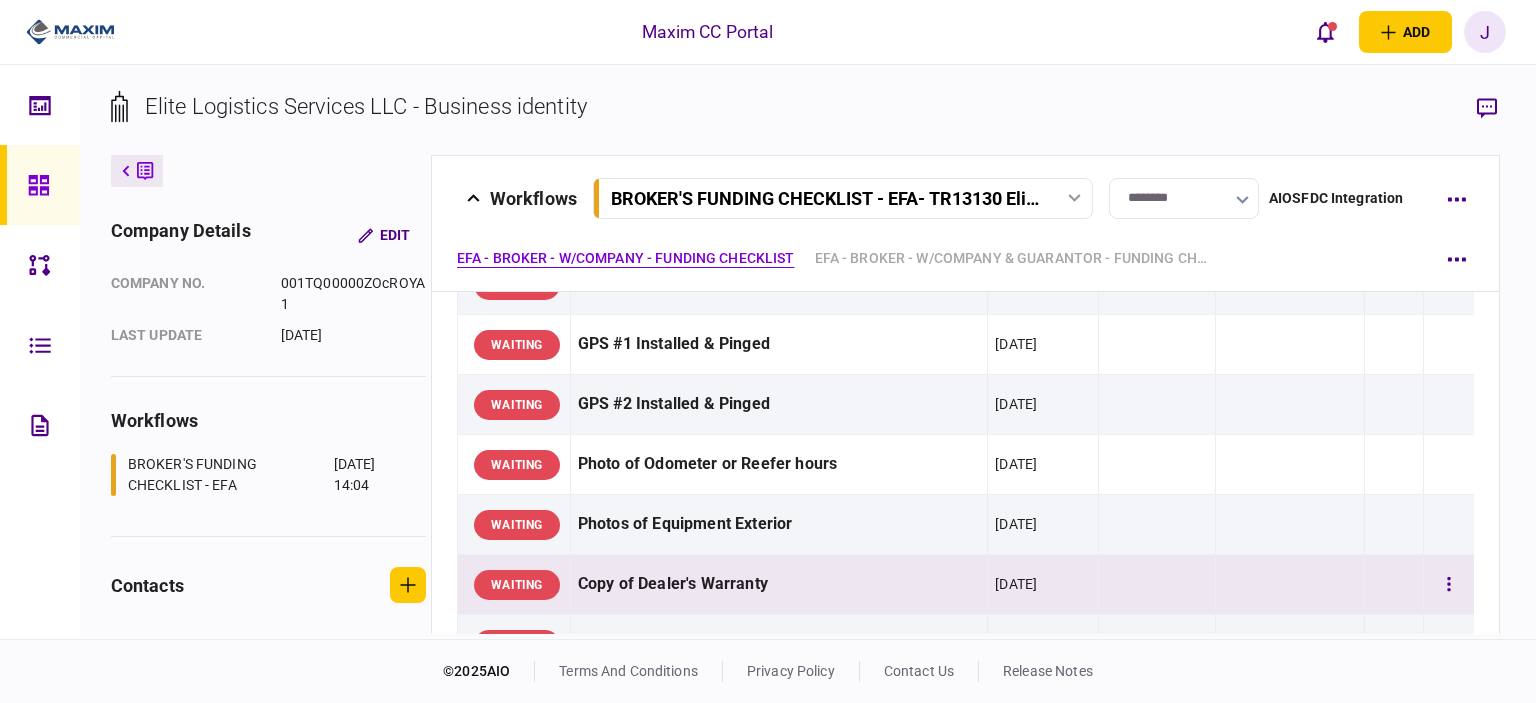 scroll, scrollTop: 2000, scrollLeft: 0, axis: vertical 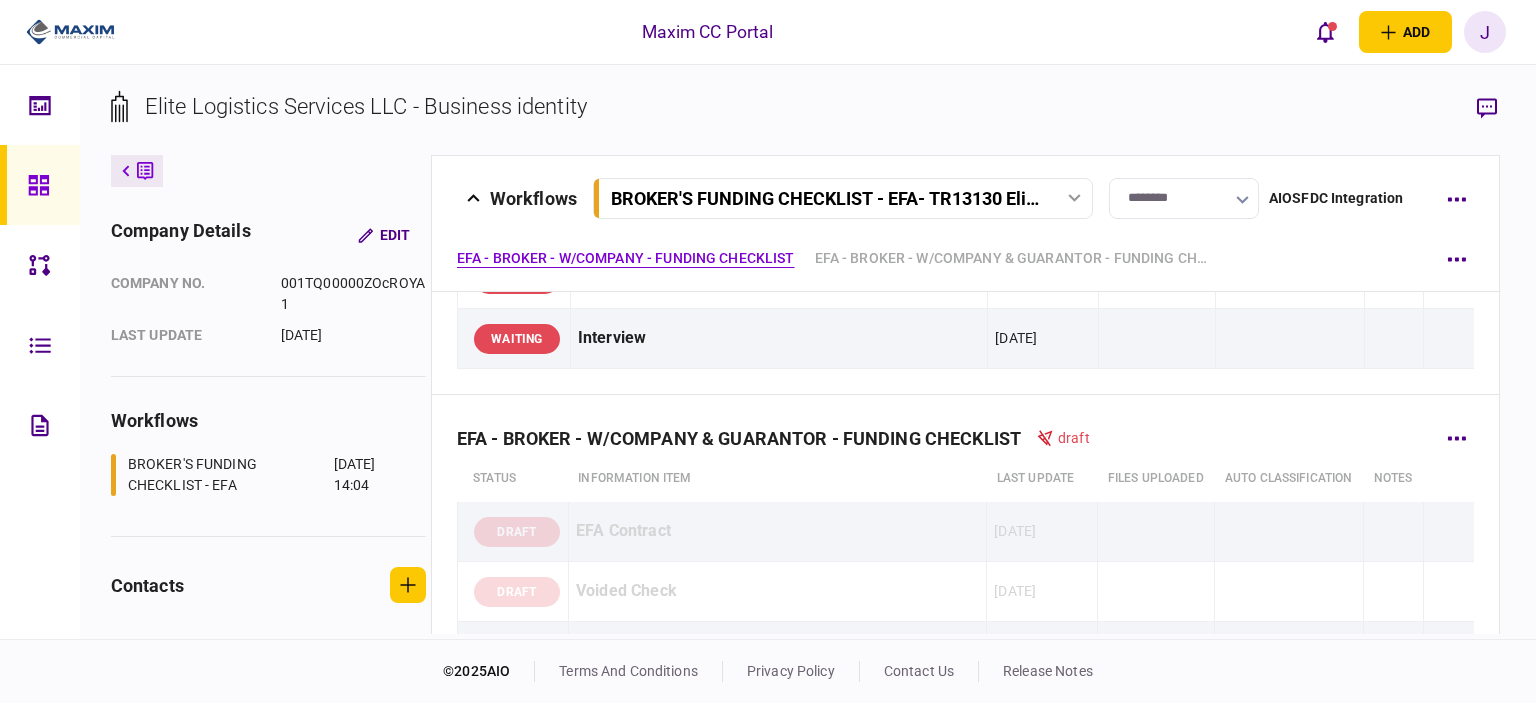 click at bounding box center [1448, 479] 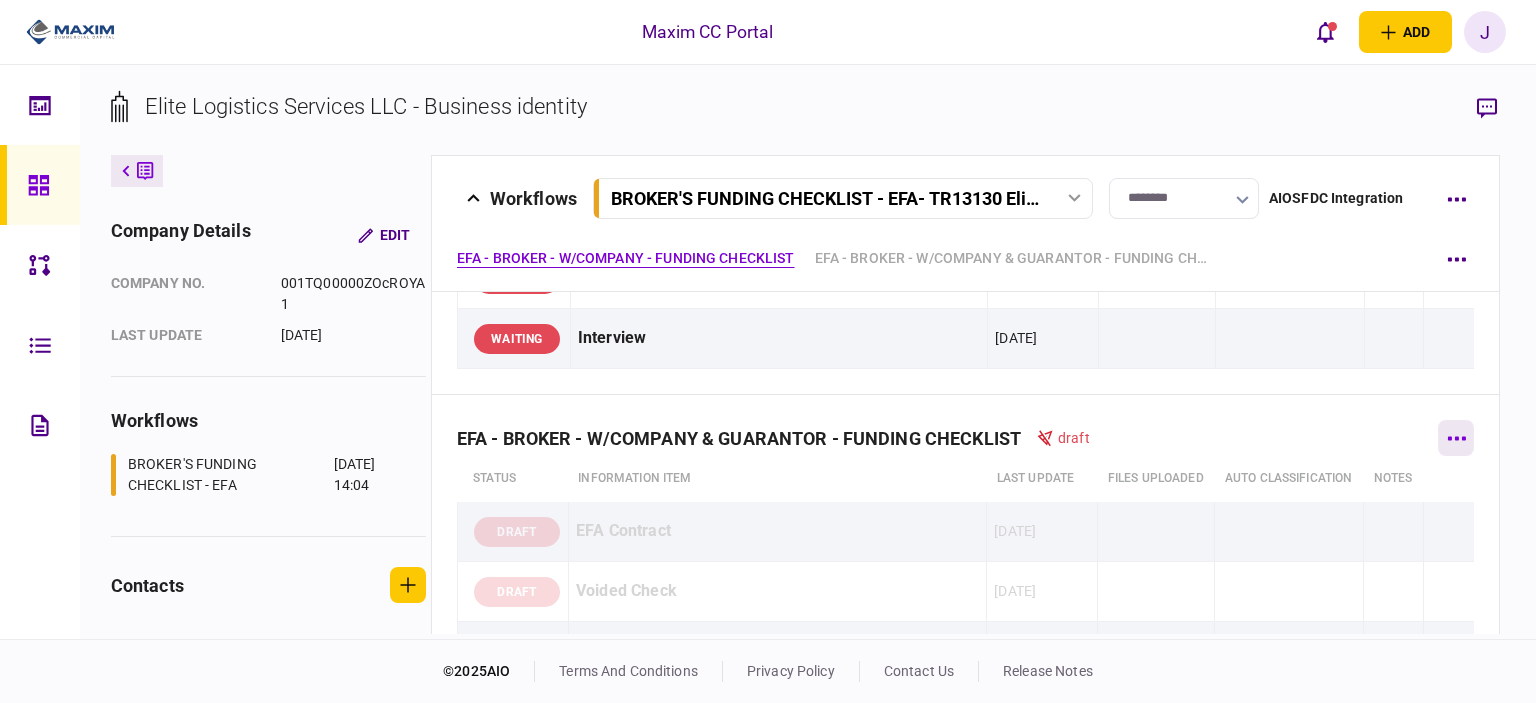 click at bounding box center [1456, 438] 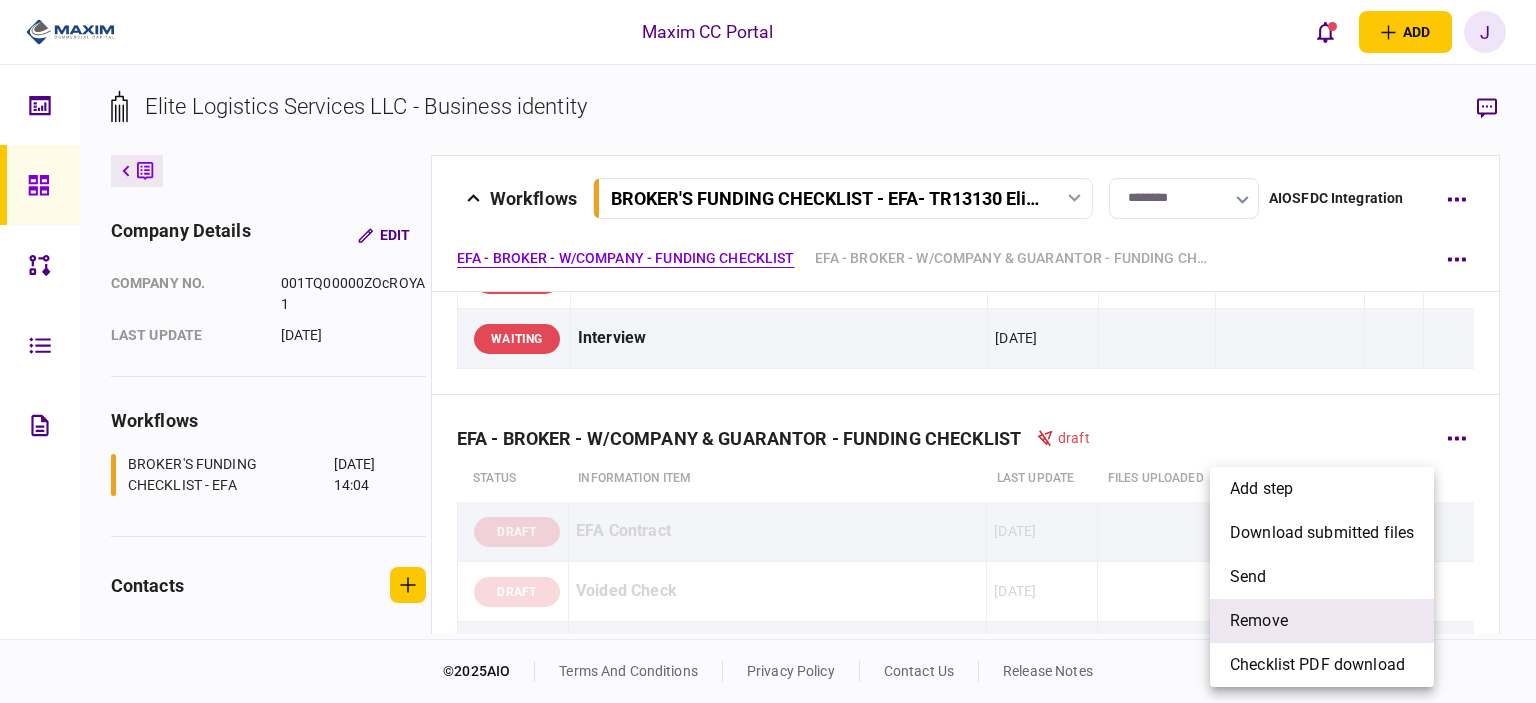 click on "remove" at bounding box center (1322, 621) 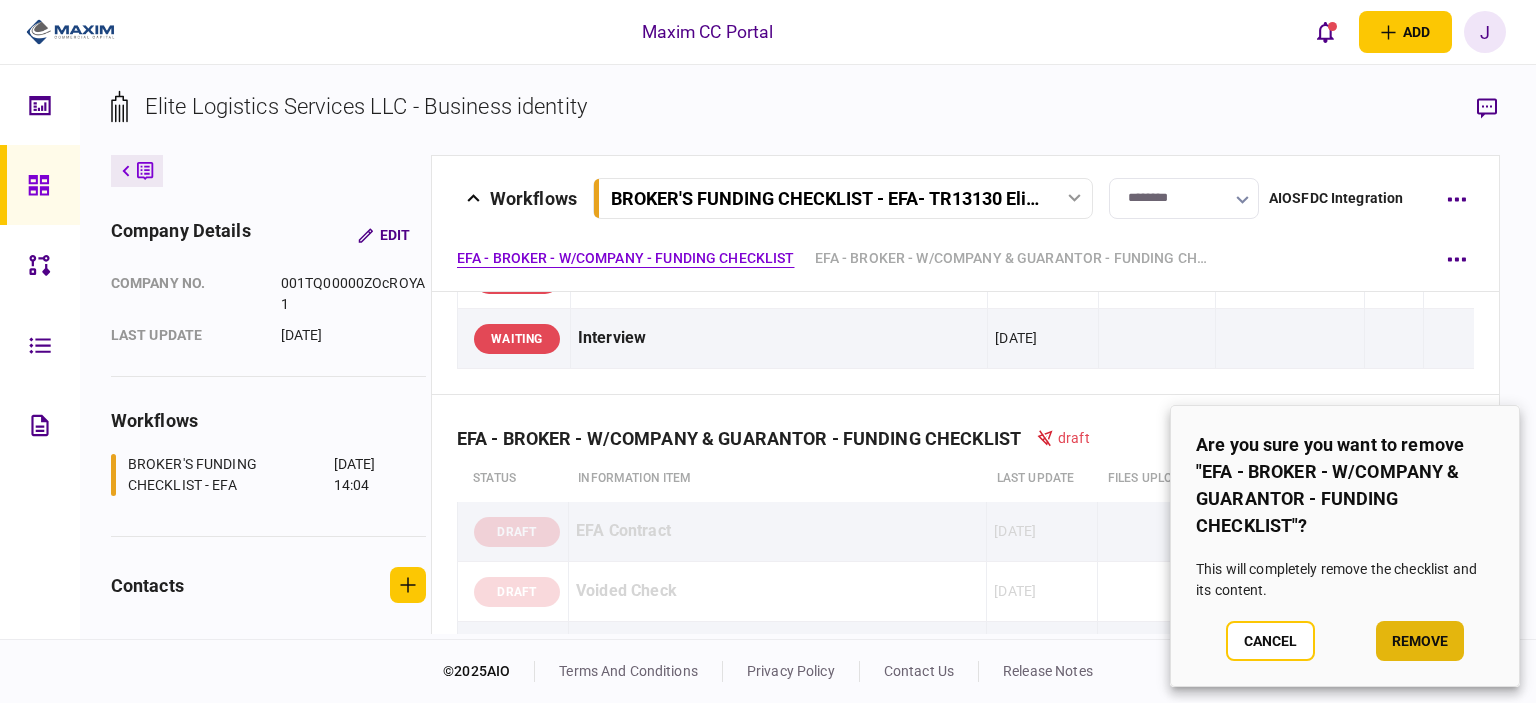 click on "remove" at bounding box center (1420, 641) 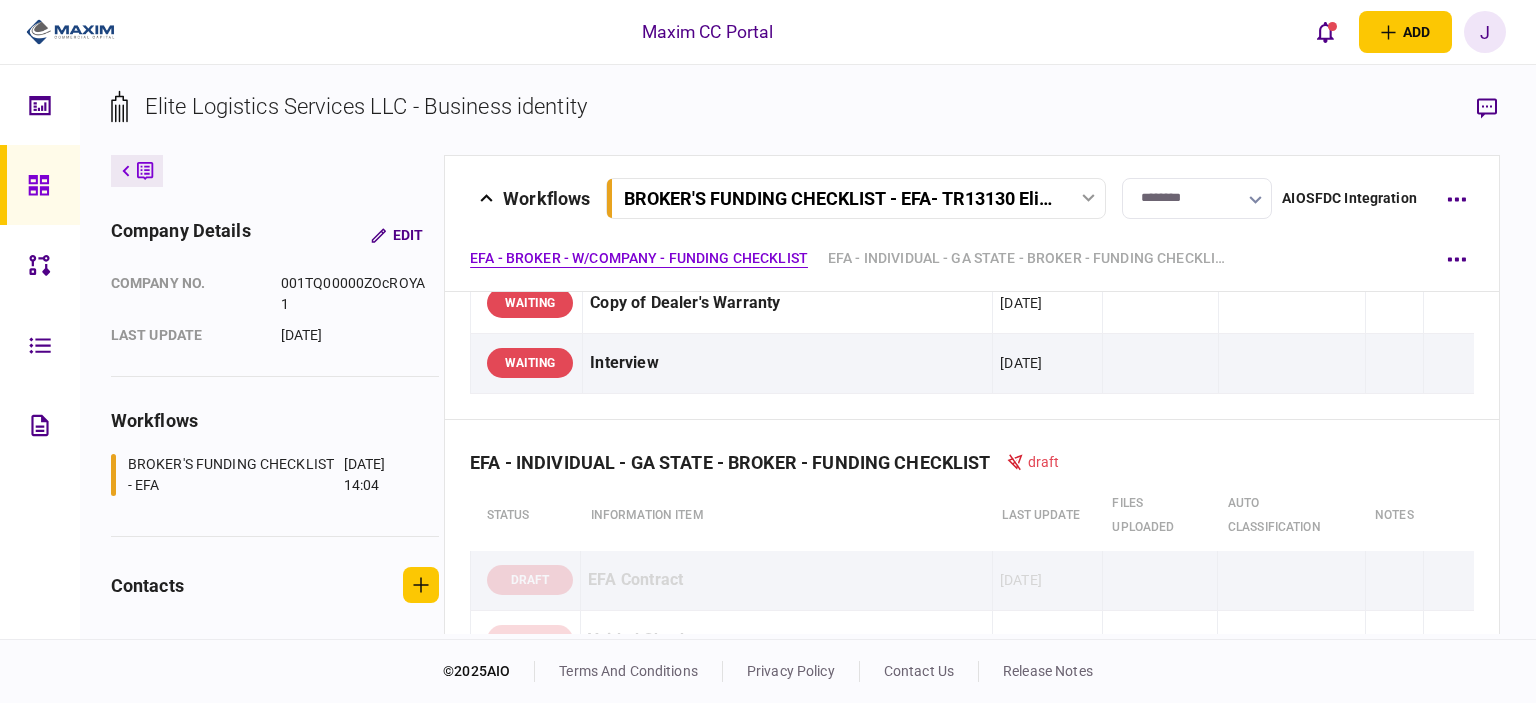 click at bounding box center (40, 185) 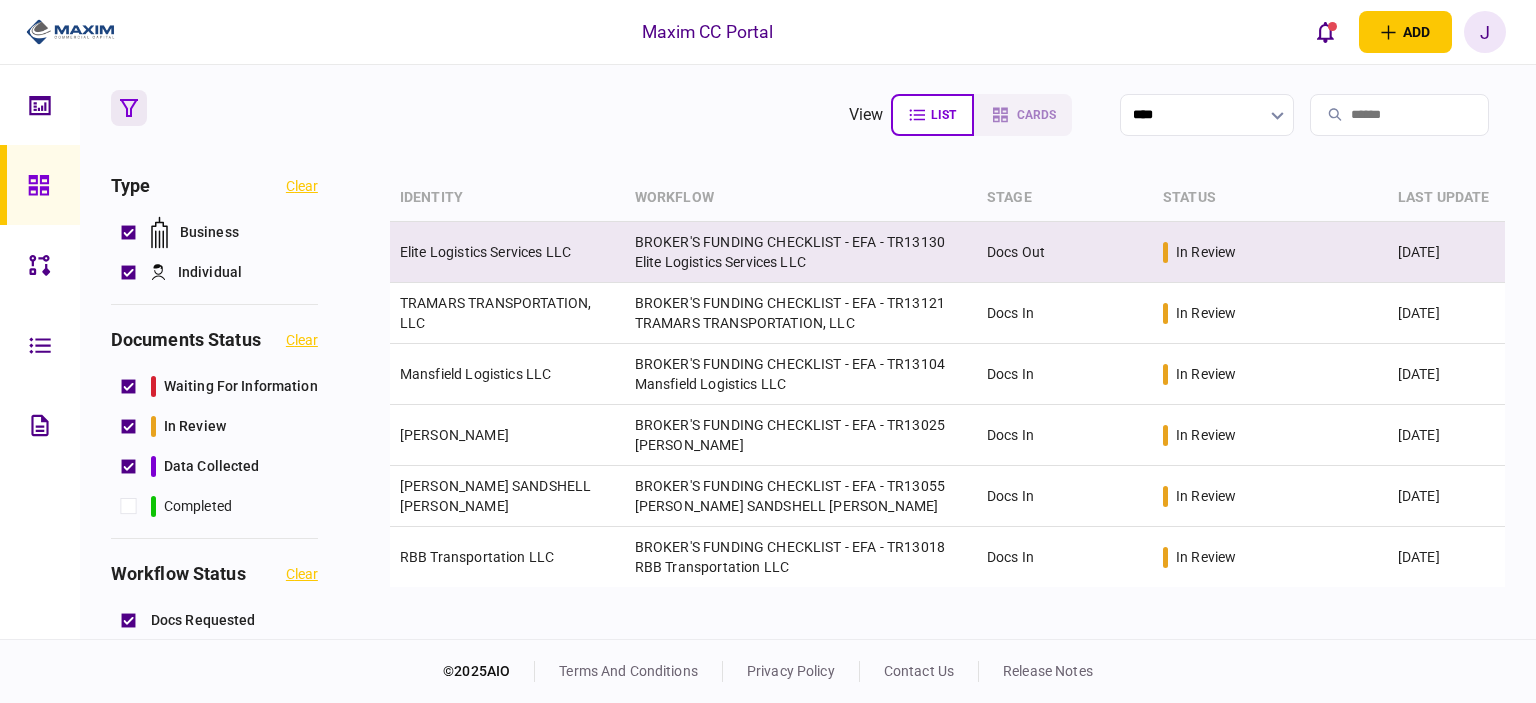 click on "Elite Logistics Services LLC" at bounding box center (507, 252) 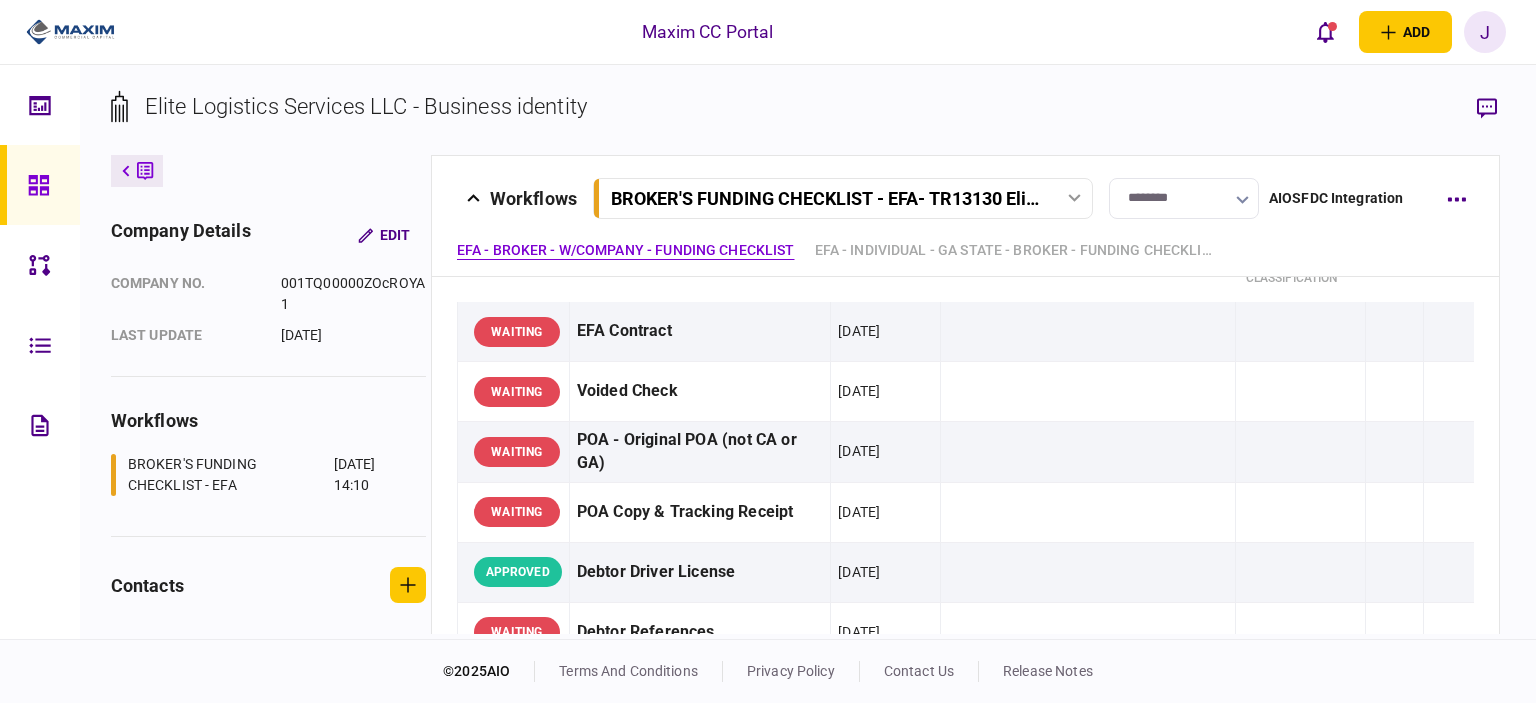 scroll, scrollTop: 0, scrollLeft: 0, axis: both 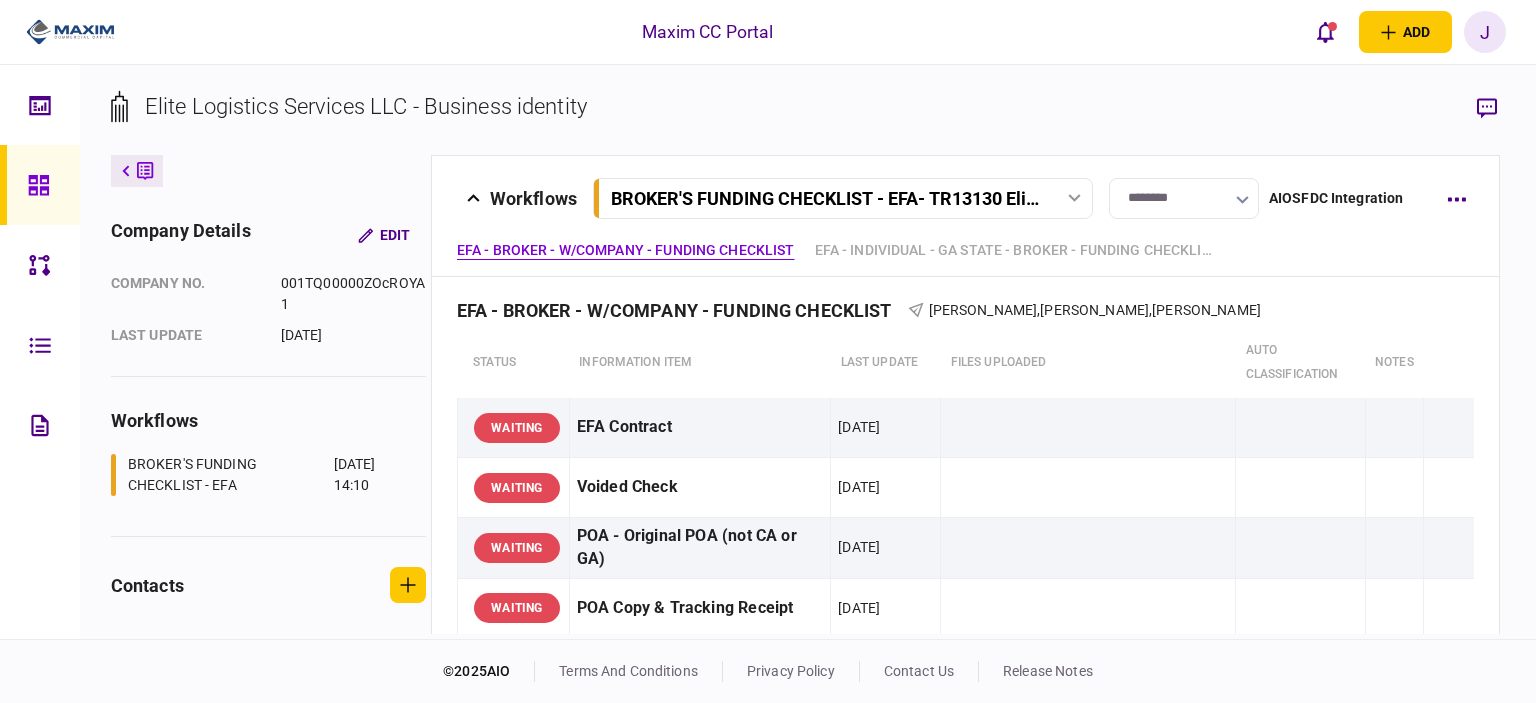 click at bounding box center [40, 185] 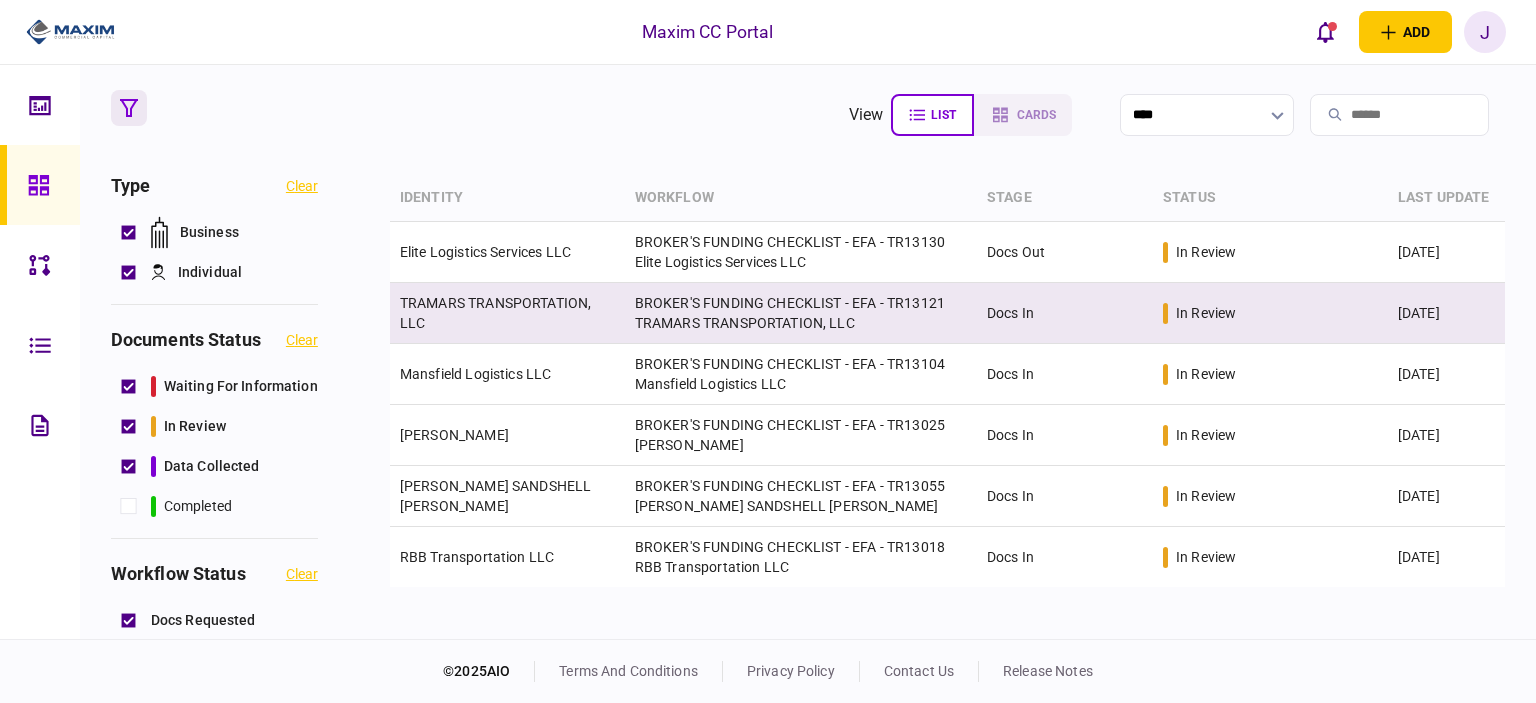 click on "TRAMARS TRANSPORTATION, LLC" at bounding box center (495, 313) 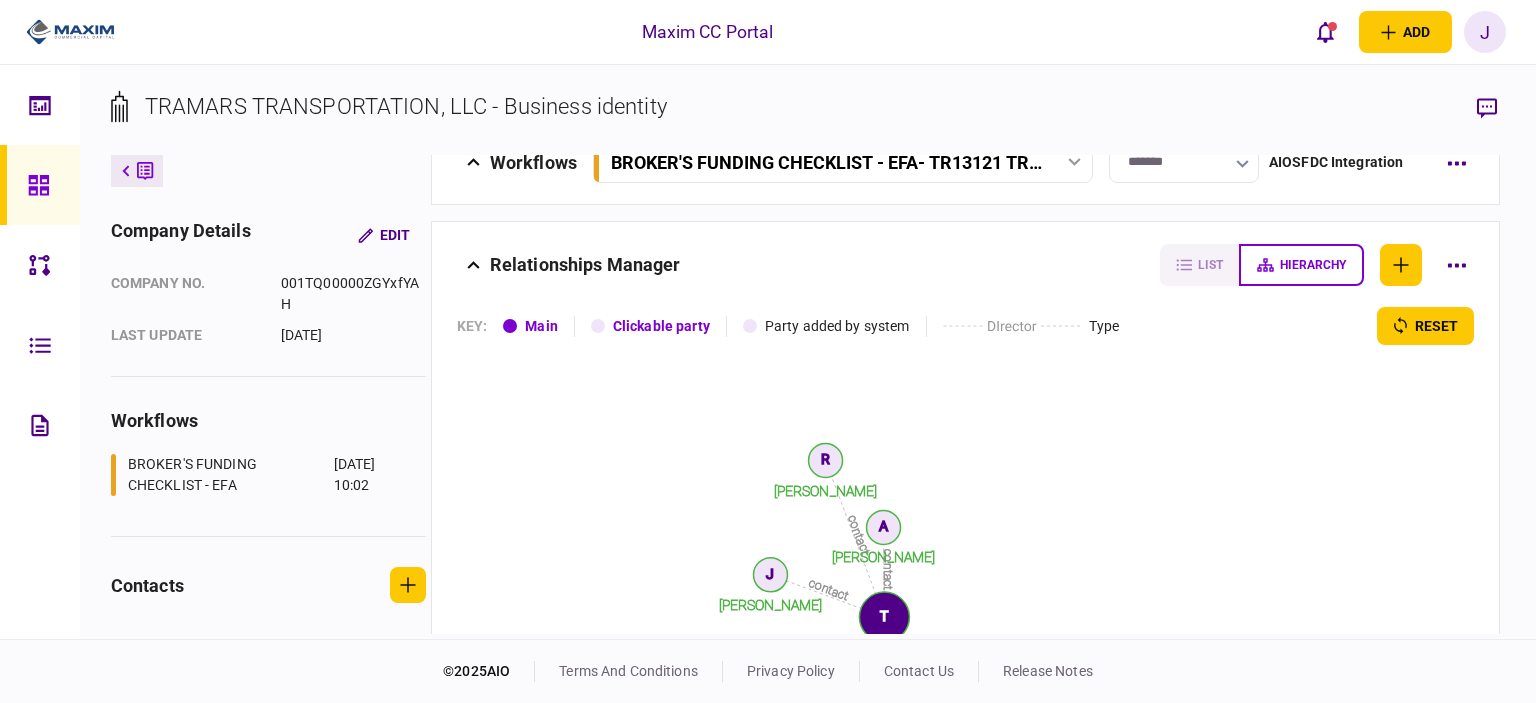 scroll, scrollTop: 2432, scrollLeft: 0, axis: vertical 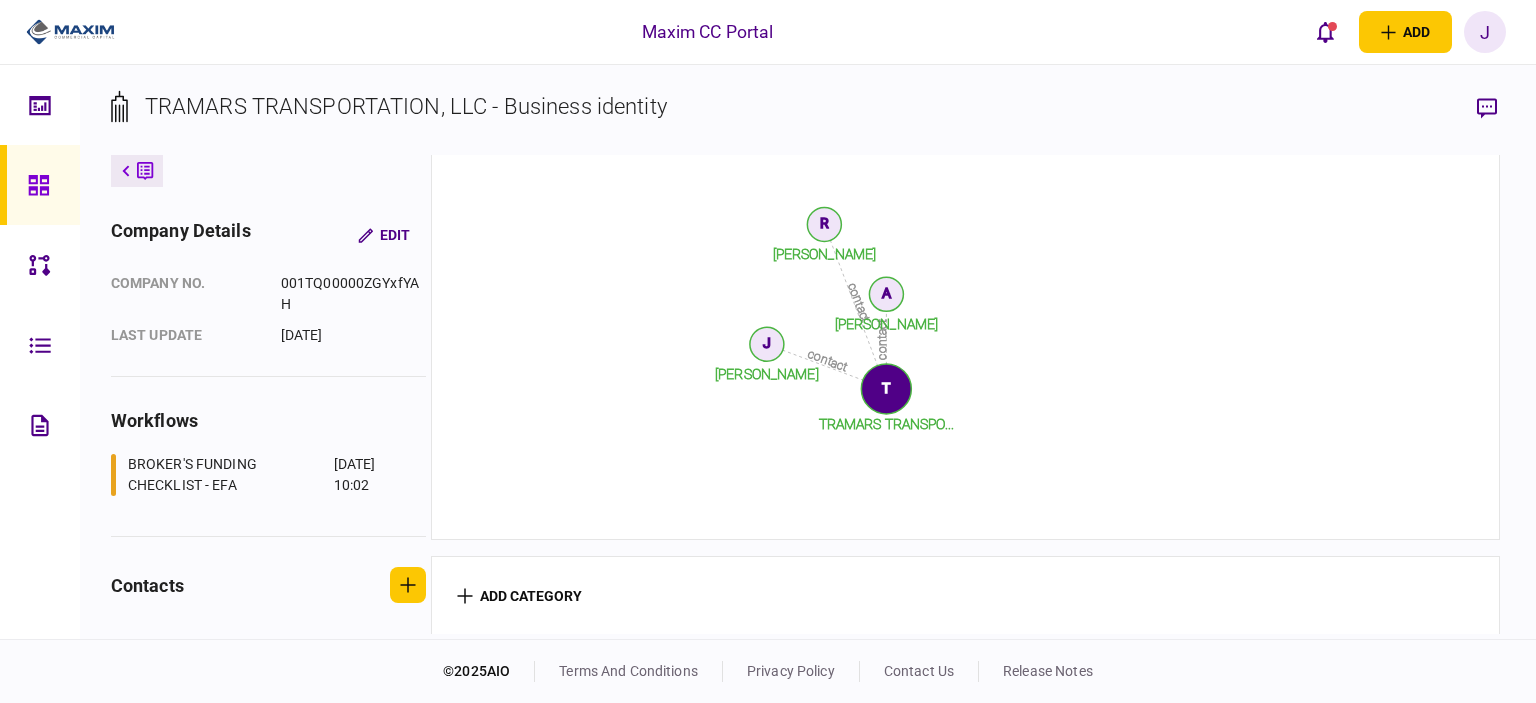 click at bounding box center [40, 185] 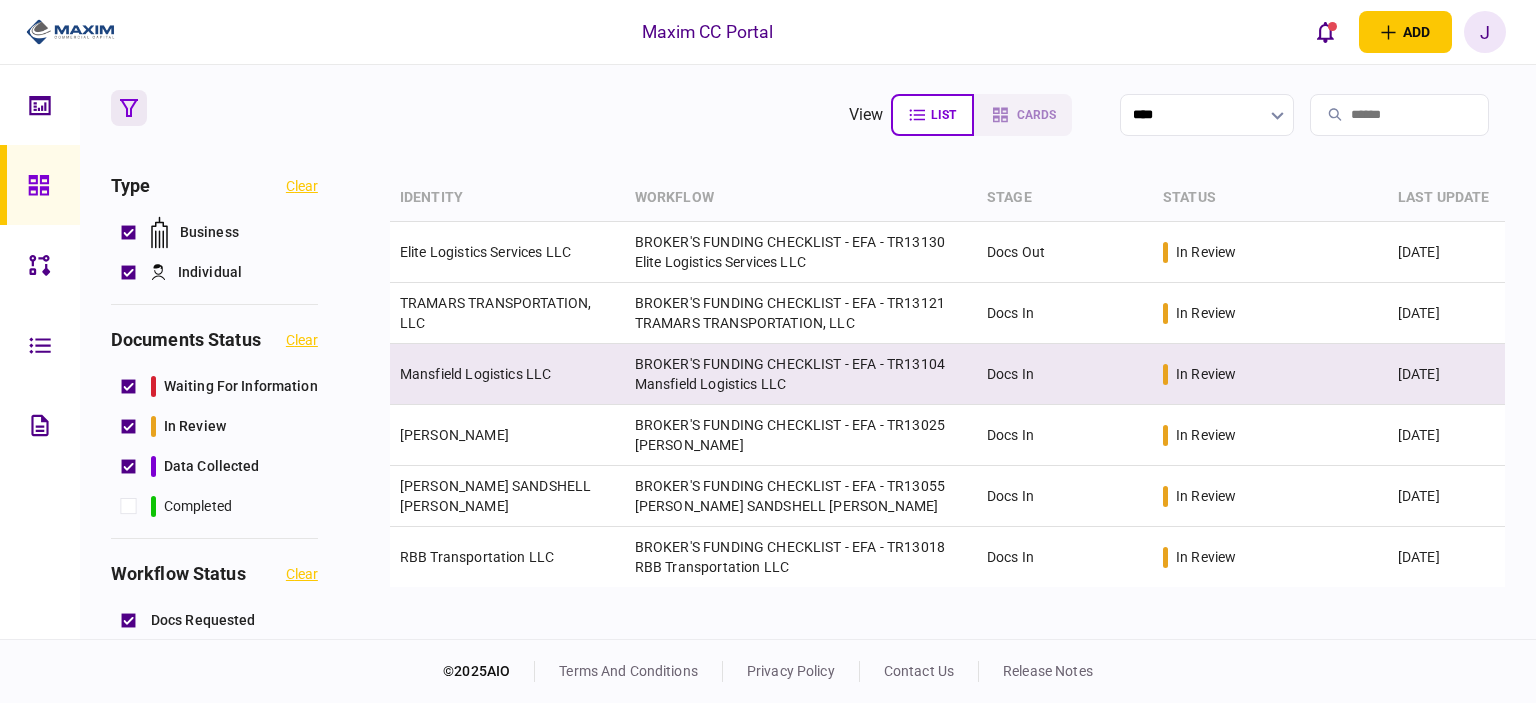 click on "Mansfield Logistics LLC" at bounding box center [507, 374] 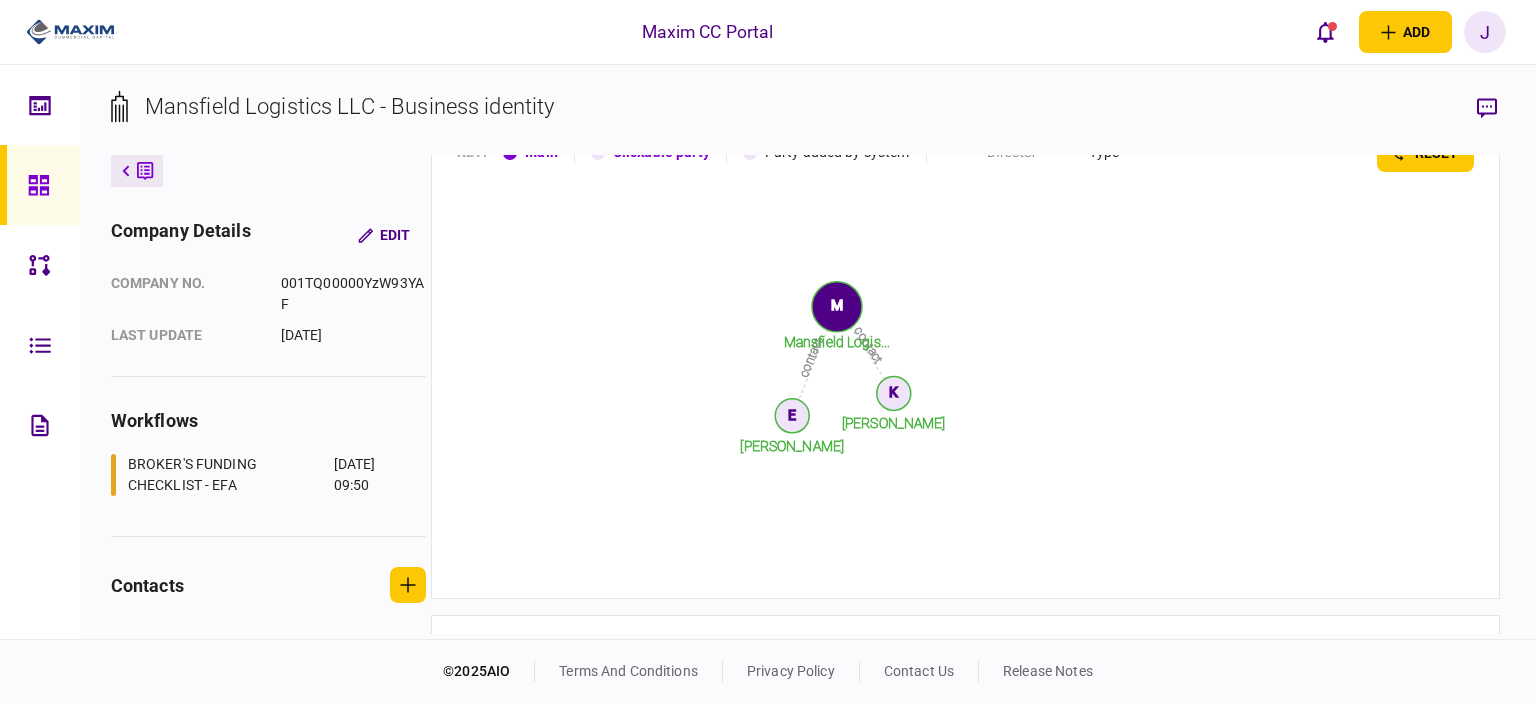 scroll, scrollTop: 2768, scrollLeft: 0, axis: vertical 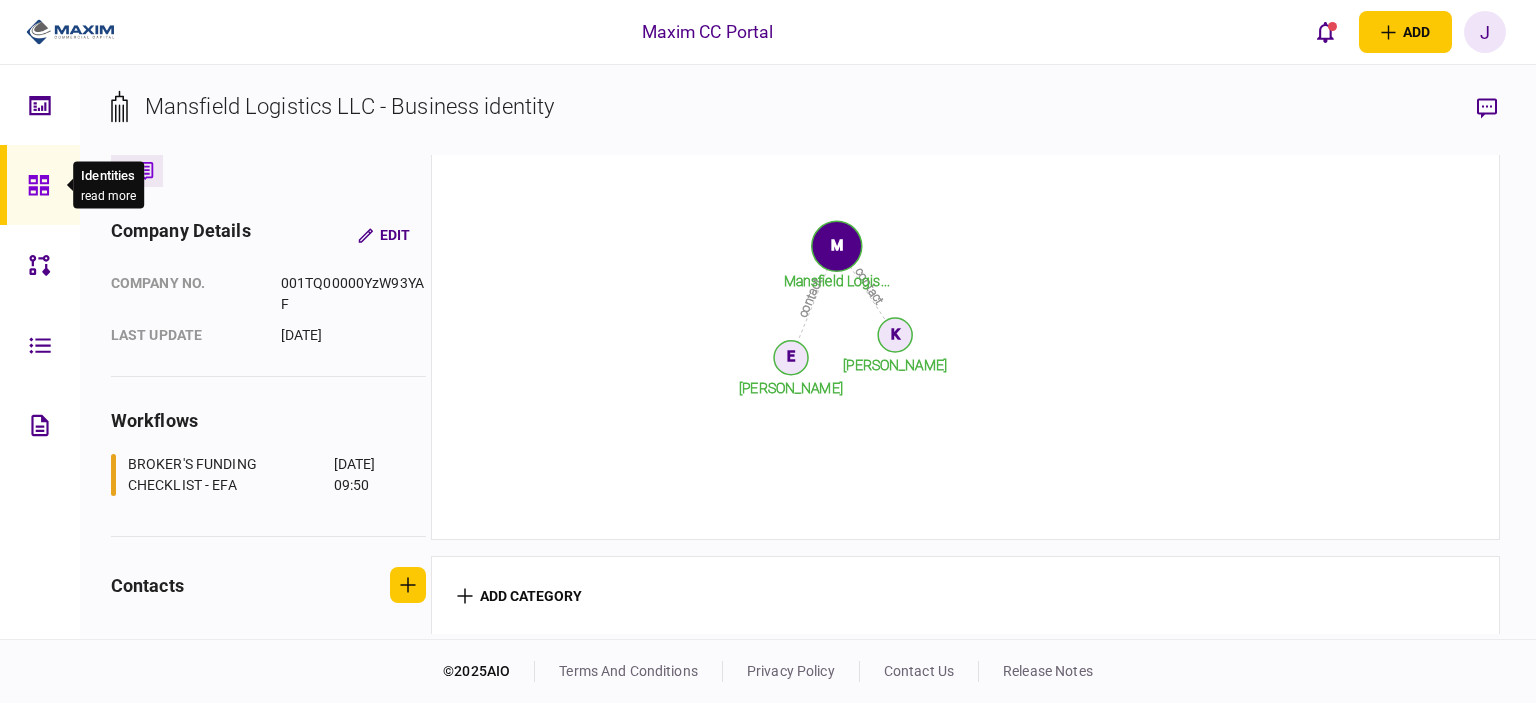 click 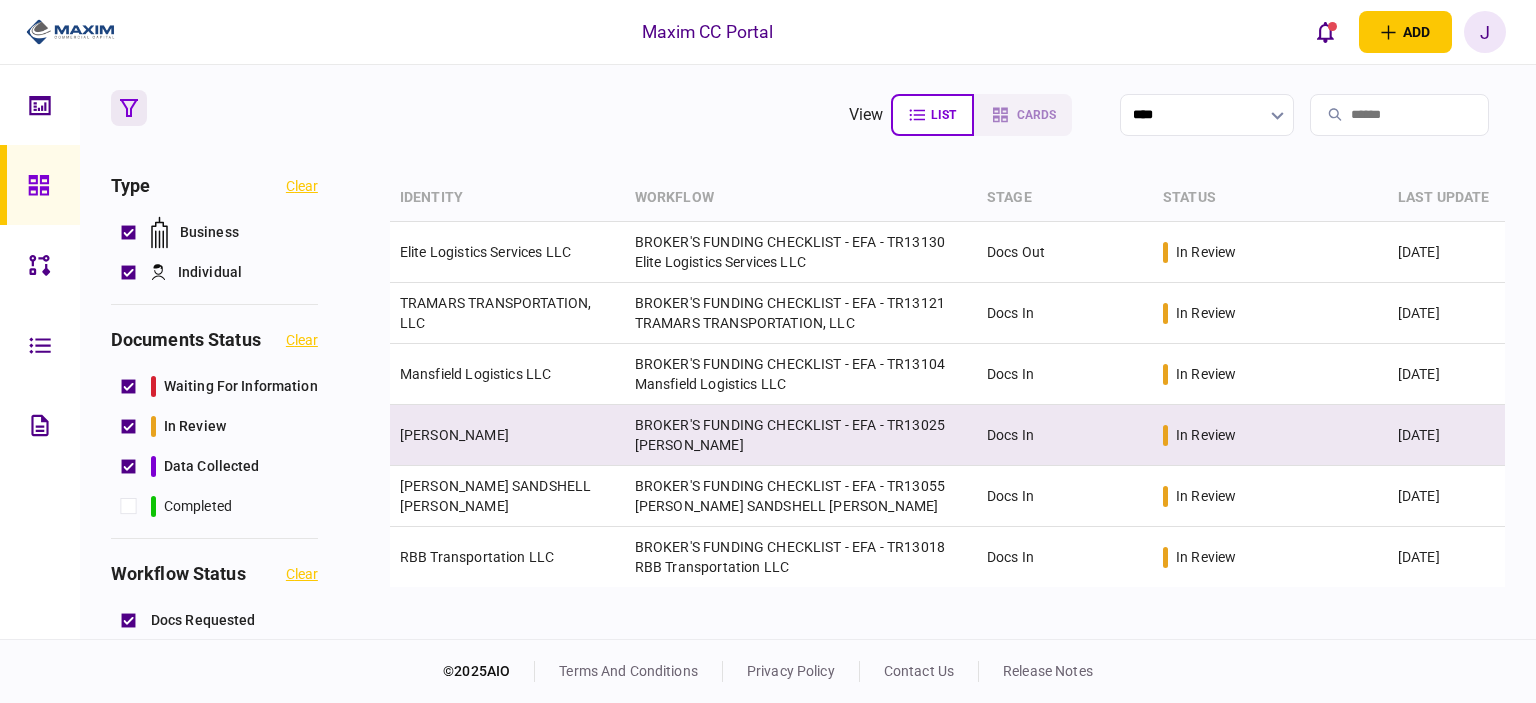 click on "[PERSON_NAME]" at bounding box center (454, 435) 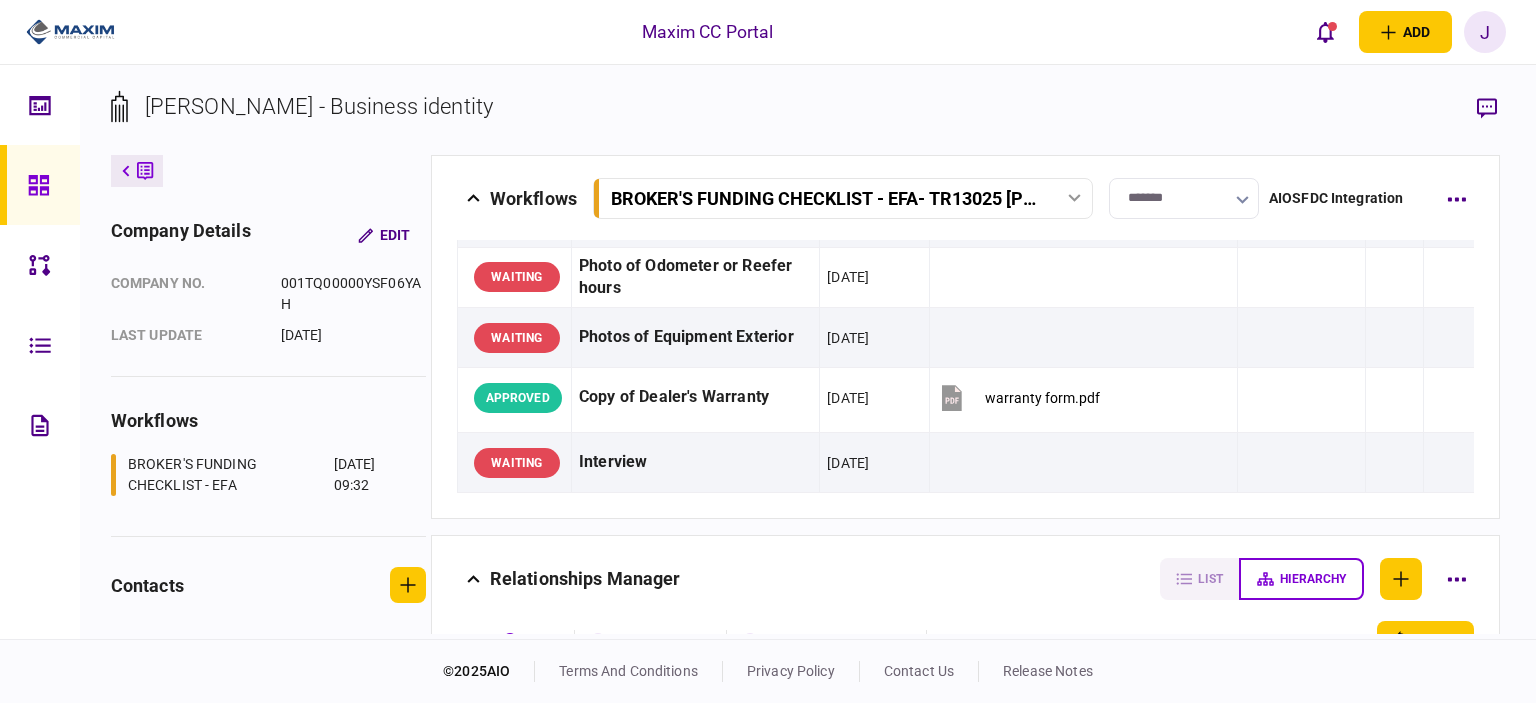 scroll, scrollTop: 2546, scrollLeft: 0, axis: vertical 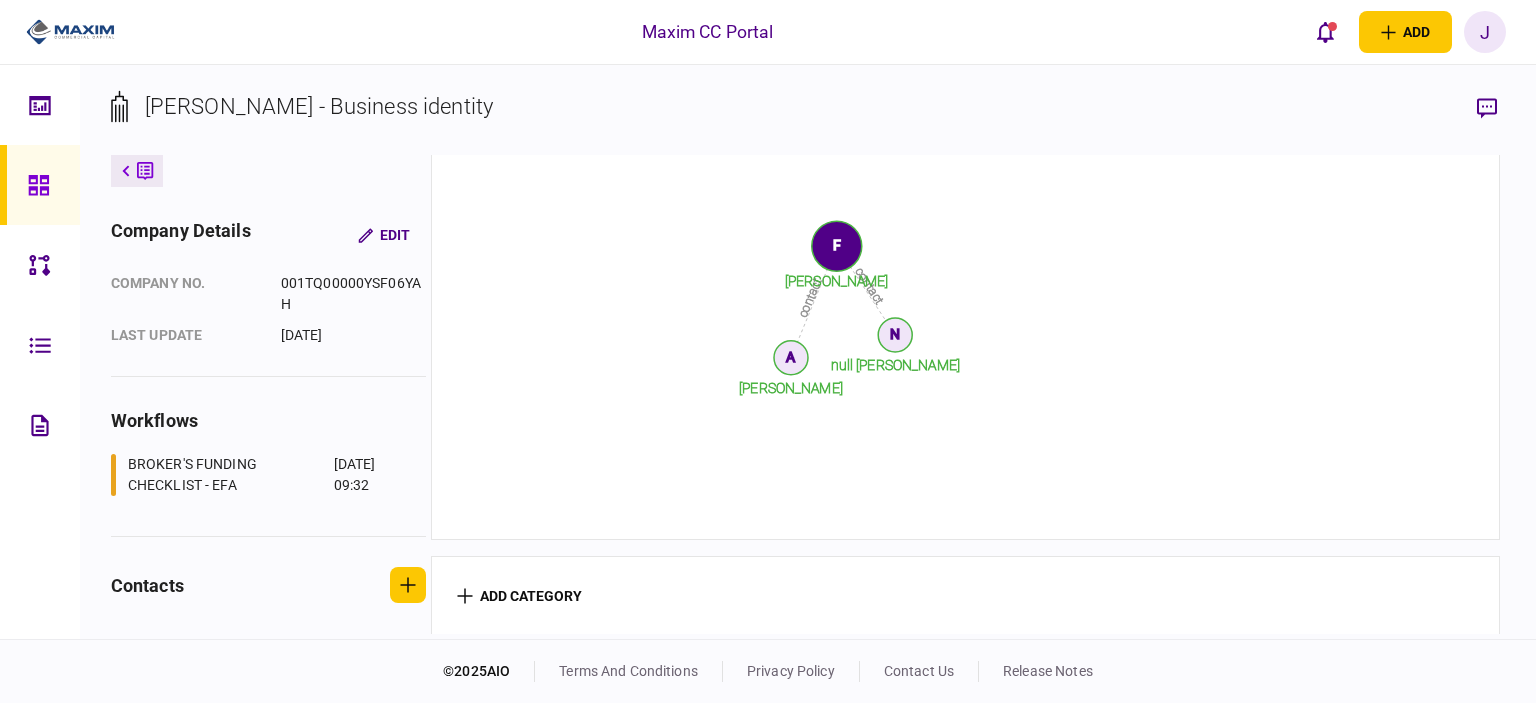 click at bounding box center [44, 185] 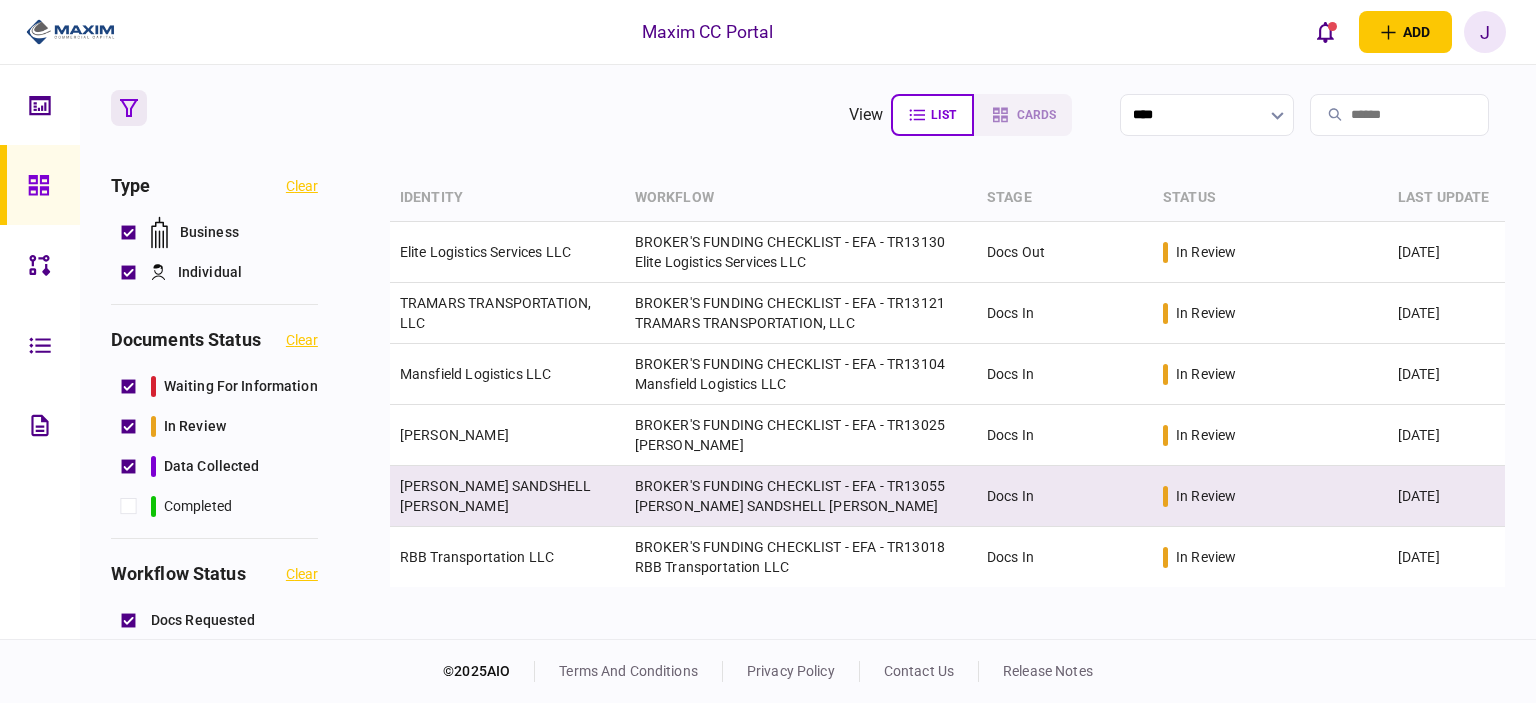 click on "BROKER'S FUNDING CHECKLIST - EFA - TR13055 [PERSON_NAME] SANDSHELL [PERSON_NAME]" at bounding box center (801, 496) 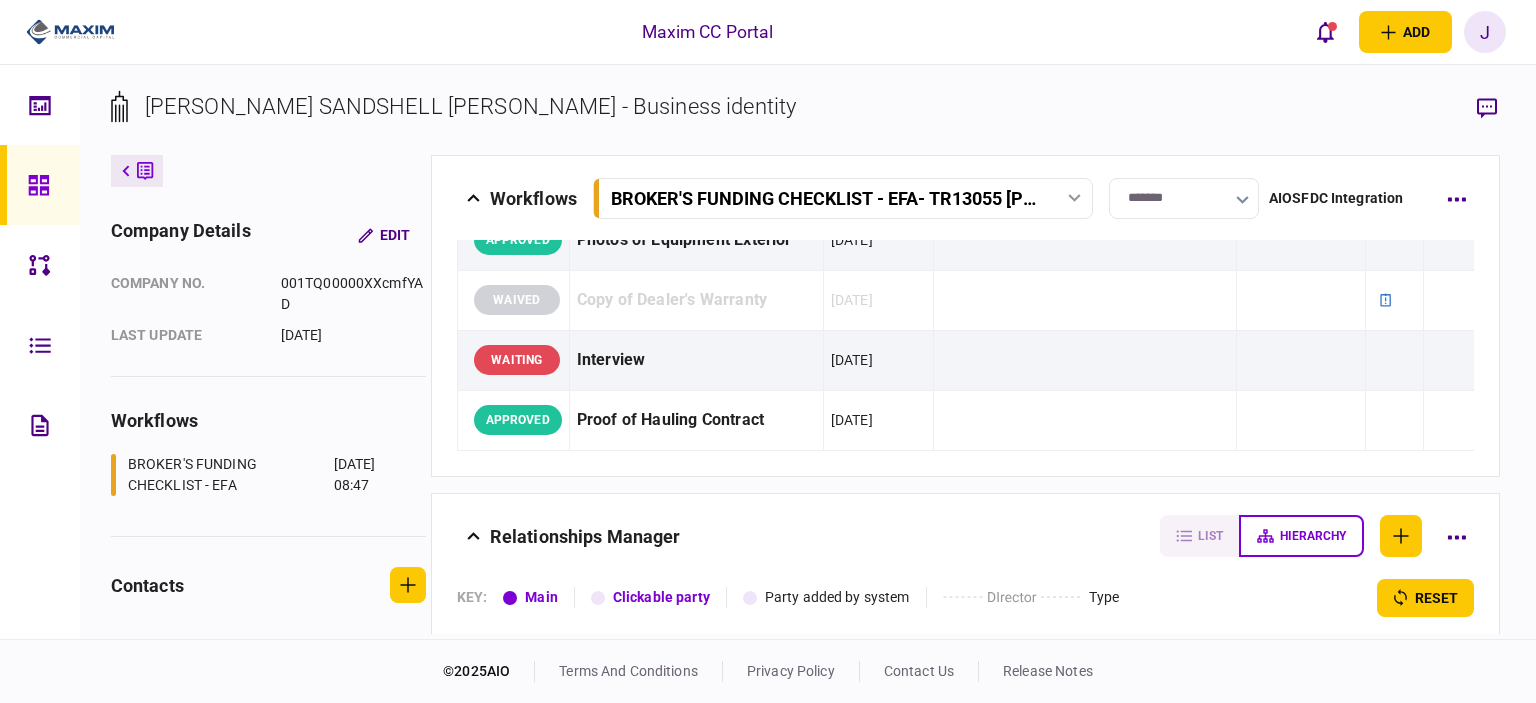 scroll, scrollTop: 2503, scrollLeft: 0, axis: vertical 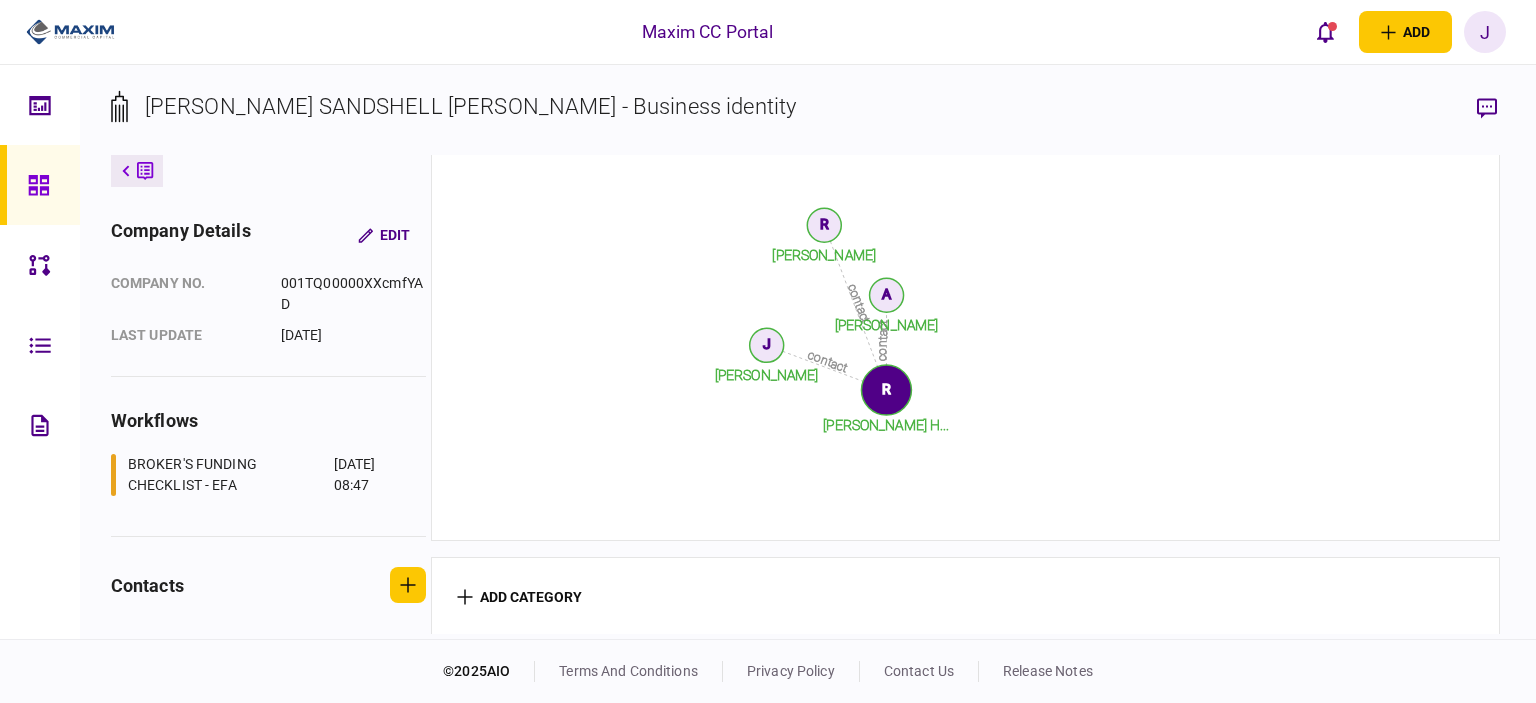 click at bounding box center [44, 185] 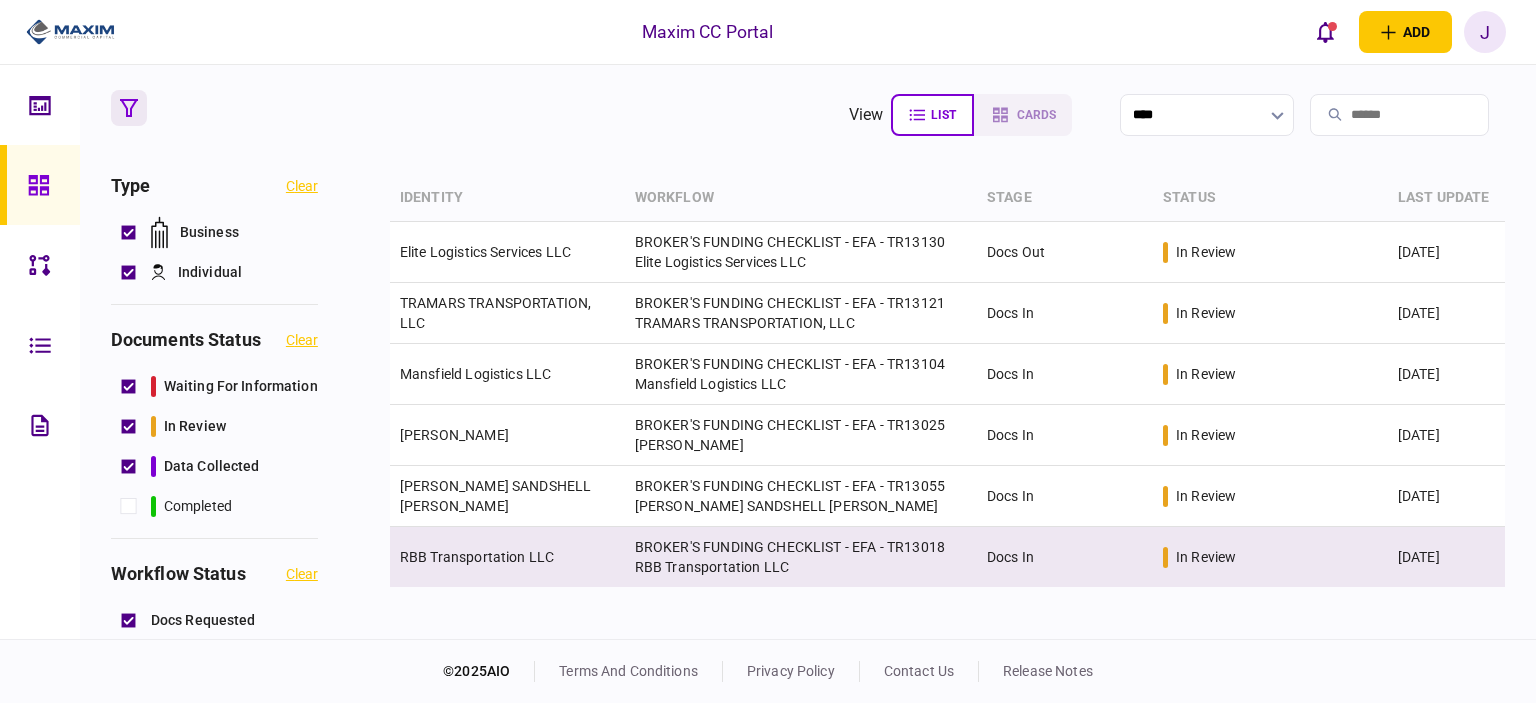 click on "RBB Transportation LLC" at bounding box center [477, 557] 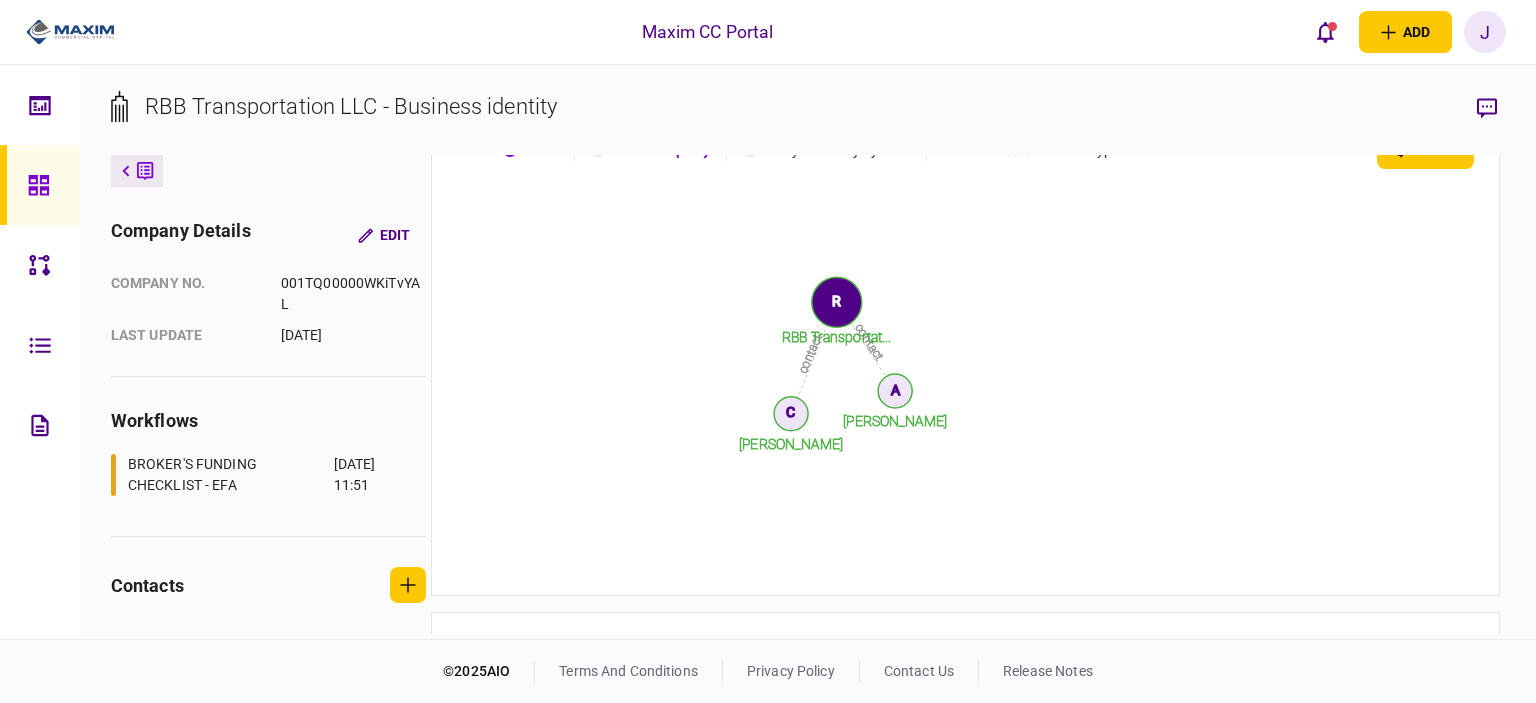 scroll, scrollTop: 2916, scrollLeft: 0, axis: vertical 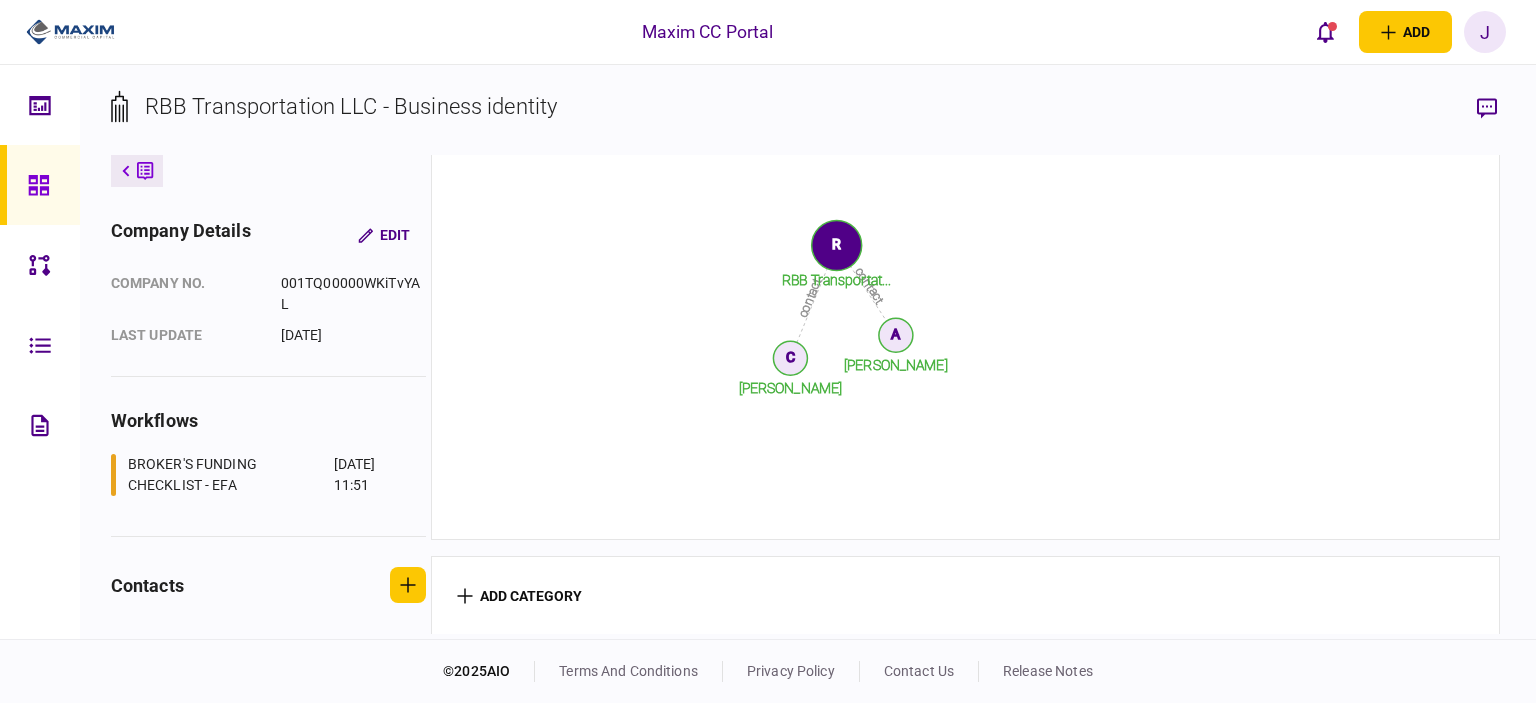 click at bounding box center (40, 185) 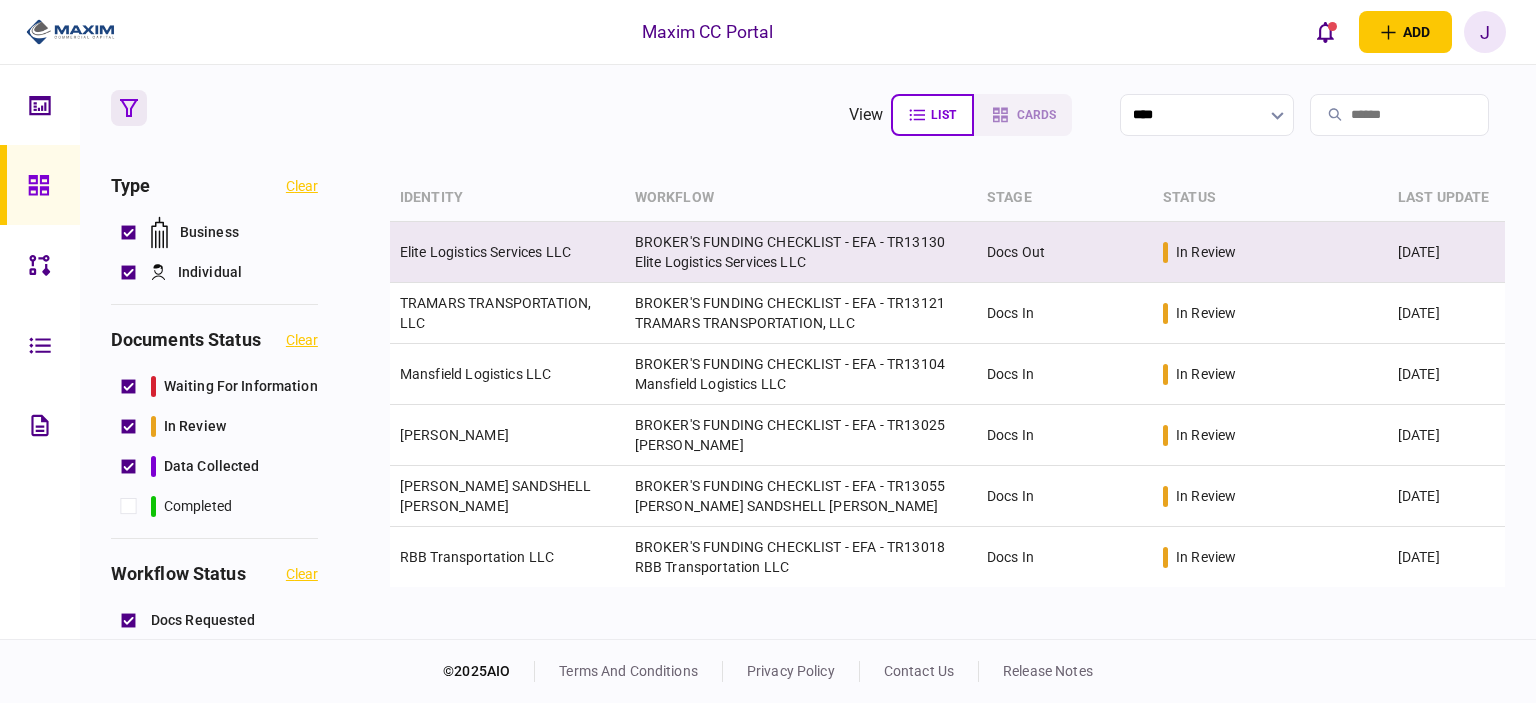 click on "Elite Logistics Services LLC" at bounding box center (507, 252) 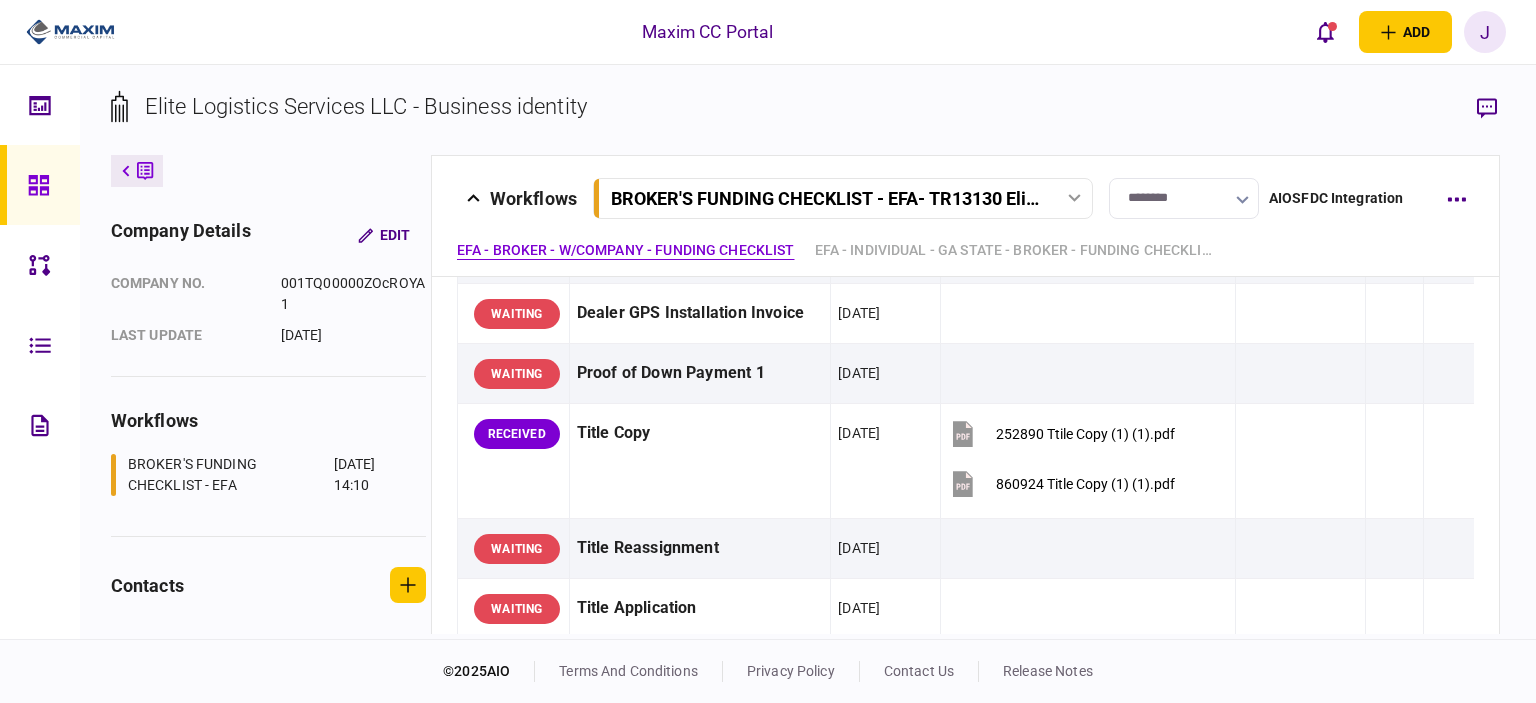 scroll, scrollTop: 1300, scrollLeft: 0, axis: vertical 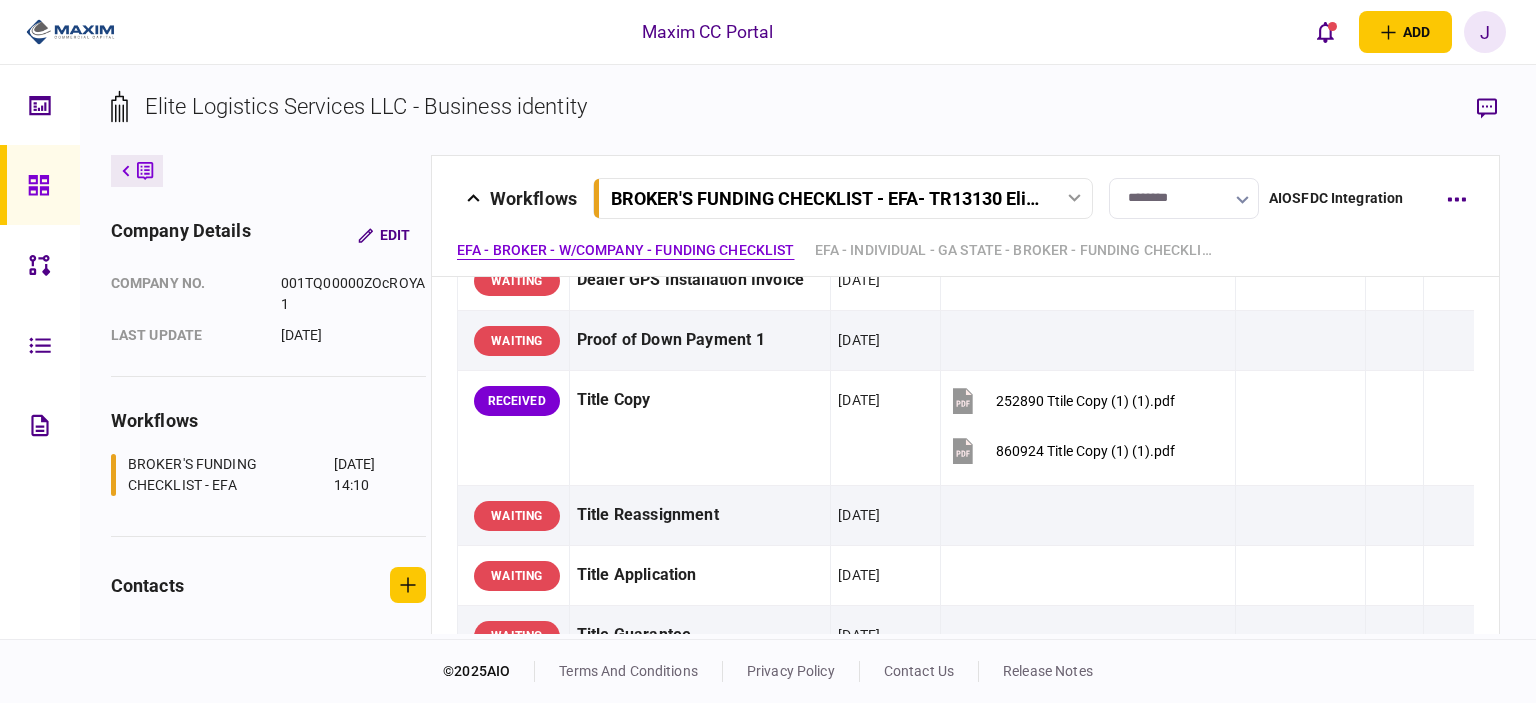 click at bounding box center [40, 185] 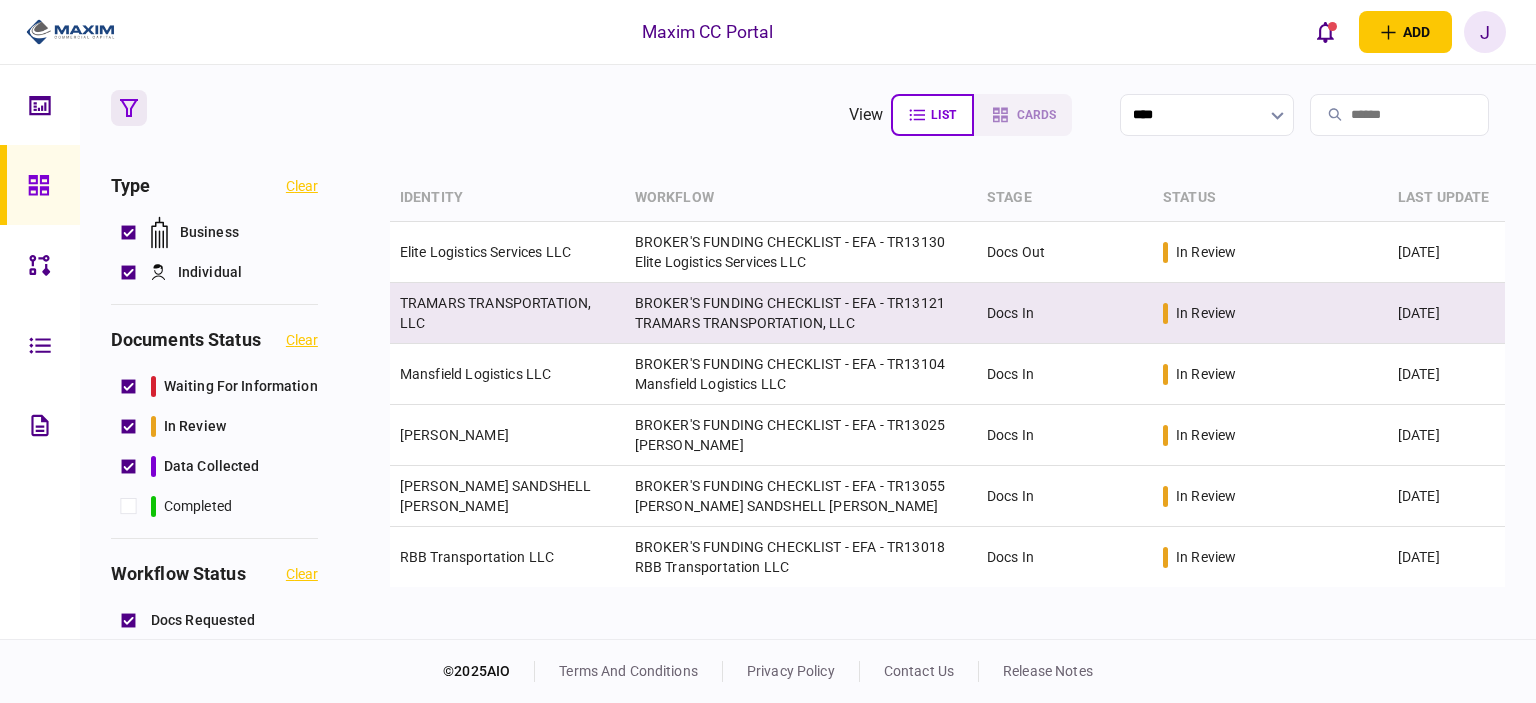 click on "TRAMARS TRANSPORTATION, LLC" at bounding box center (507, 313) 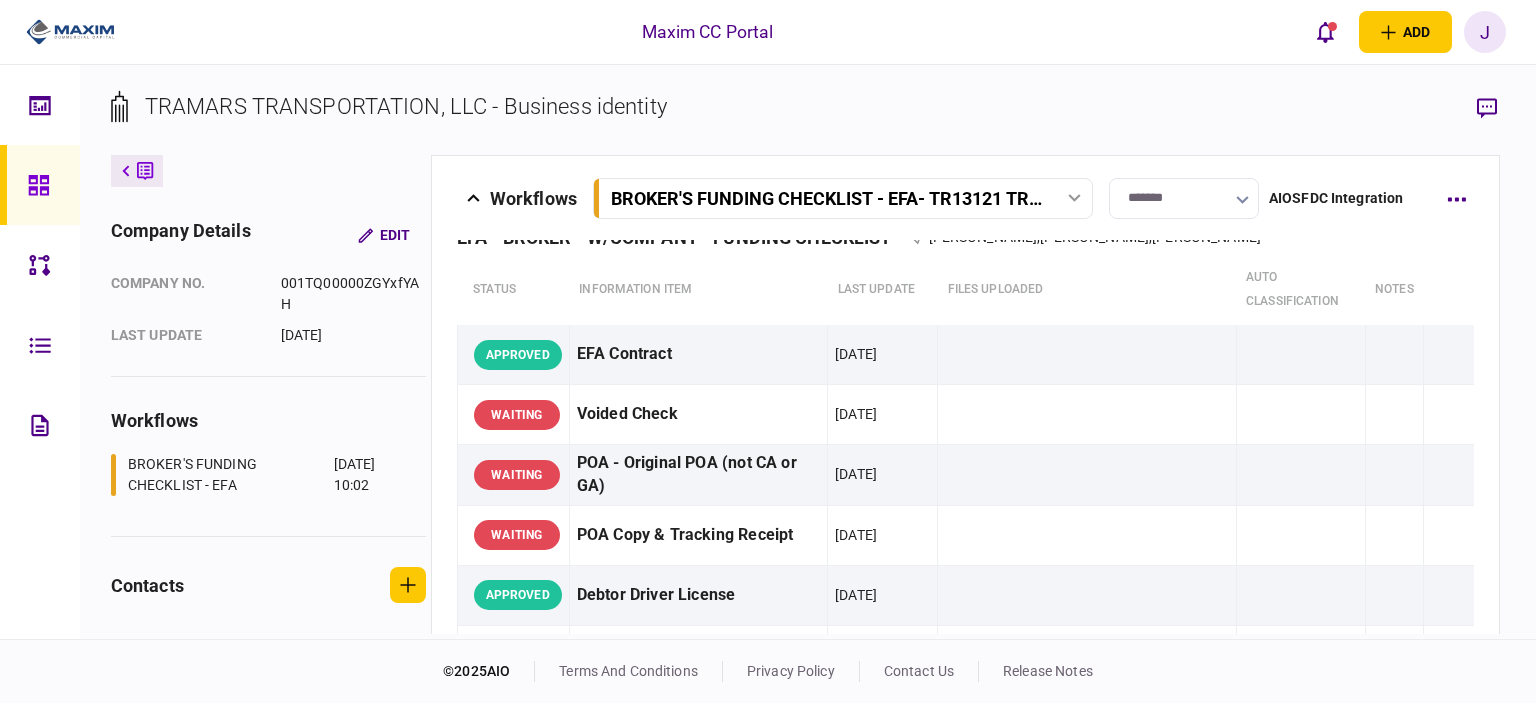 scroll, scrollTop: 0, scrollLeft: 0, axis: both 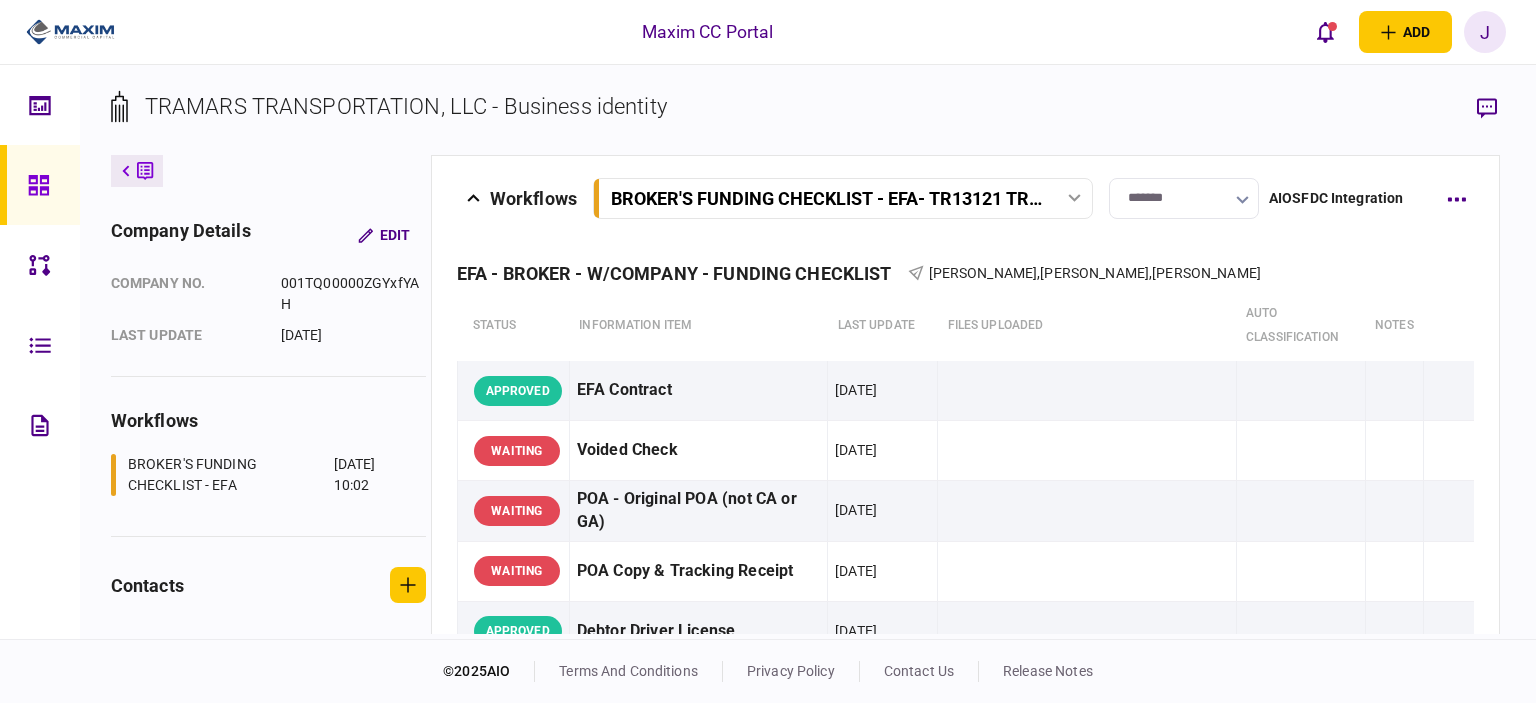 click 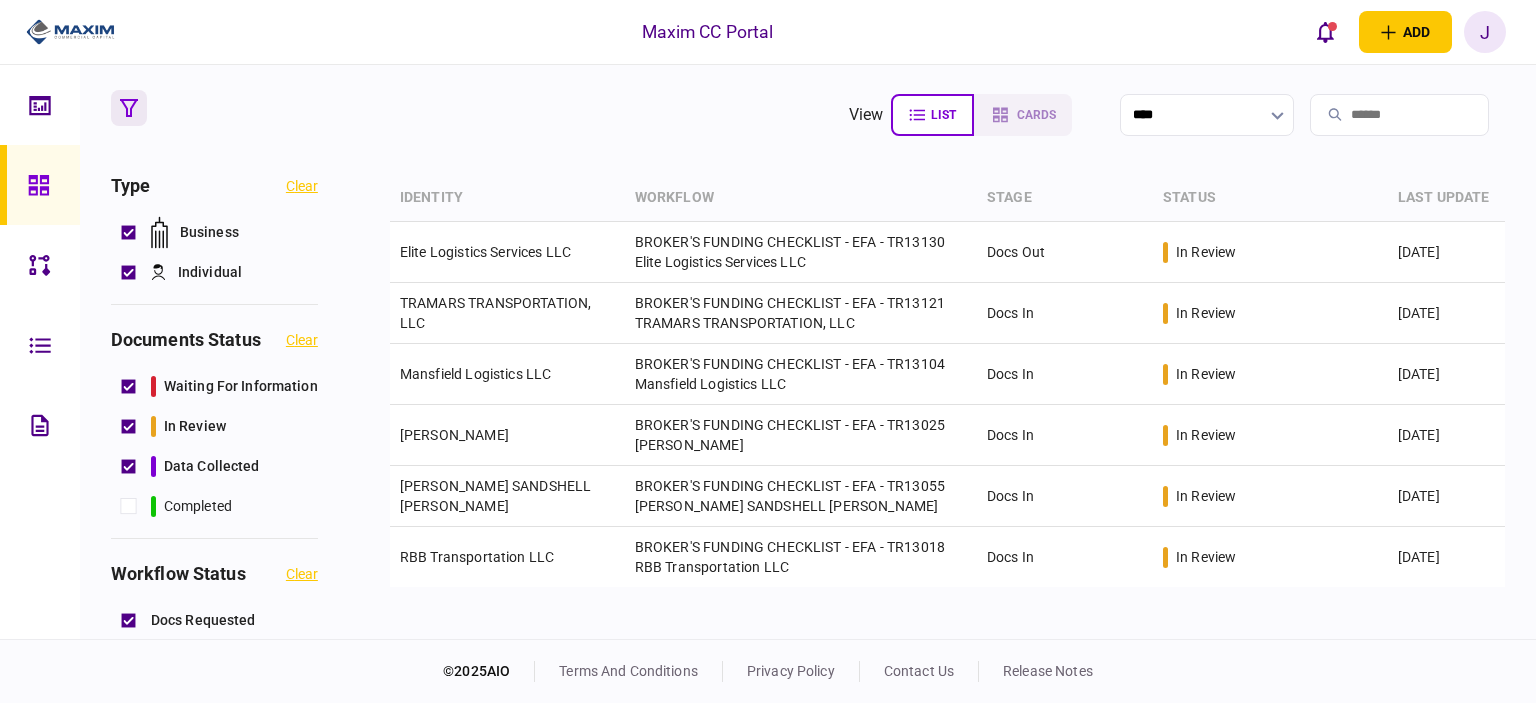 click at bounding box center [40, 185] 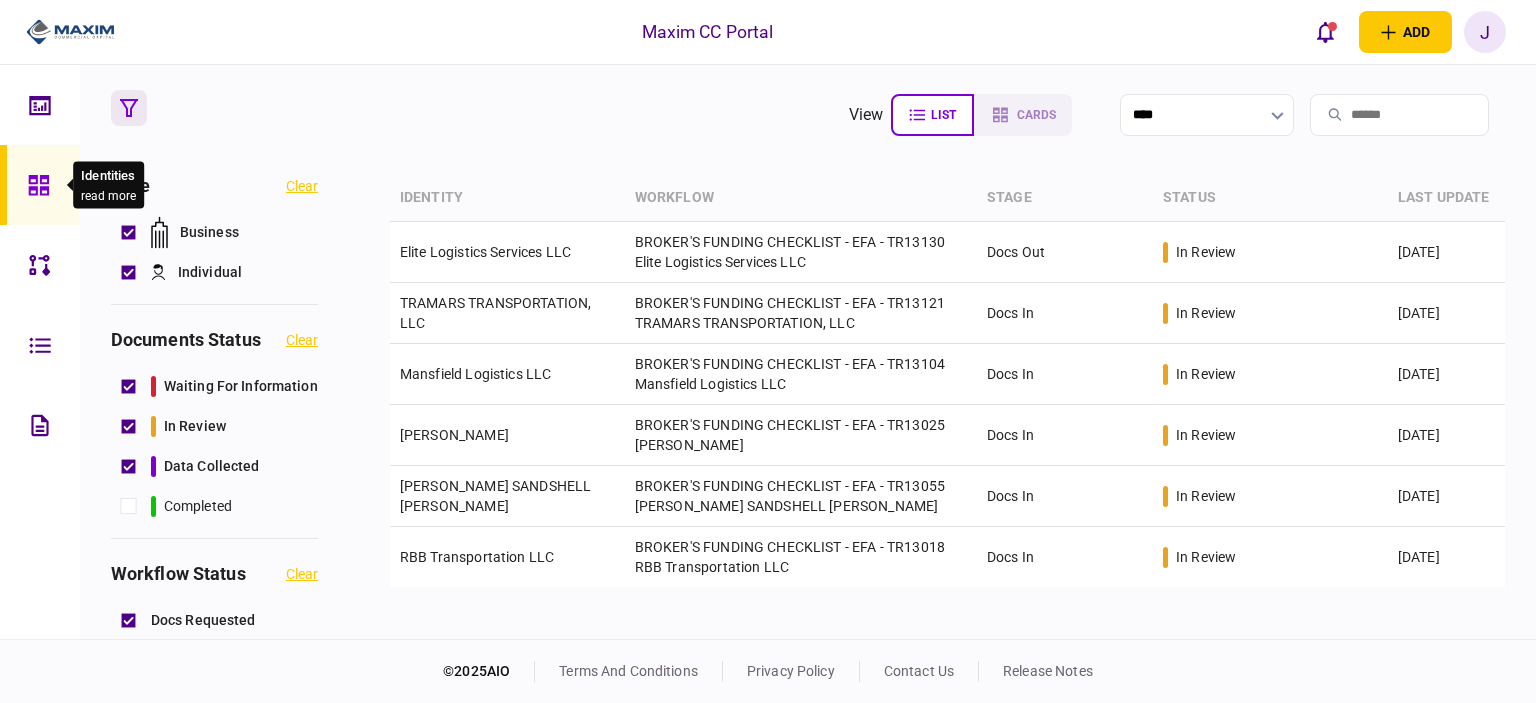 click at bounding box center [44, 185] 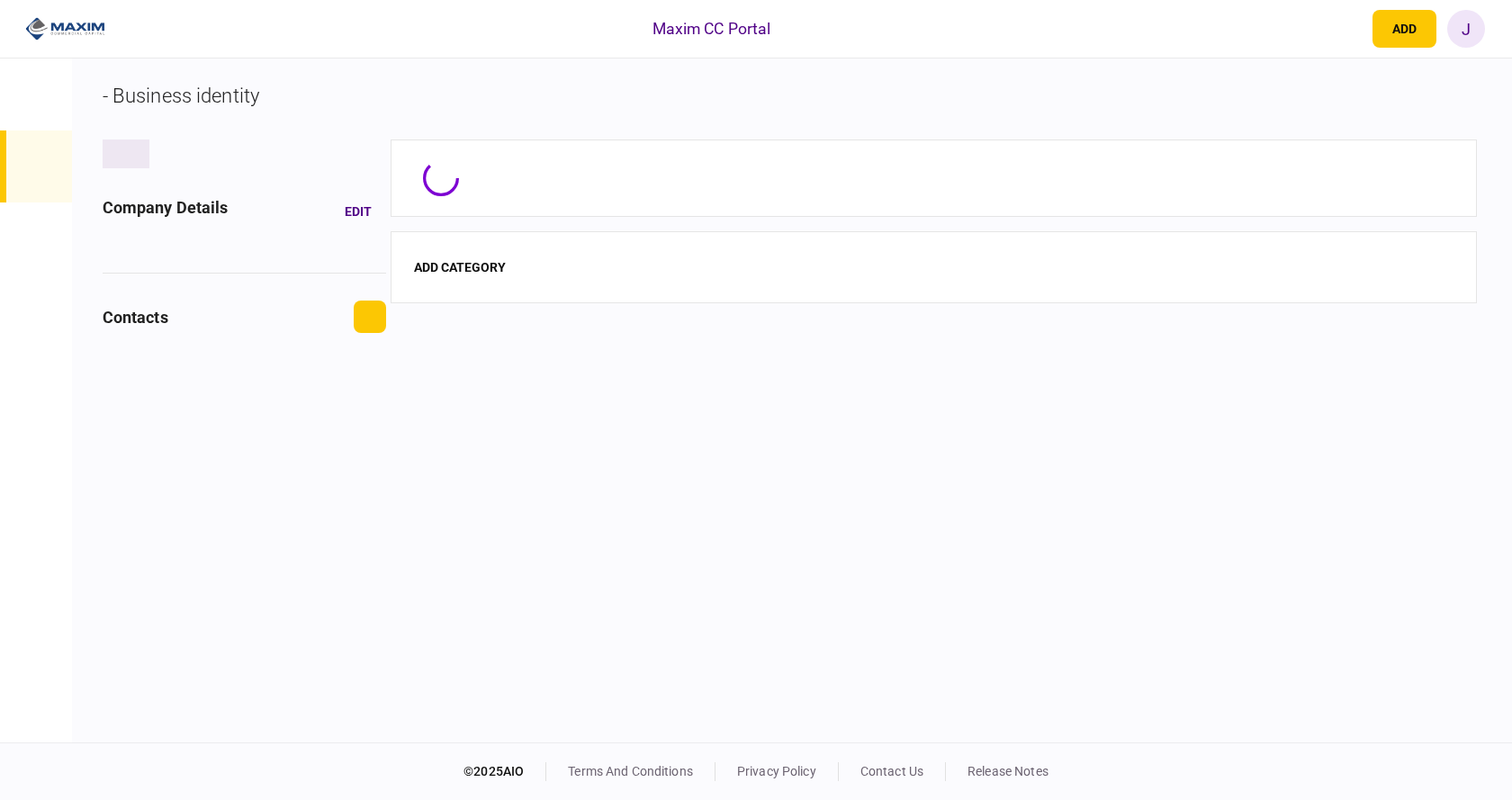 scroll, scrollTop: 0, scrollLeft: 0, axis: both 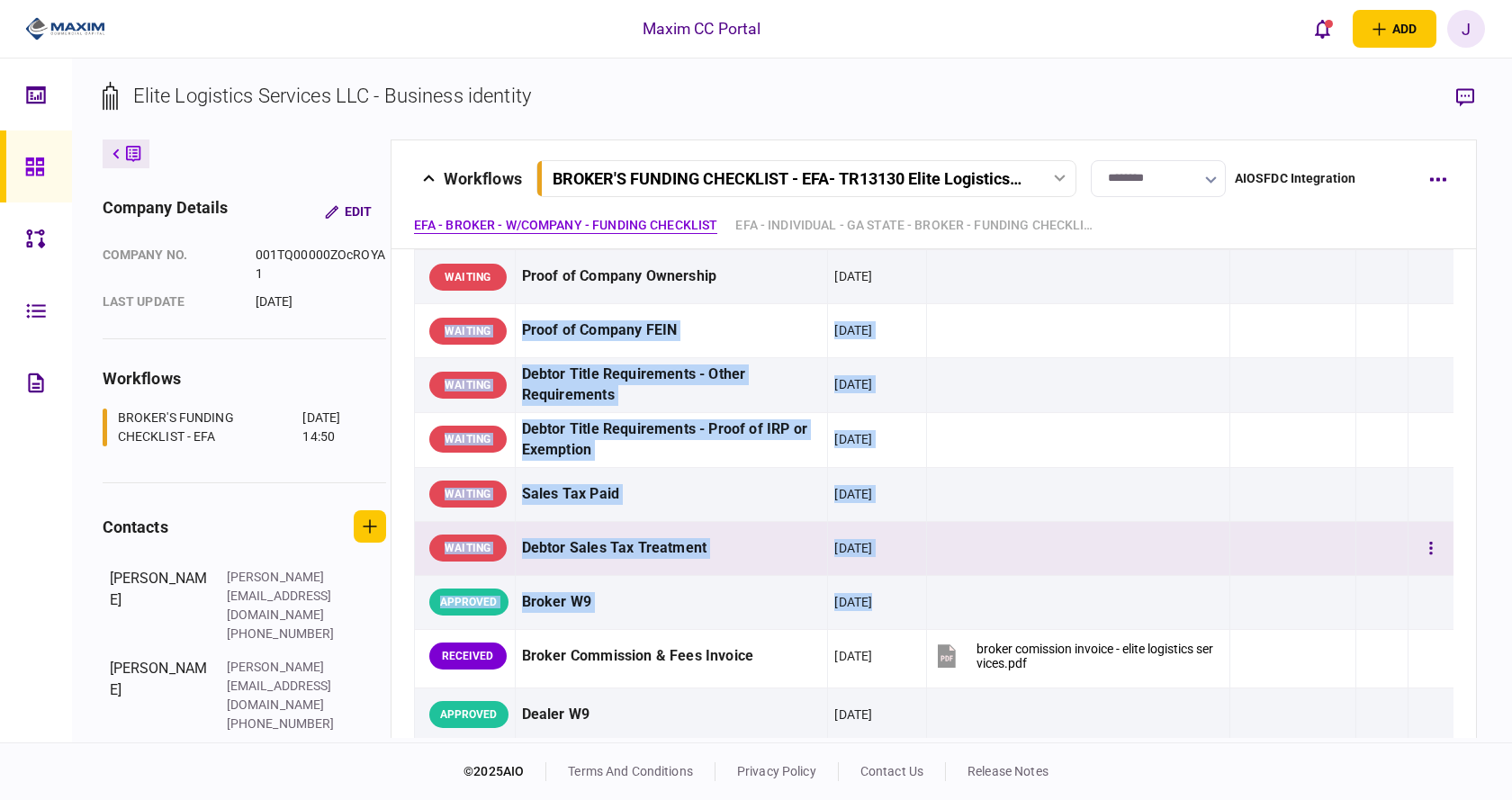 drag, startPoint x: 1018, startPoint y: 425, endPoint x: 1033, endPoint y: 533, distance: 109.03669 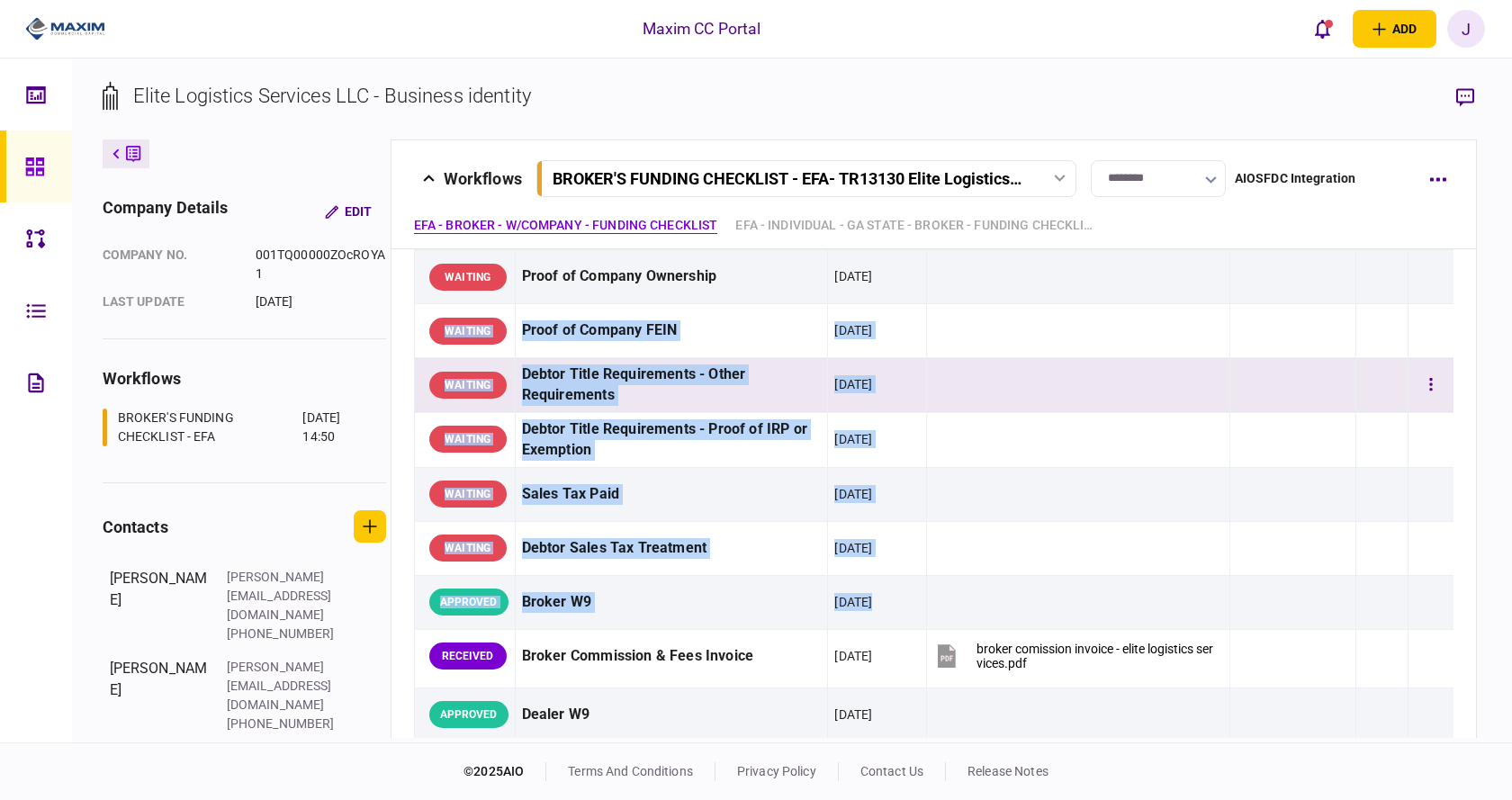 click at bounding box center [1078, 385] 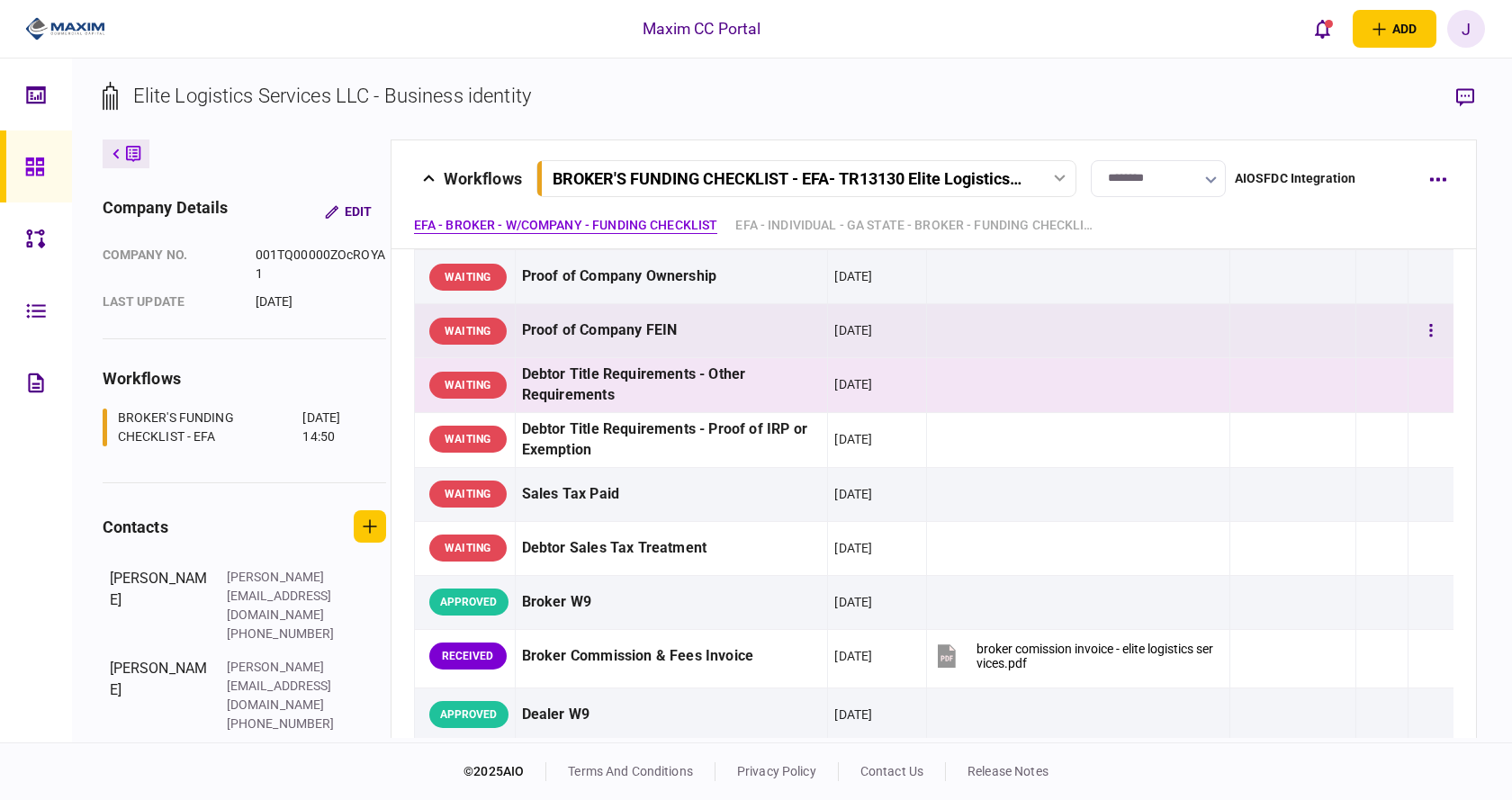 click at bounding box center [1078, 331] 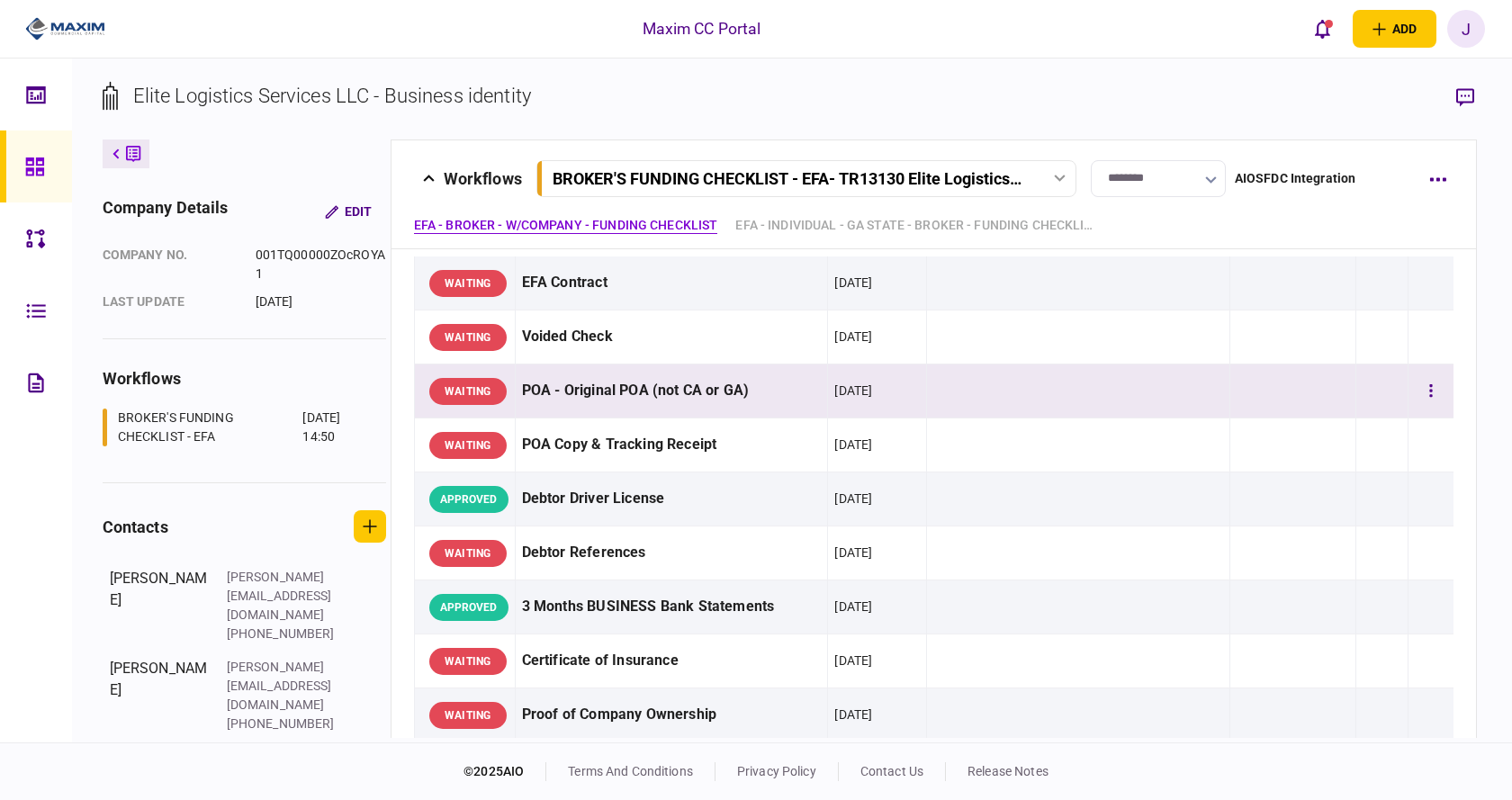 scroll, scrollTop: 0, scrollLeft: 0, axis: both 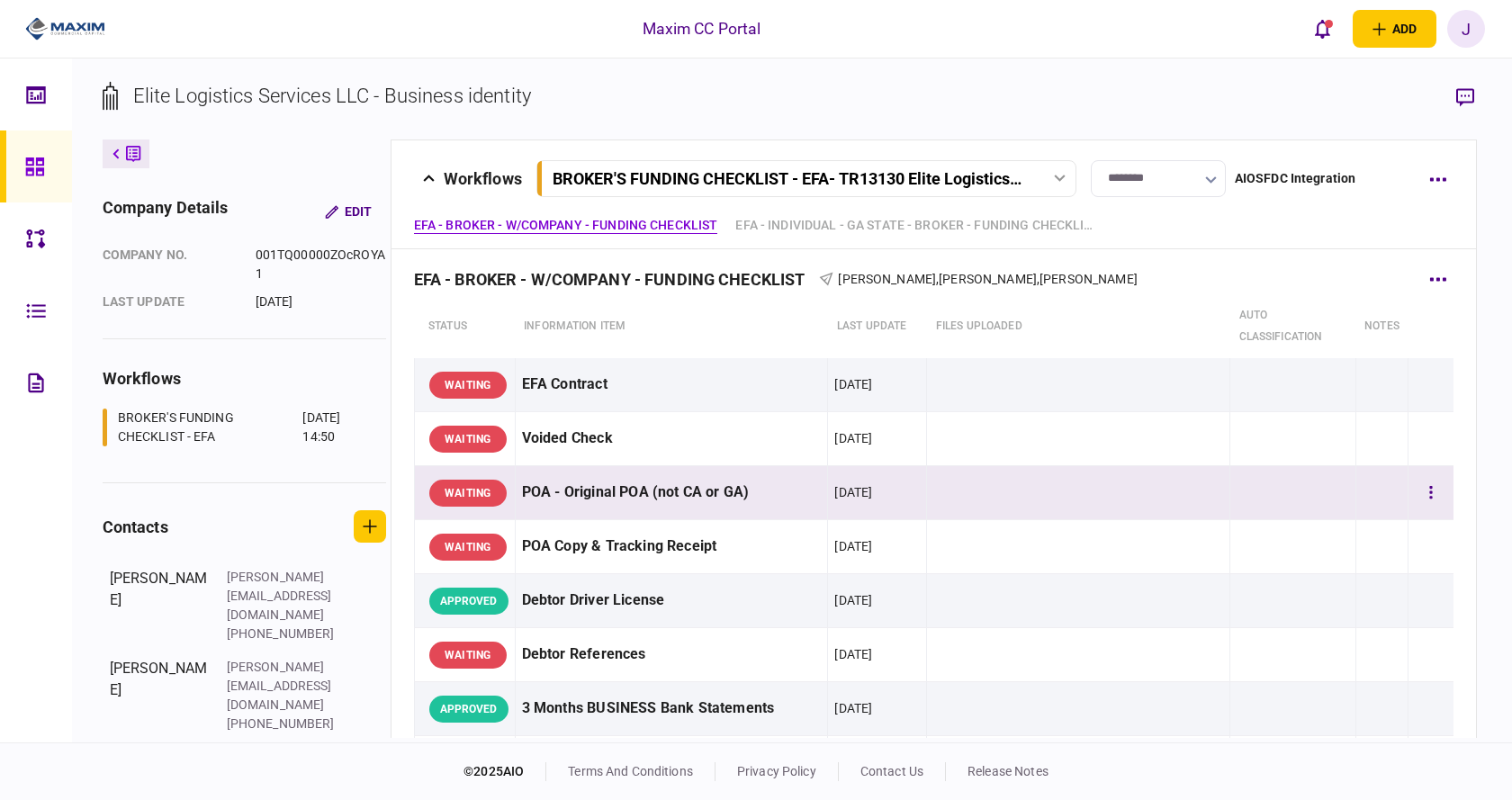 click on "POA - Original POA (not CA or GA)" at bounding box center [671, 492] 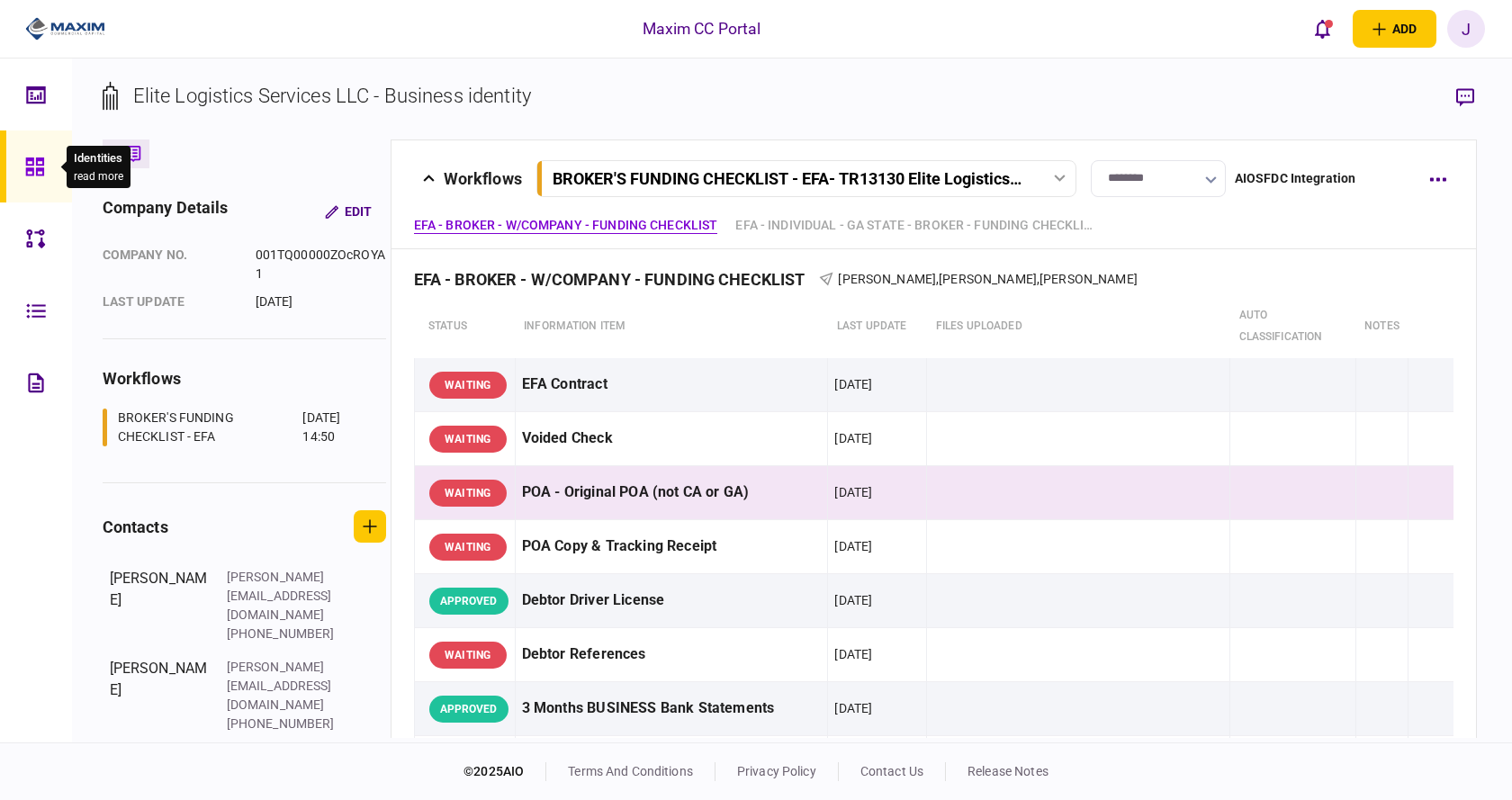 click at bounding box center (40, 166) 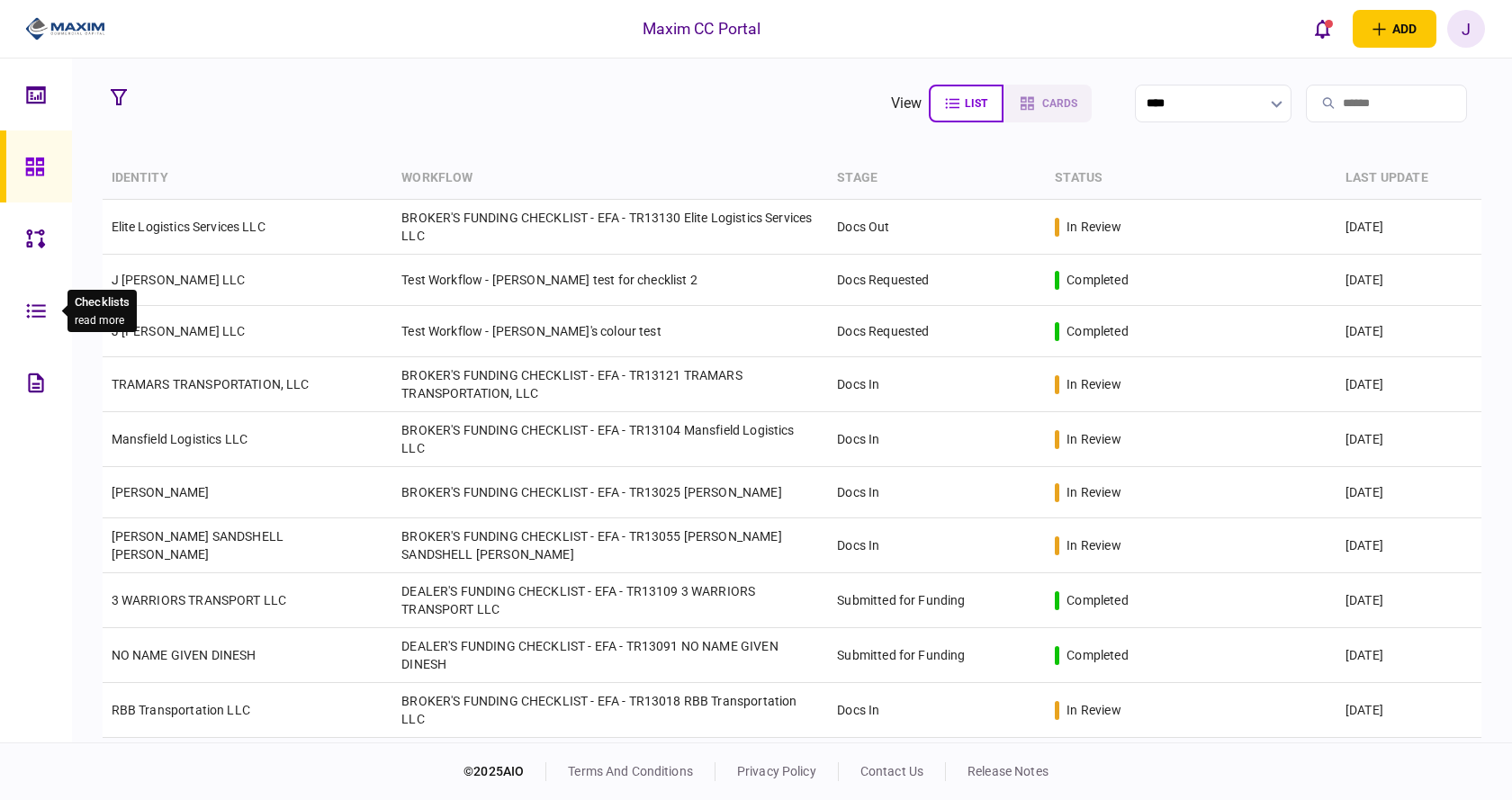 click 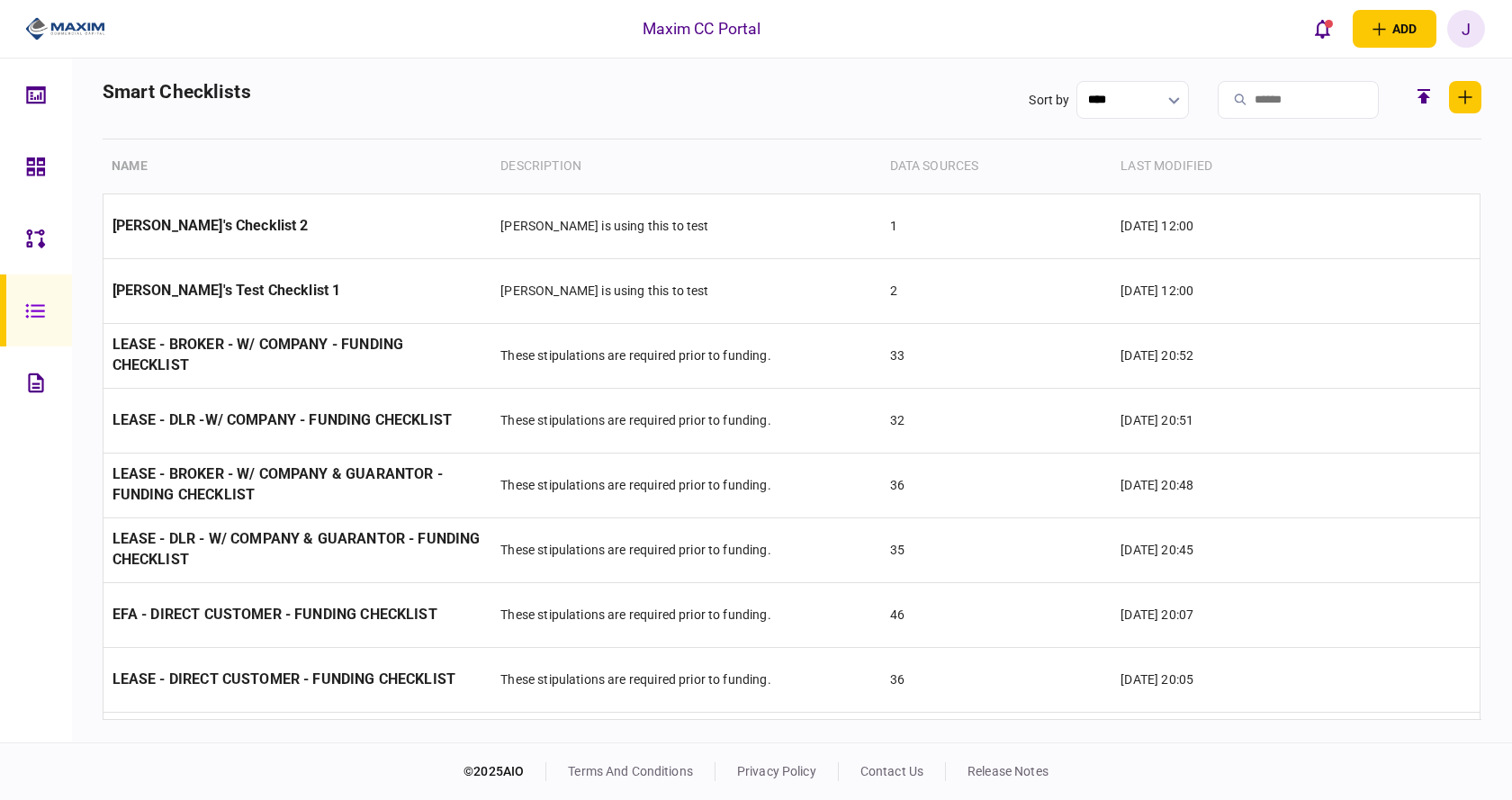 click at bounding box center (40, 166) 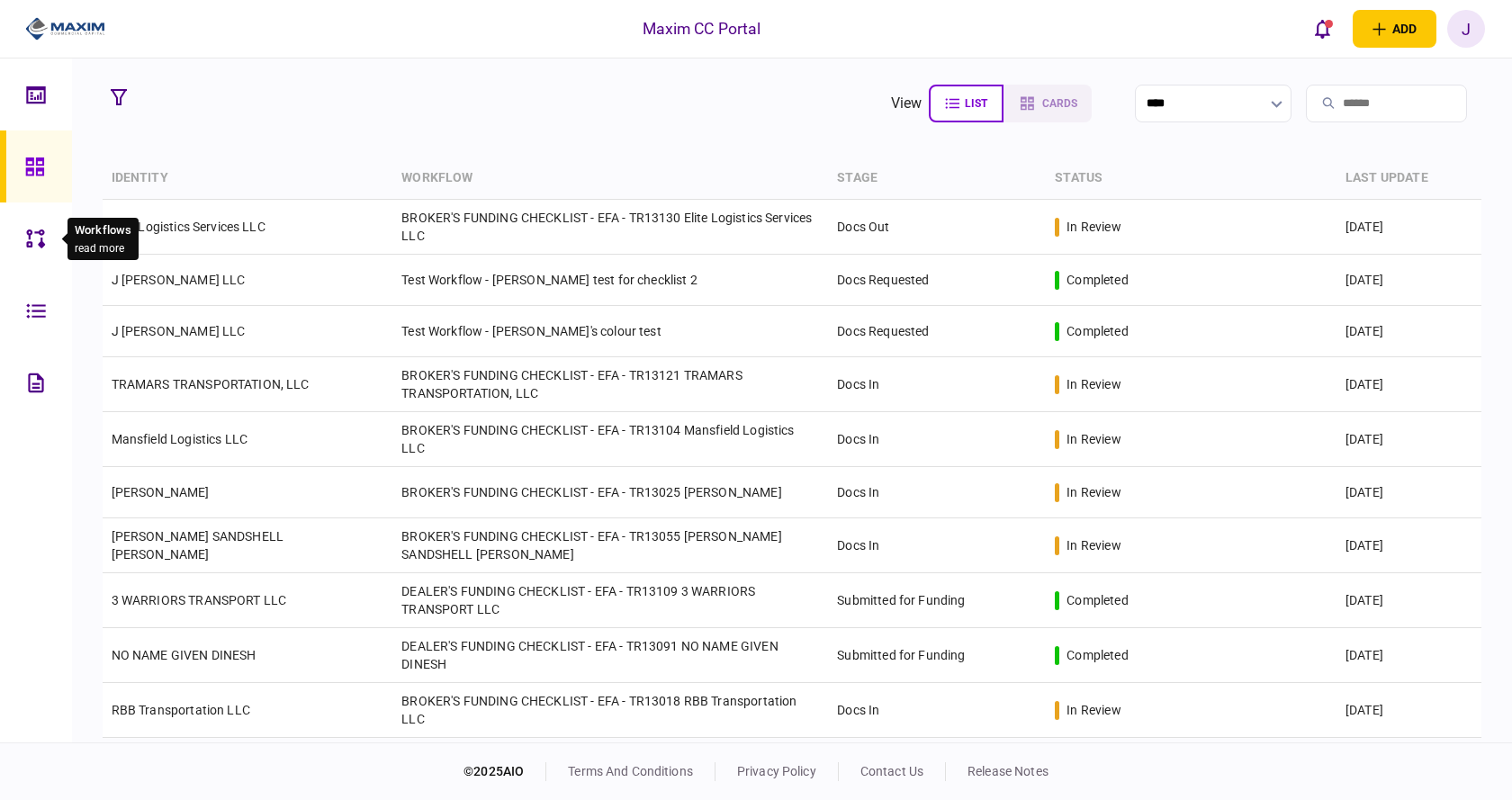click at bounding box center (40, 238) 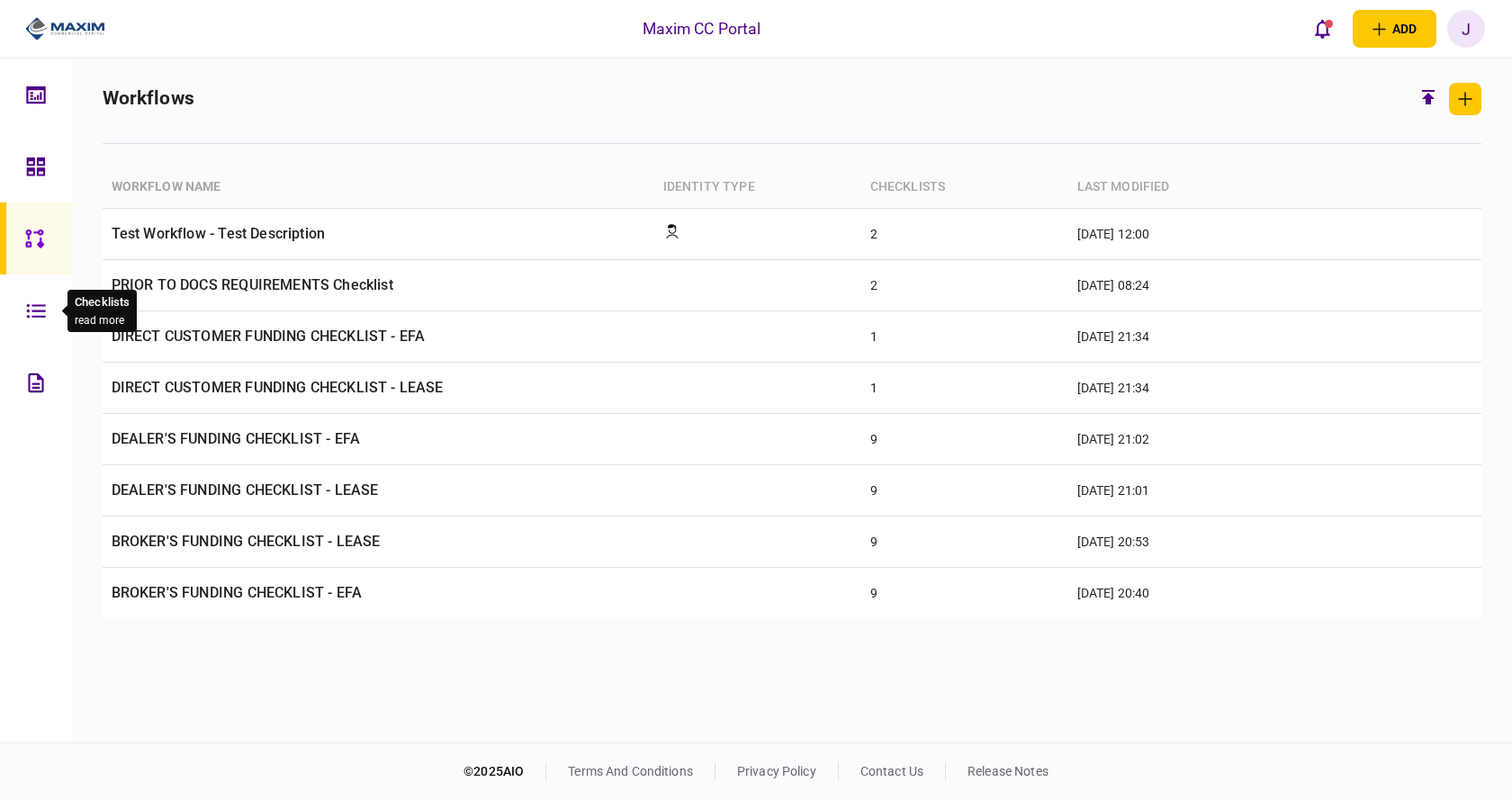 click at bounding box center (40, 310) 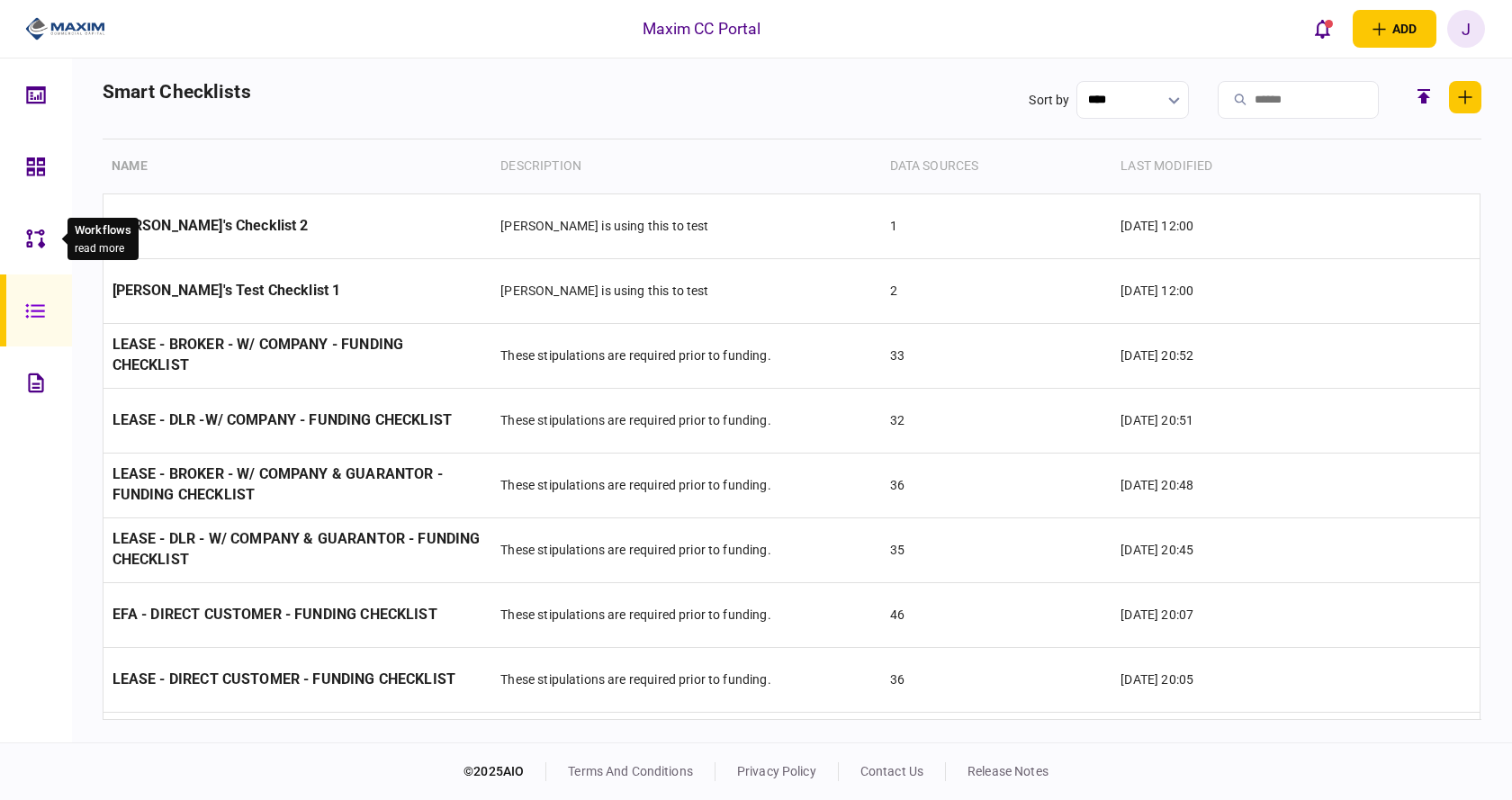 click at bounding box center (40, 238) 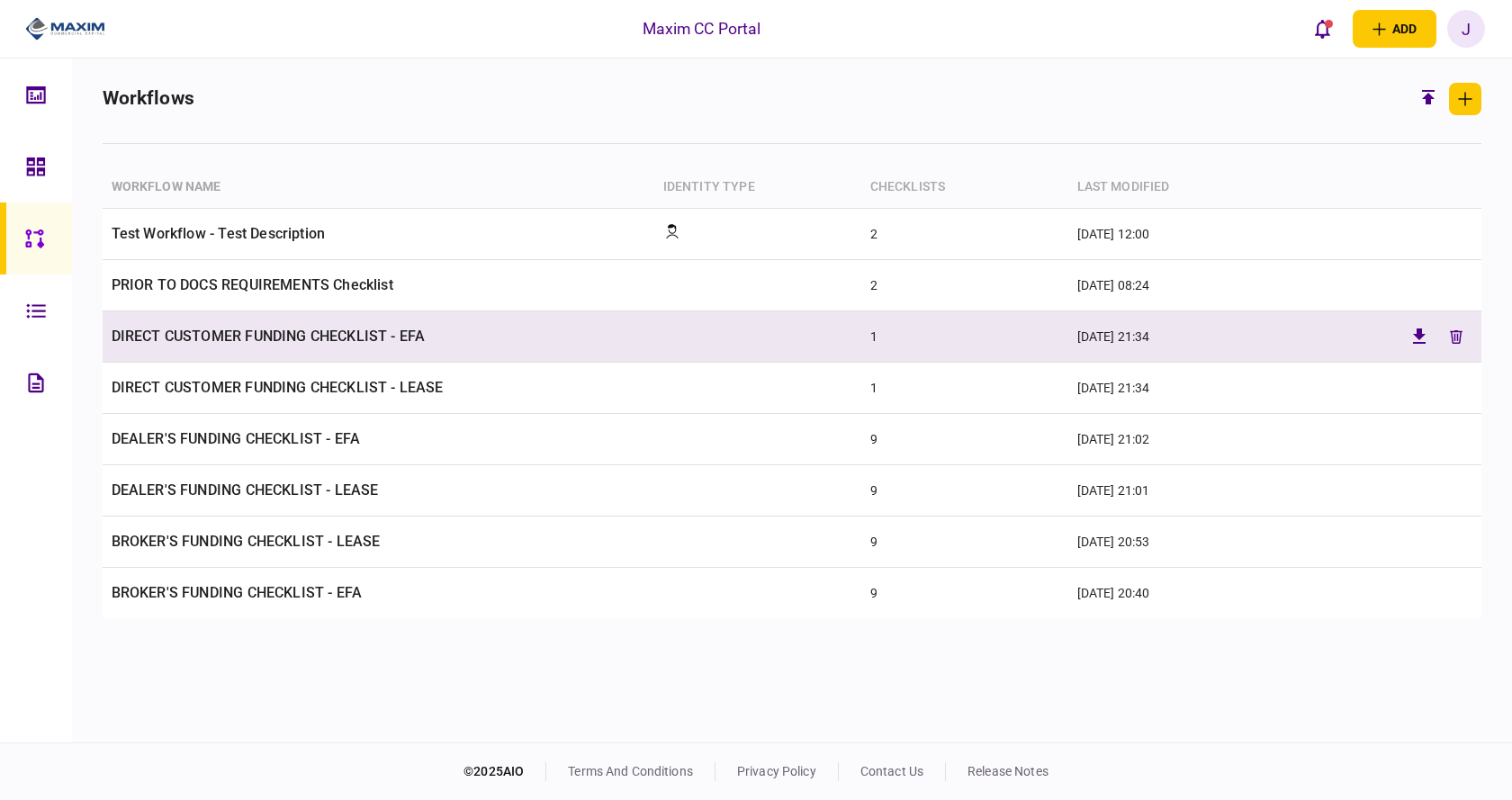 drag, startPoint x: 261, startPoint y: 338, endPoint x: 276, endPoint y: 338, distance: 15 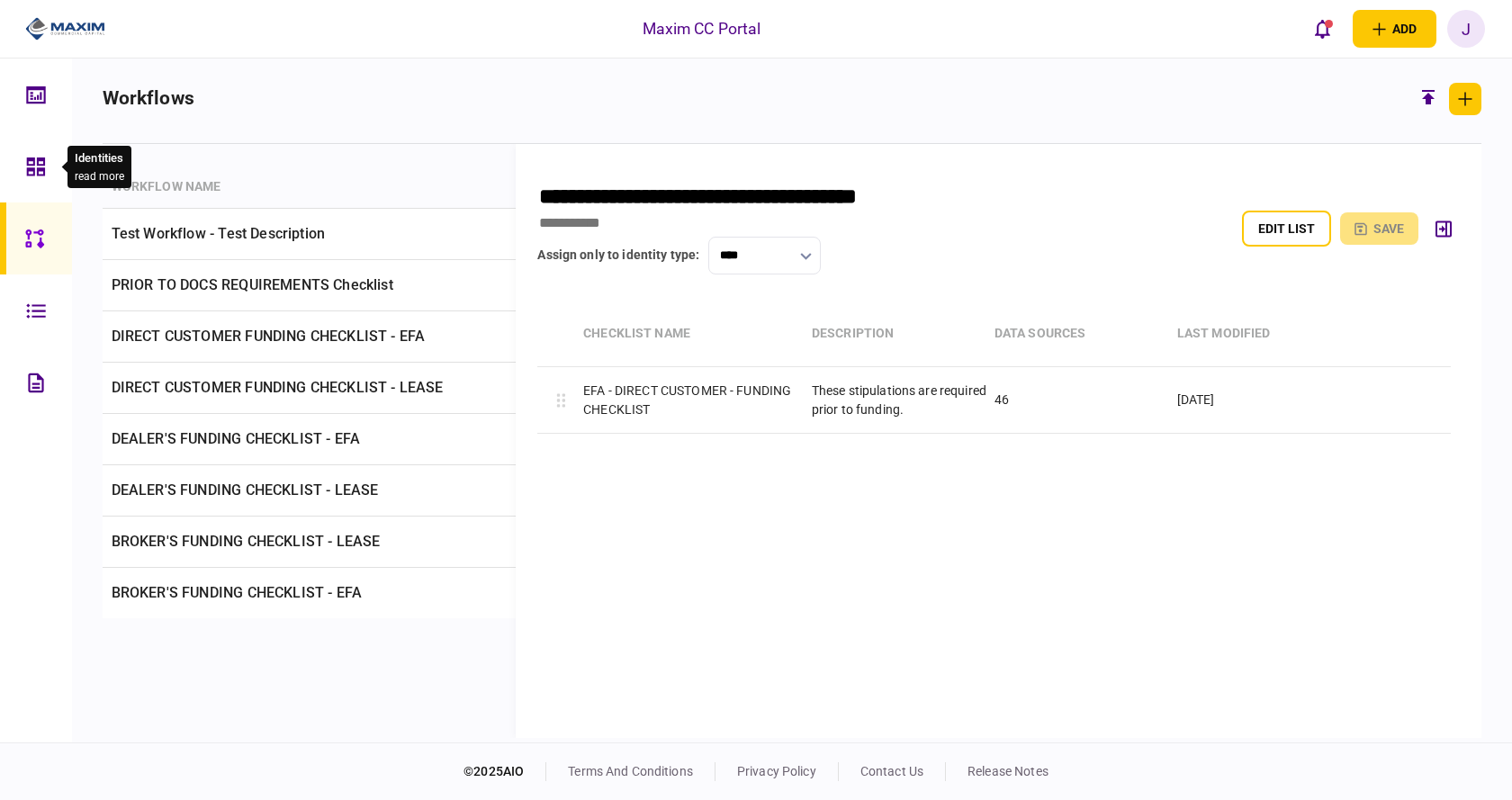 type 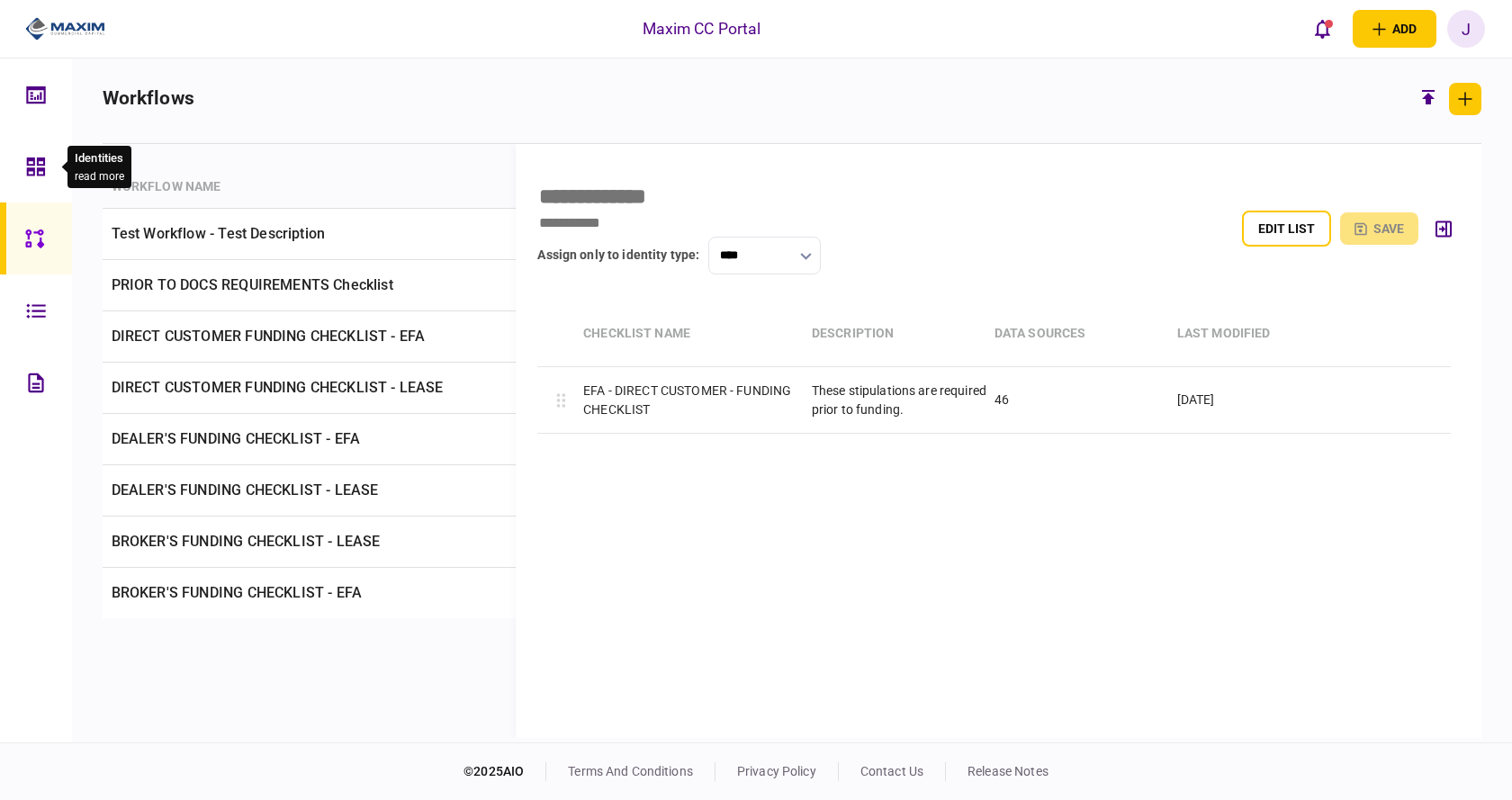 click 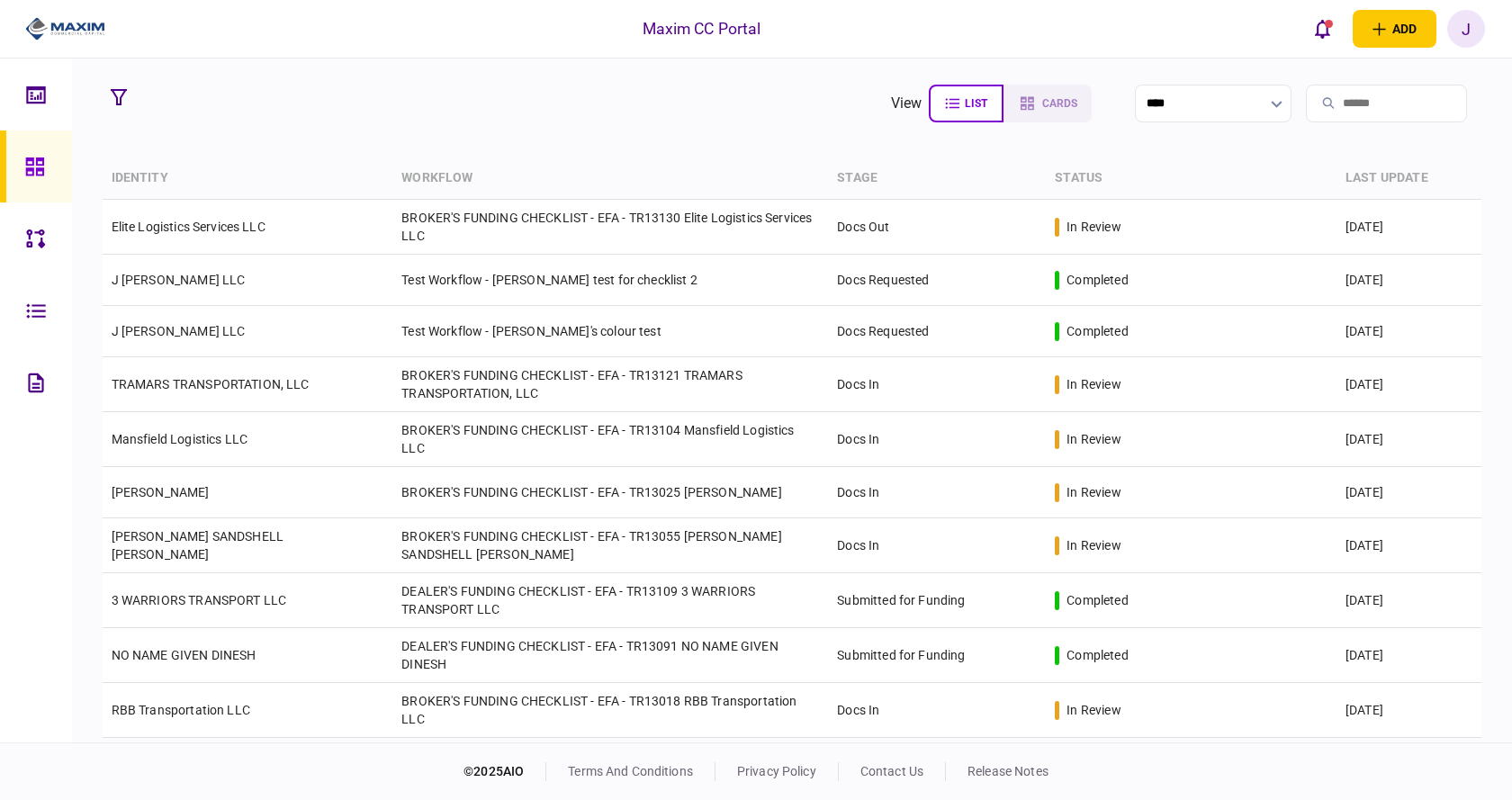 click at bounding box center [36, 238] 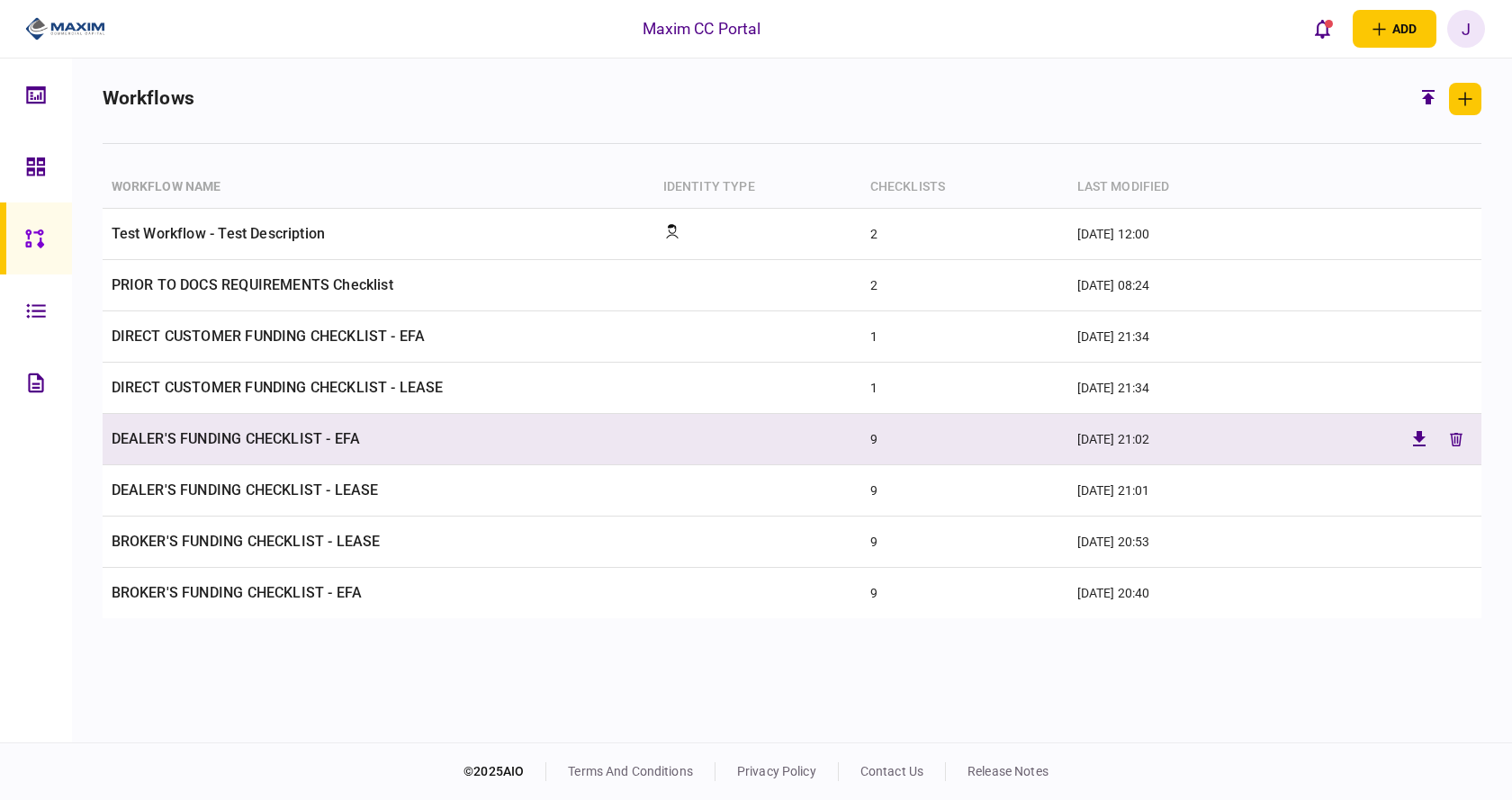 click on "DEALER'S FUNDING CHECKLIST - EFA" at bounding box center (378, 439) 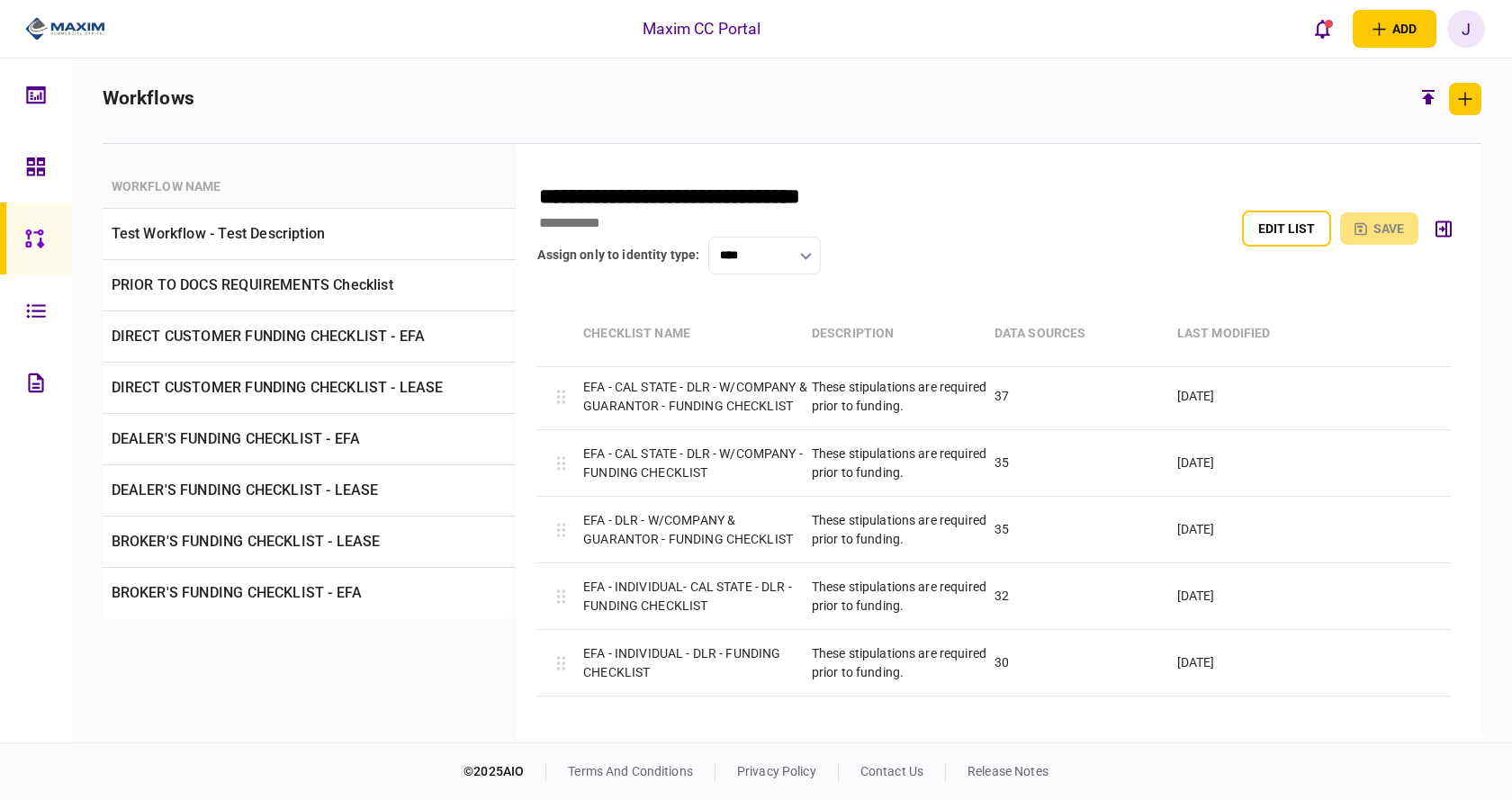 scroll, scrollTop: 0, scrollLeft: 0, axis: both 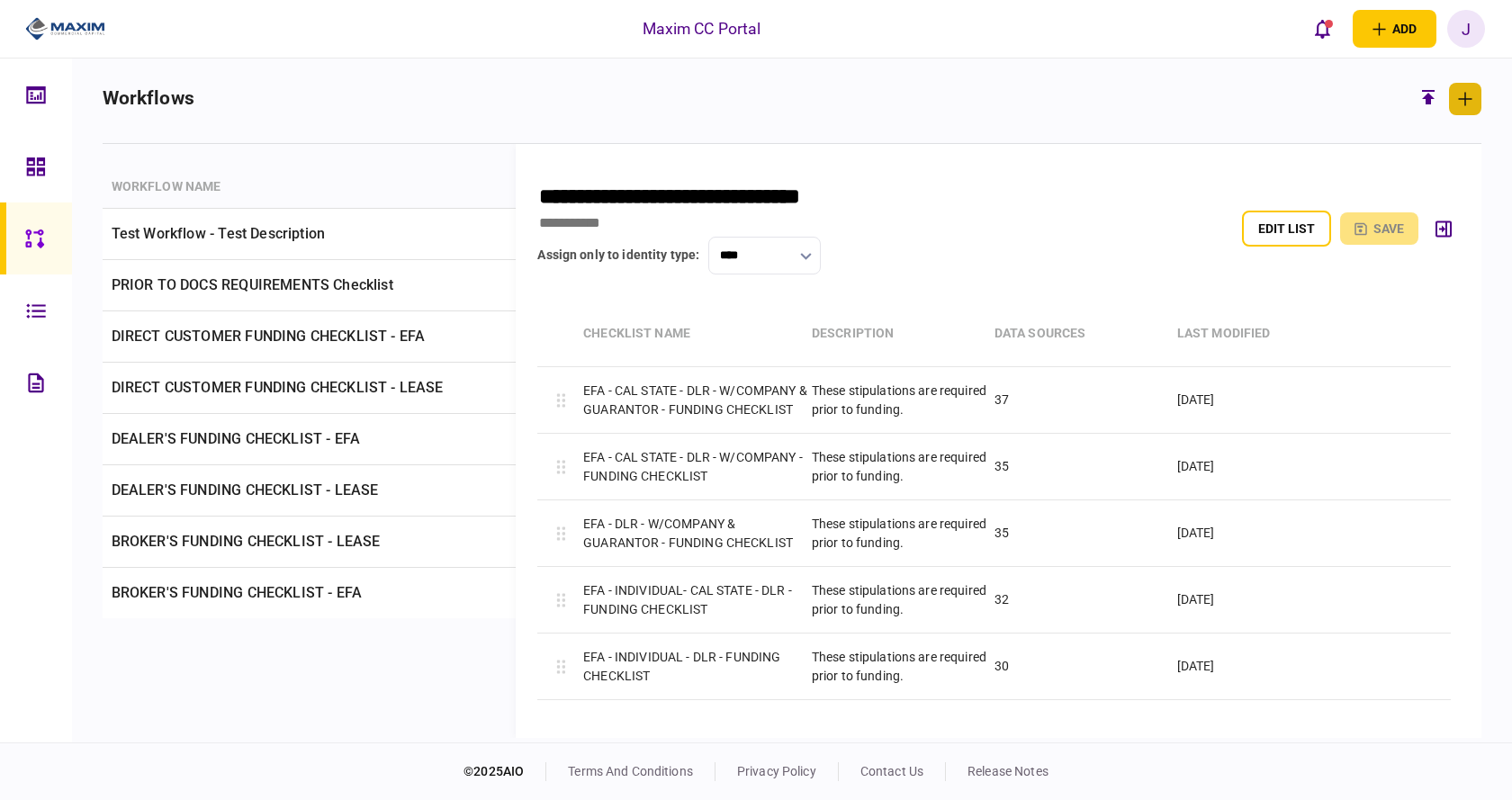 type 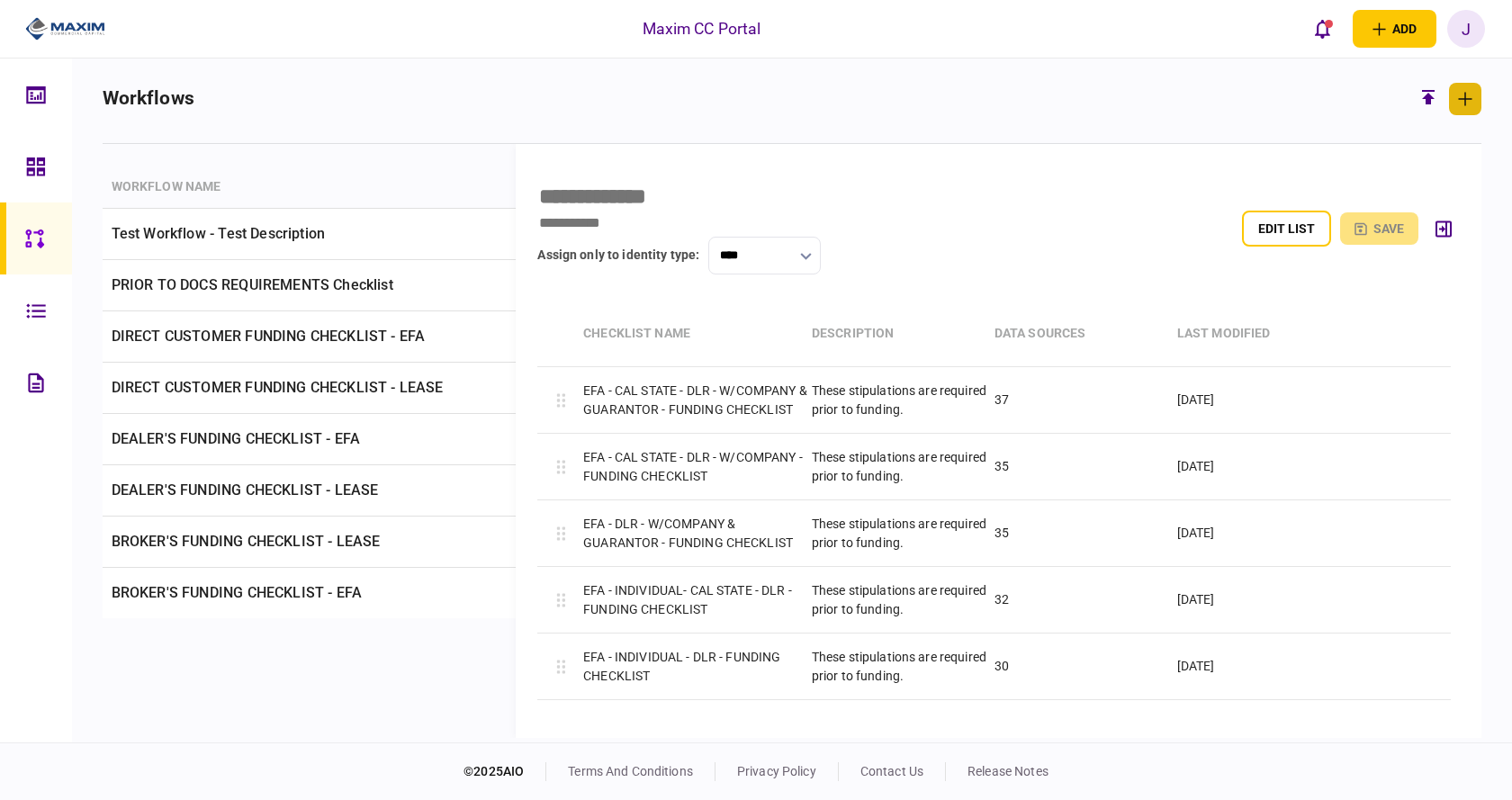 click 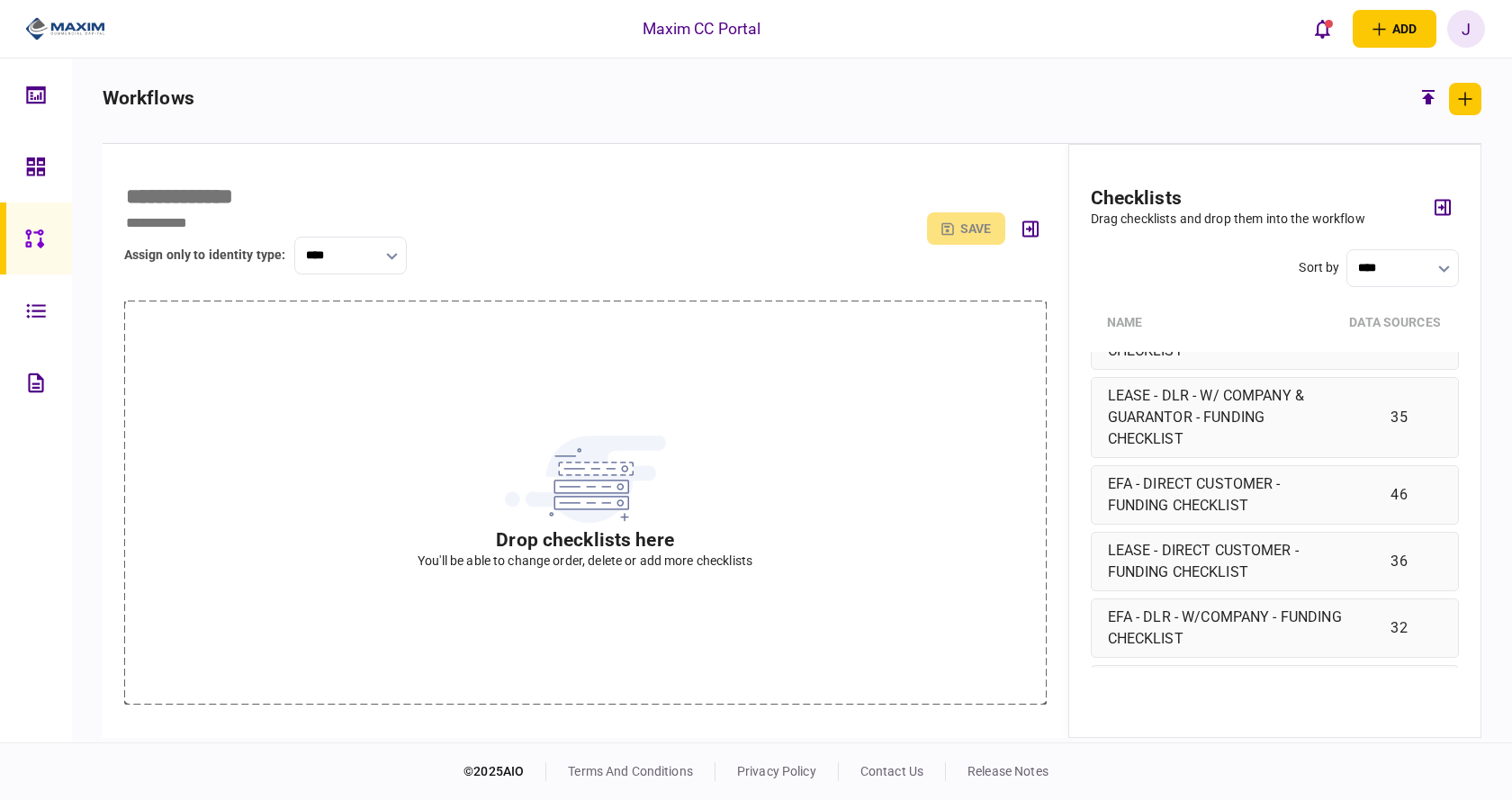 scroll, scrollTop: 0, scrollLeft: 0, axis: both 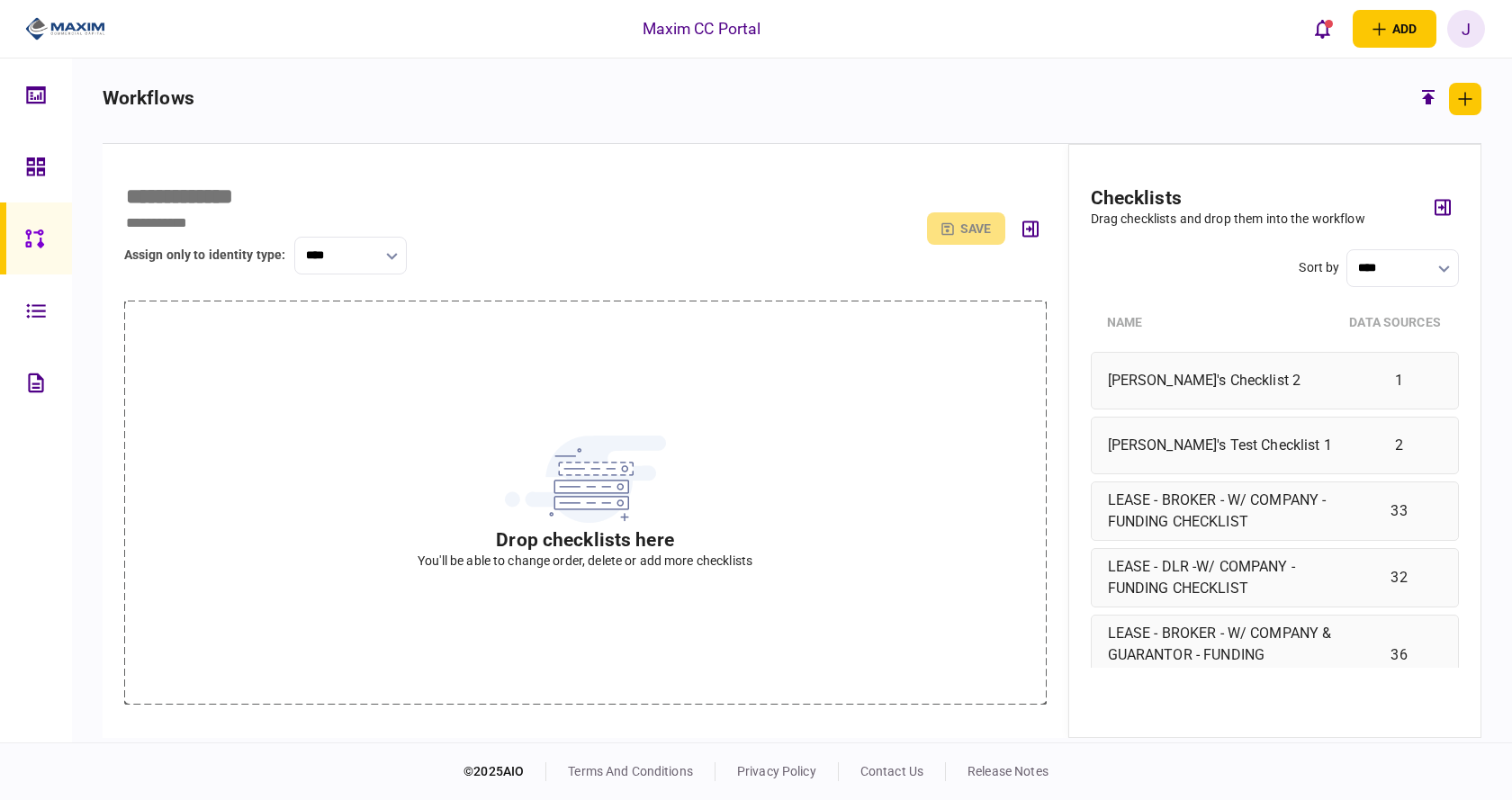 click 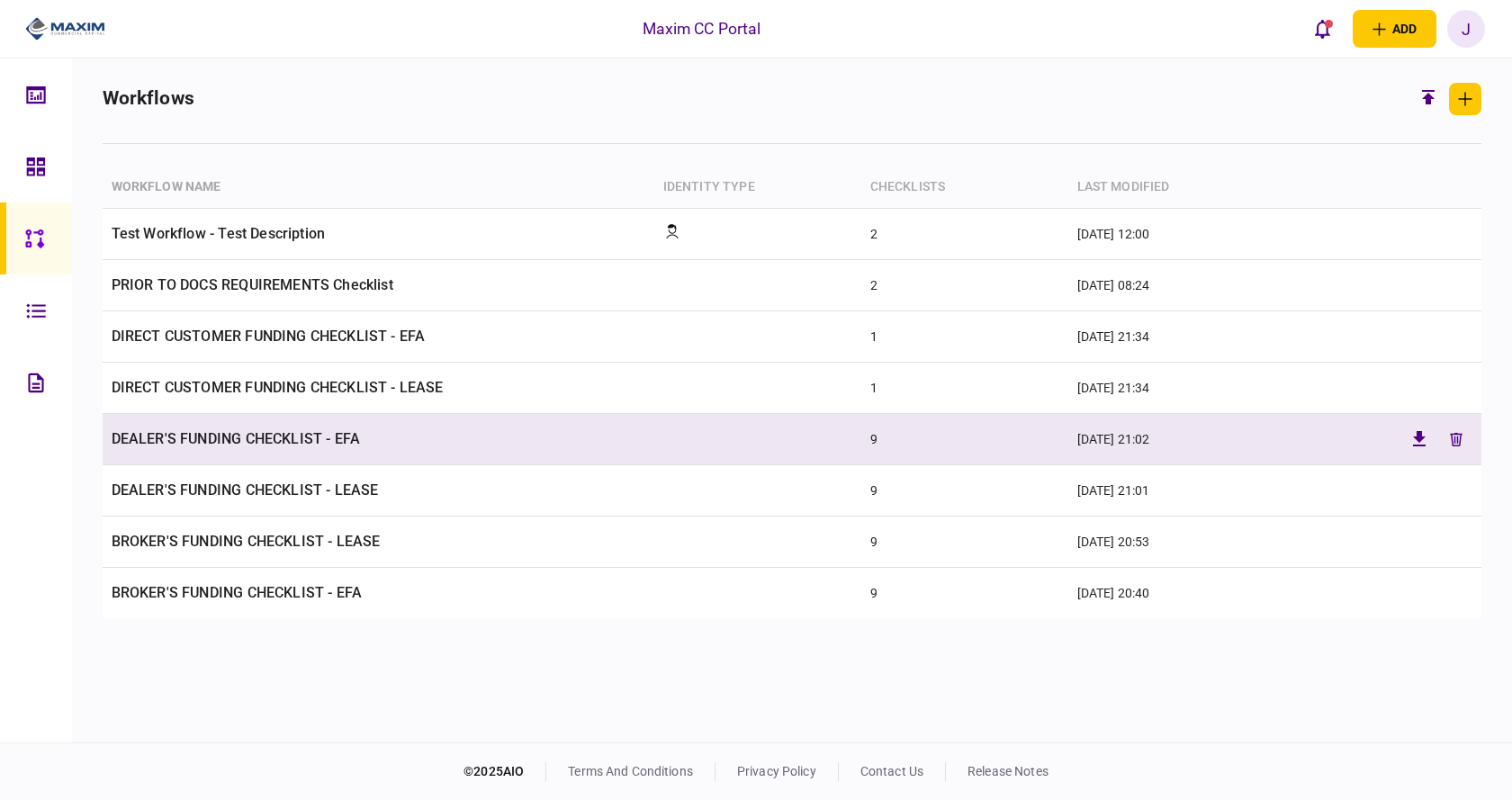 click on "DEALER'S FUNDING CHECKLIST - EFA" at bounding box center [378, 439] 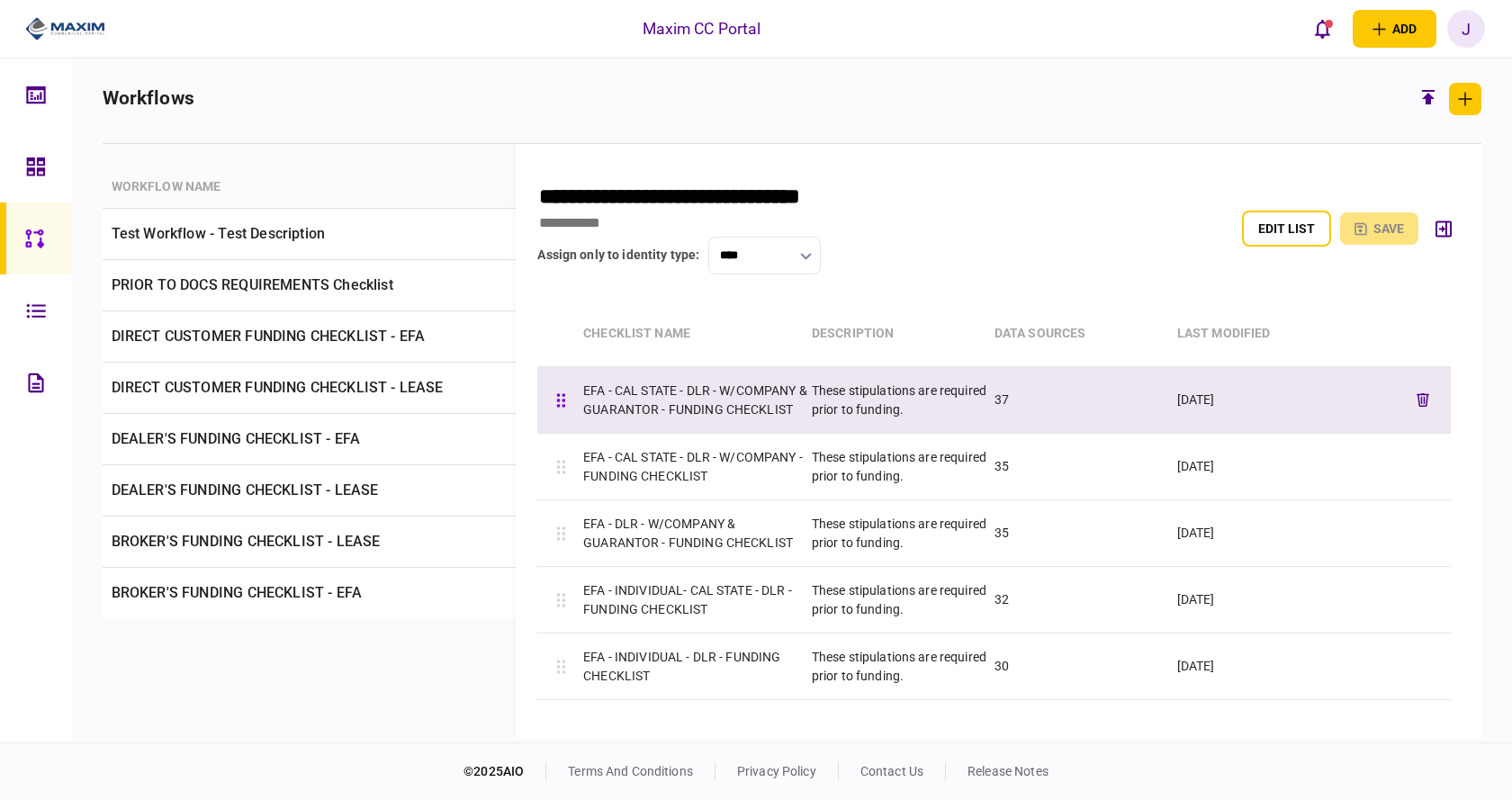 click on "EFA - CAL STATE - DLR - W/COMPANY & GUARANTOR - FUNDING CHECKLIST" at bounding box center (698, 400) 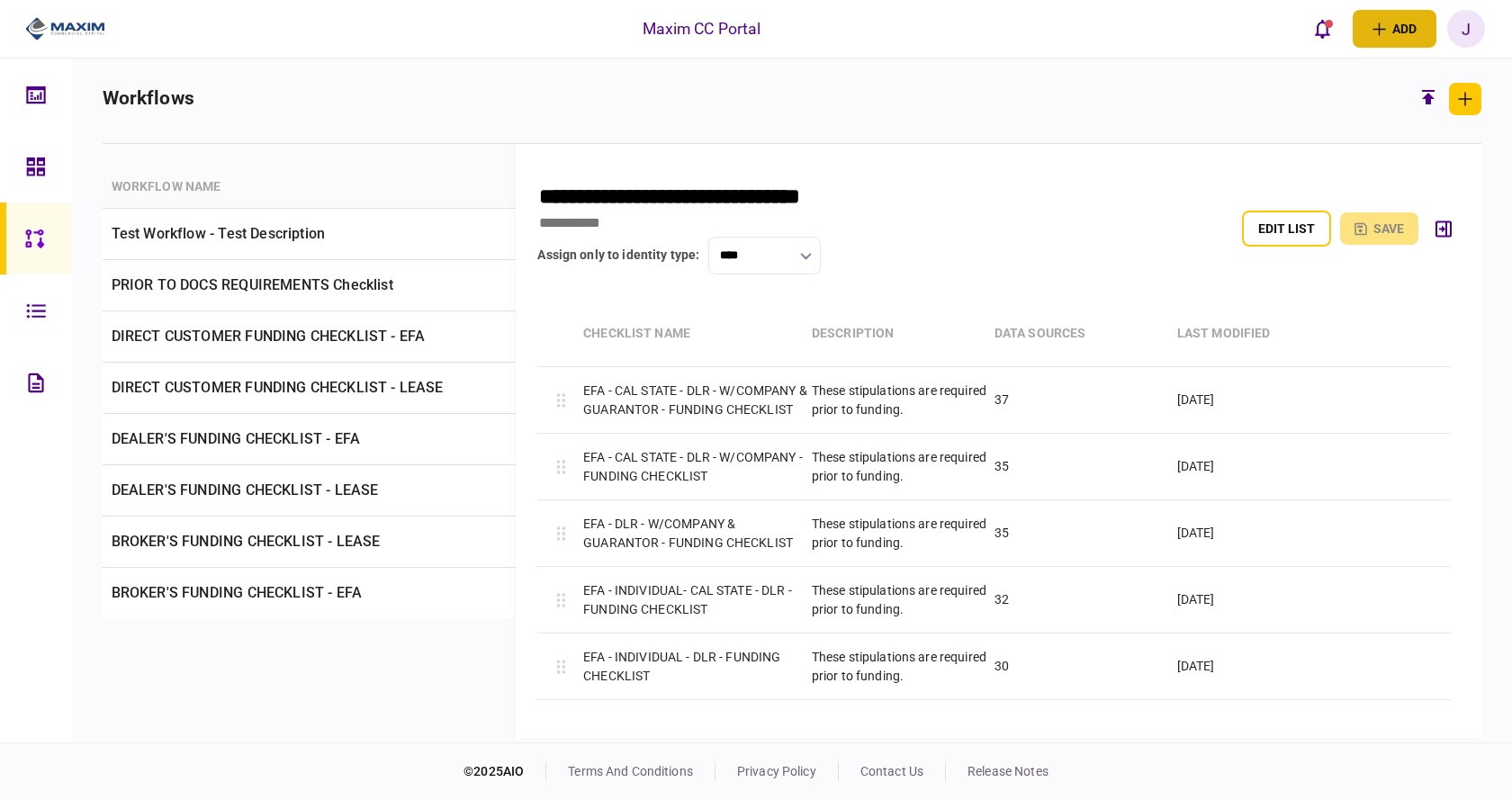 type 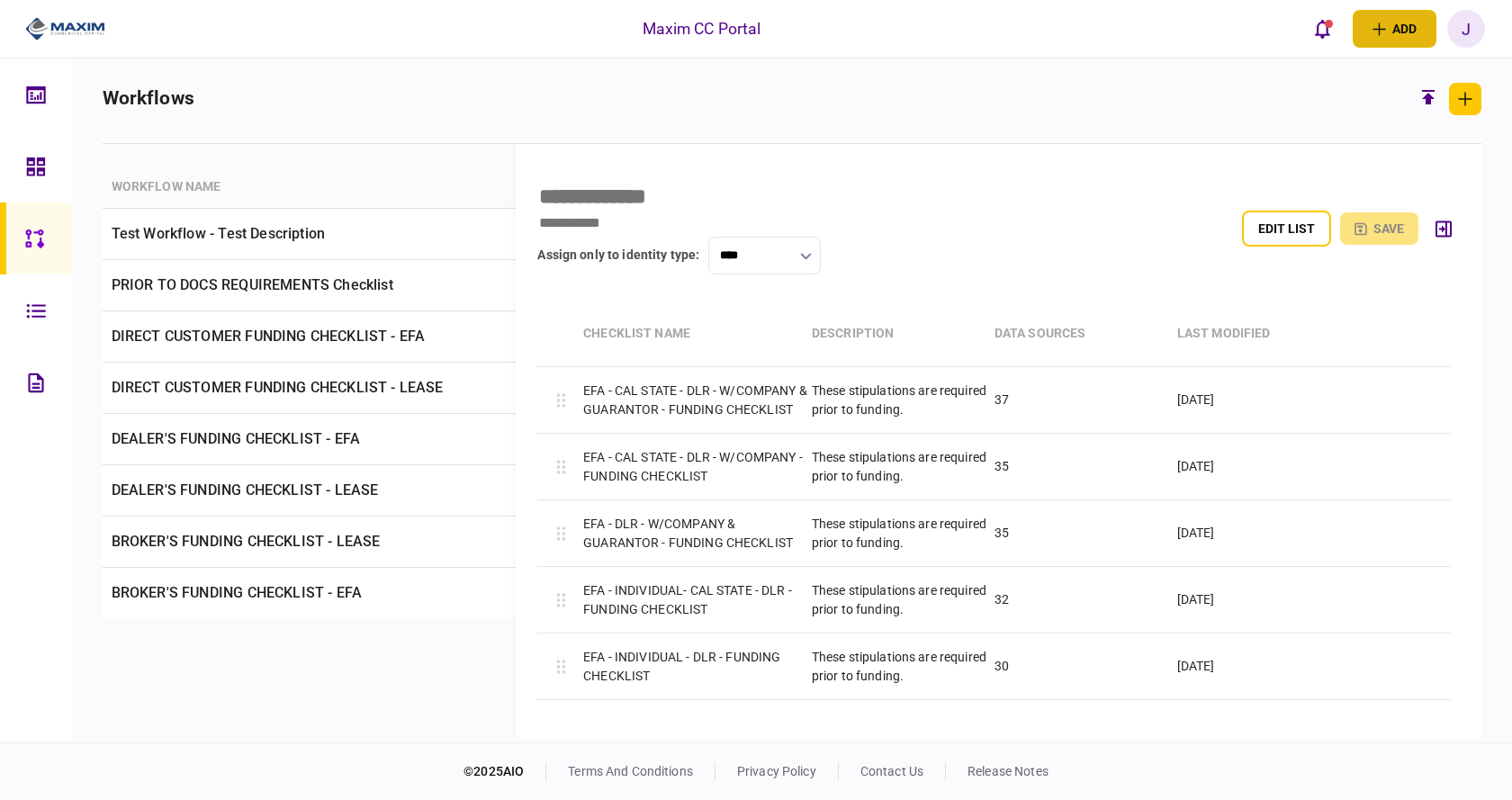 click on "add" at bounding box center (1394, 29) 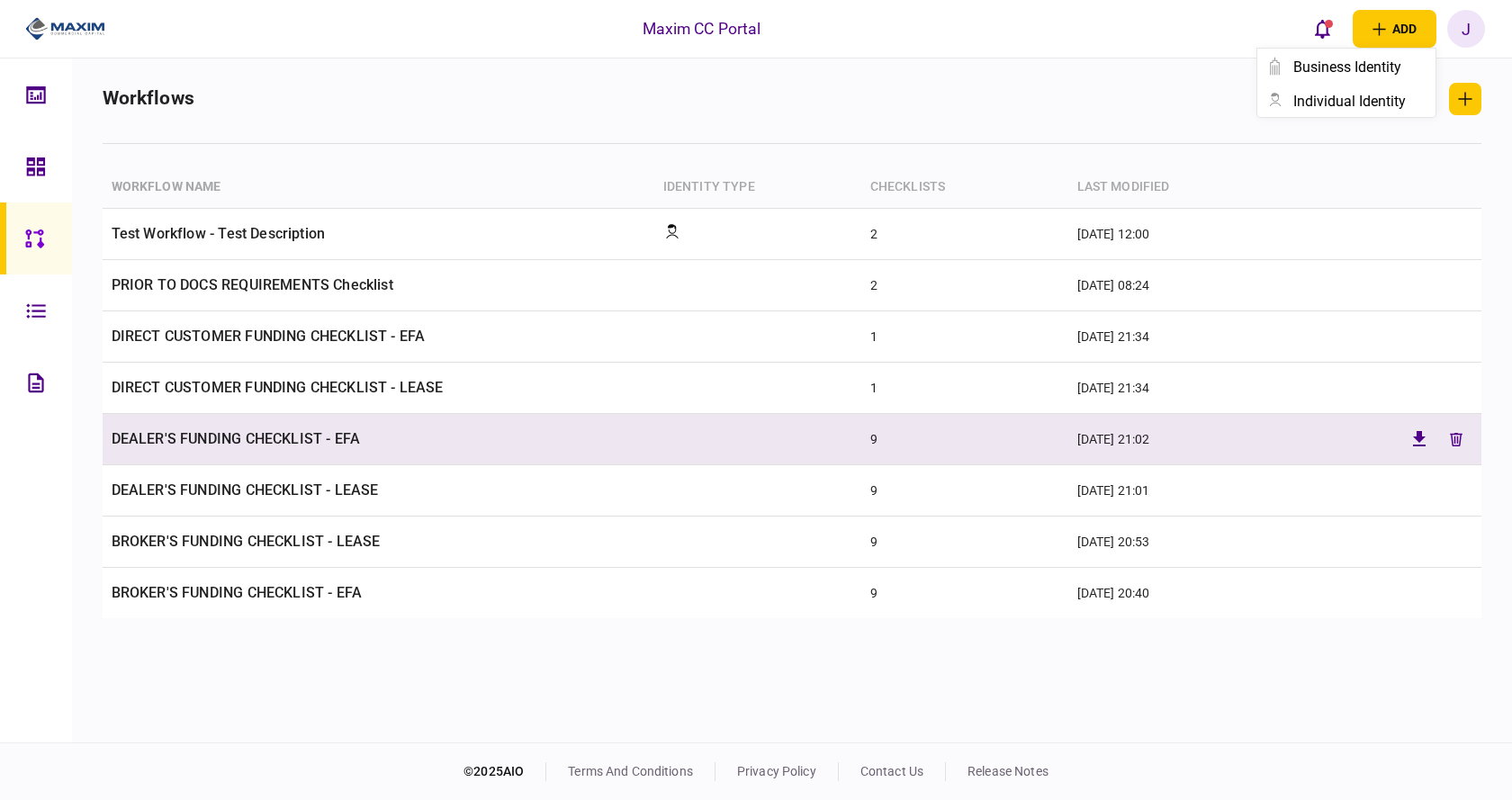 click on "DEALER'S FUNDING CHECKLIST - EFA" at bounding box center (378, 439) 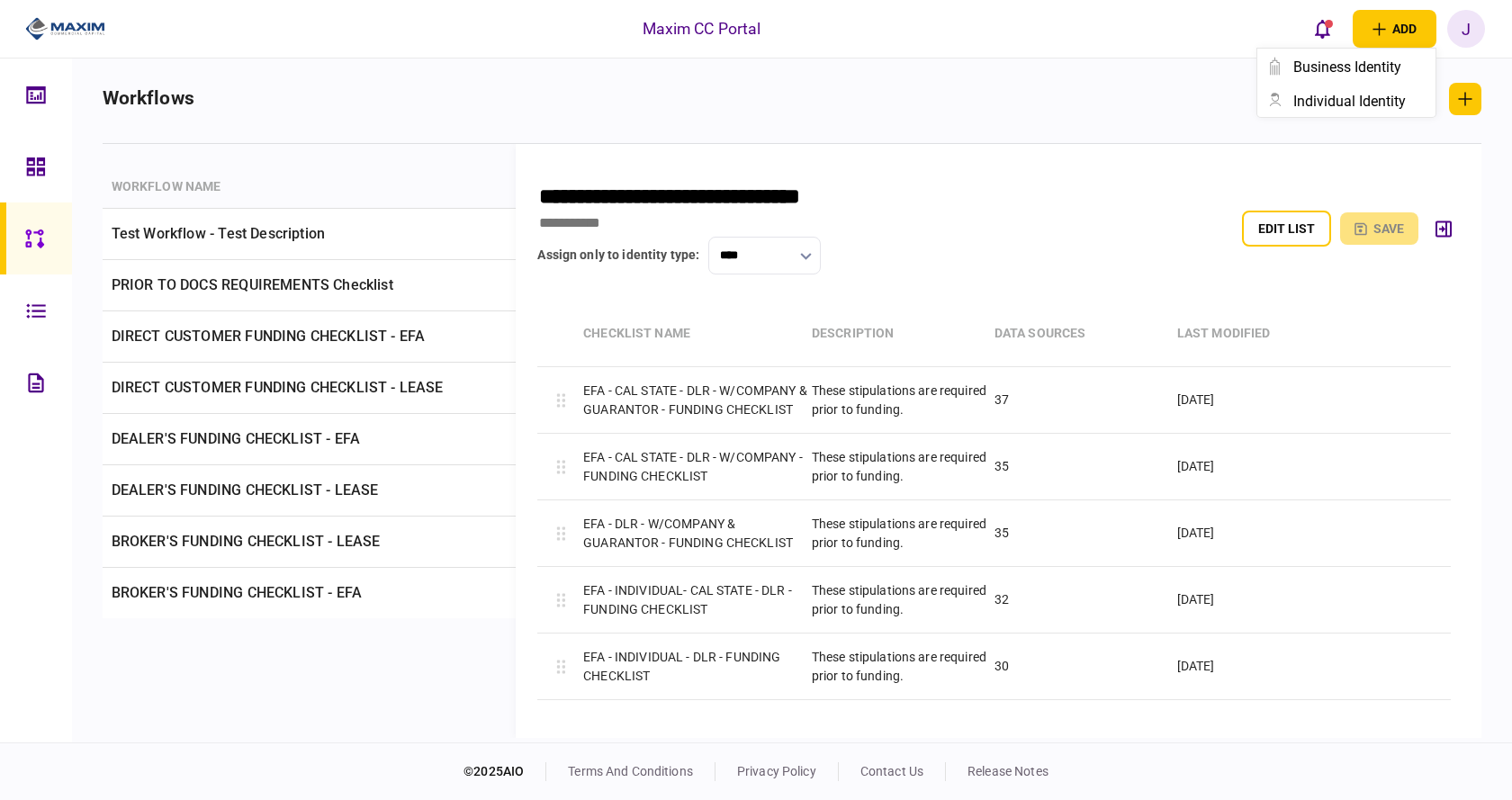 click on "**********" at bounding box center [998, 441] 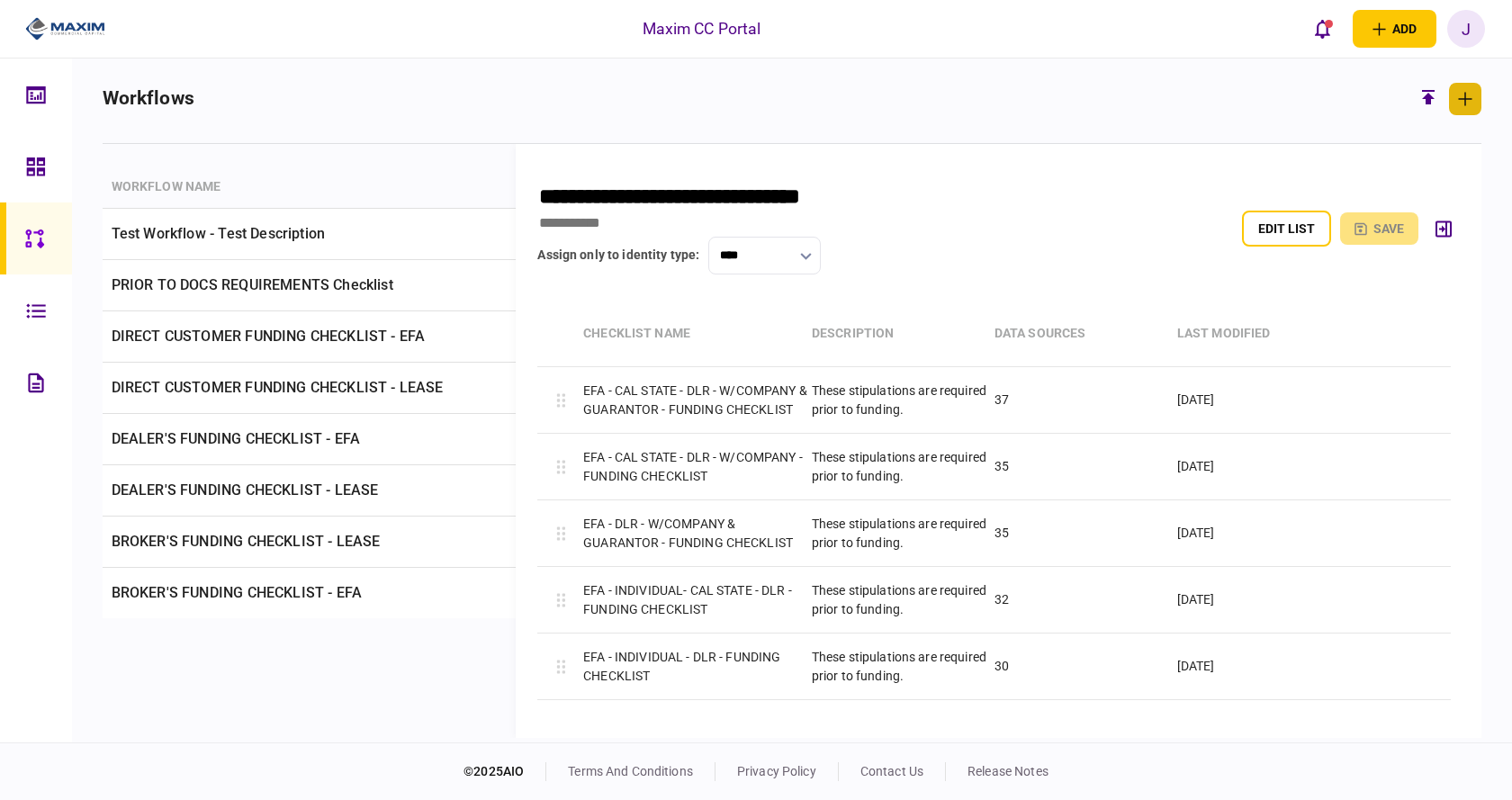type 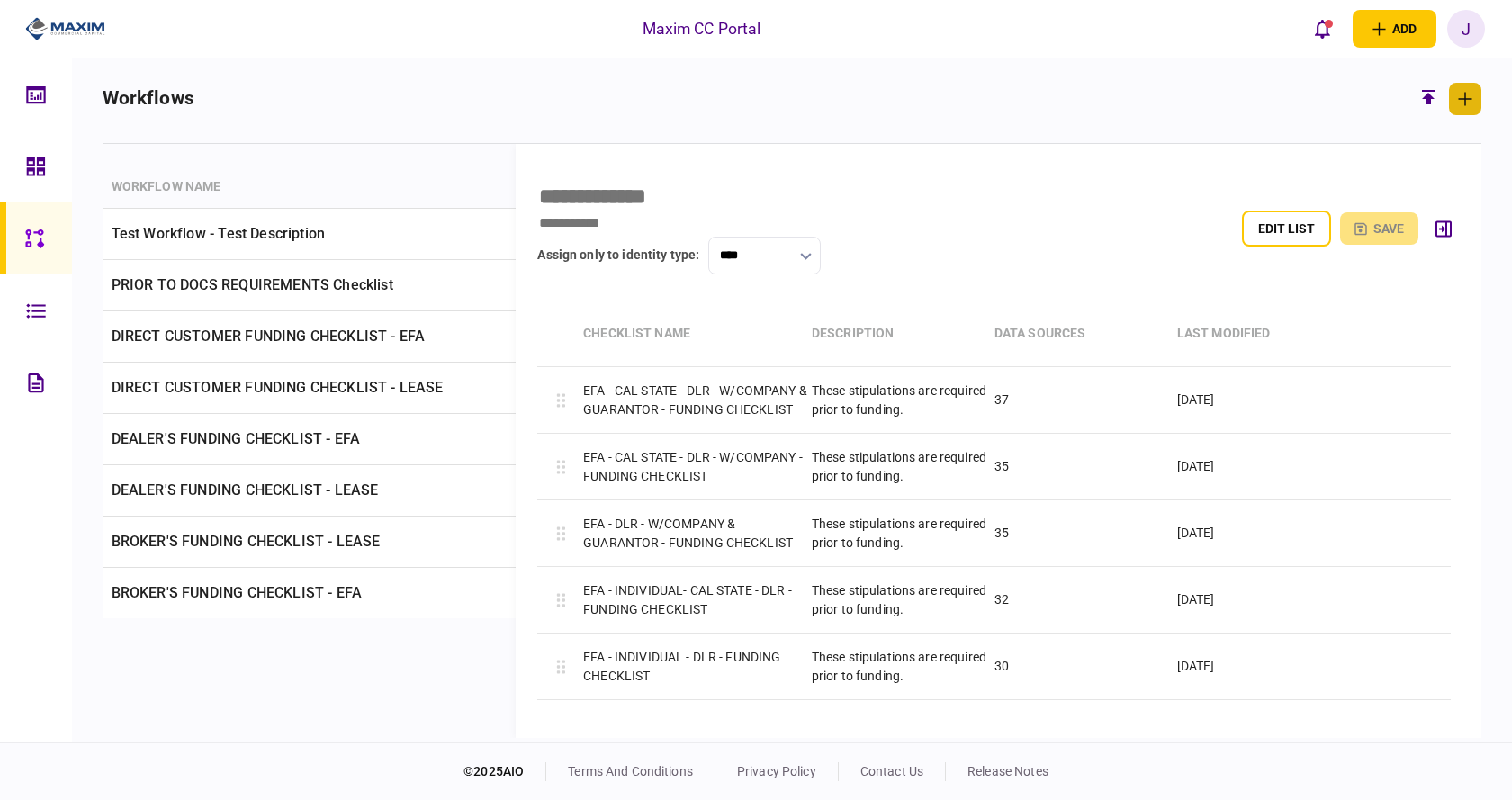 click at bounding box center (1465, 99) 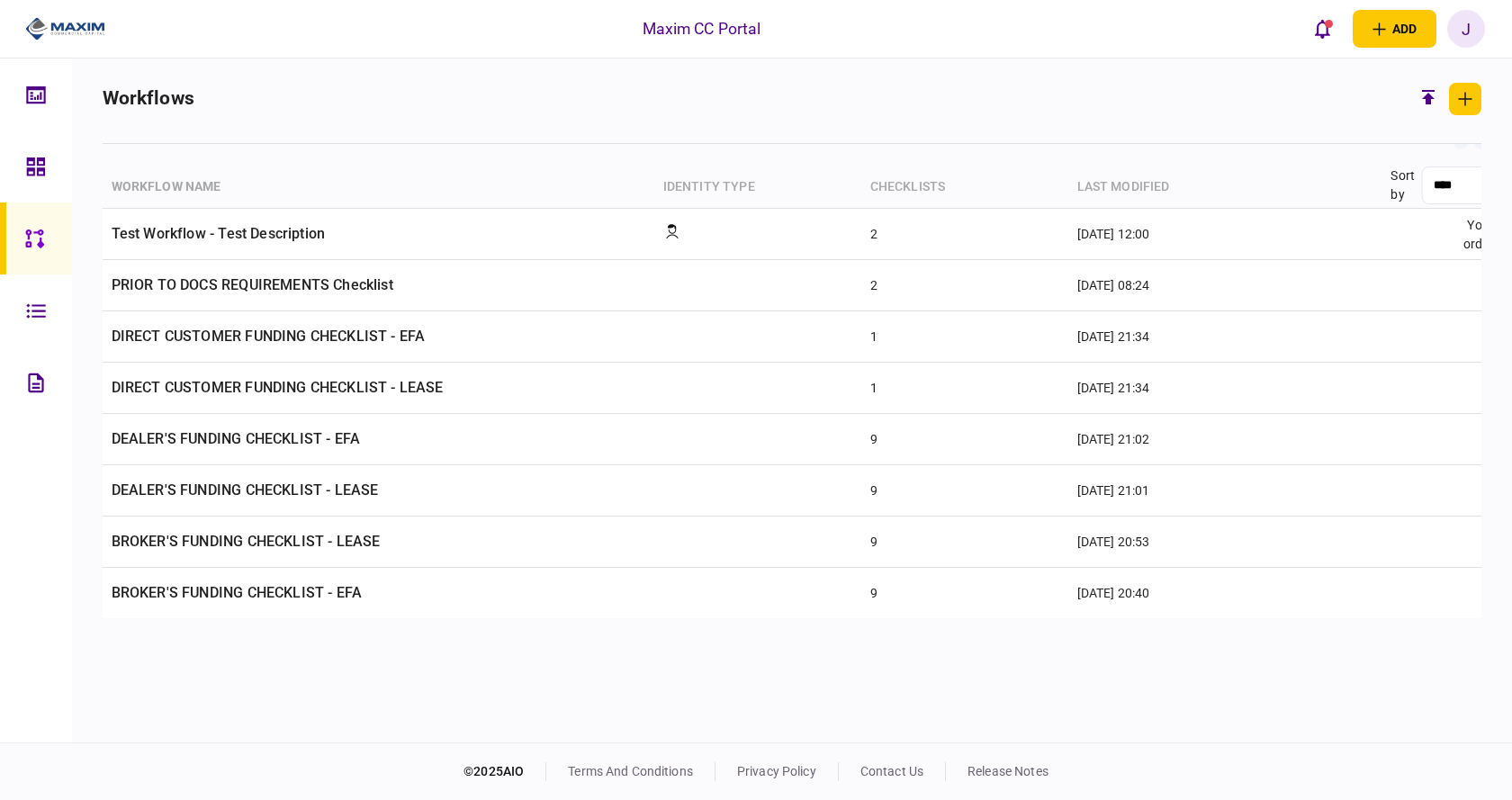 click at bounding box center (36, 238) 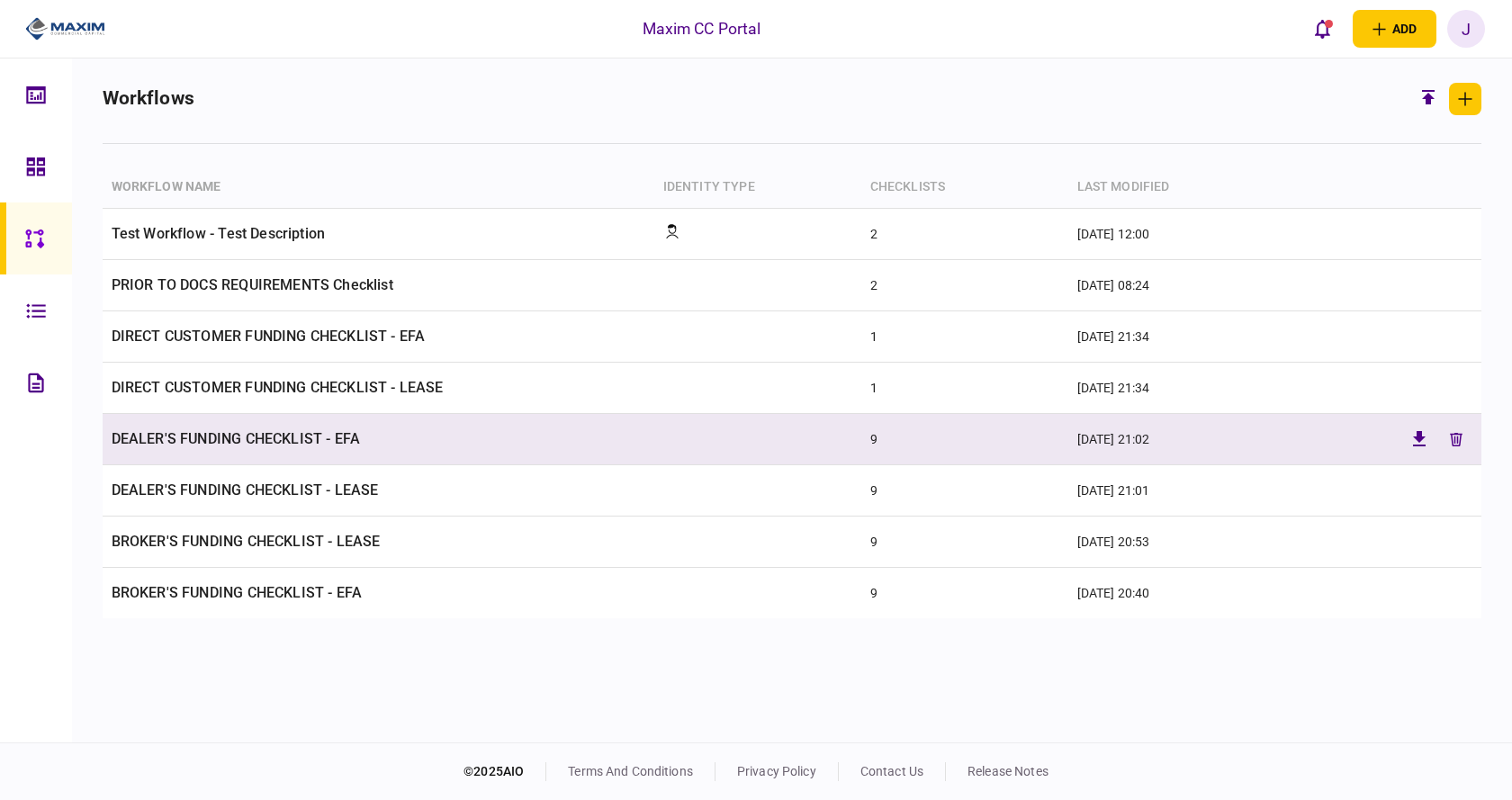 click on "DEALER'S FUNDING CHECKLIST - EFA" at bounding box center (378, 439) 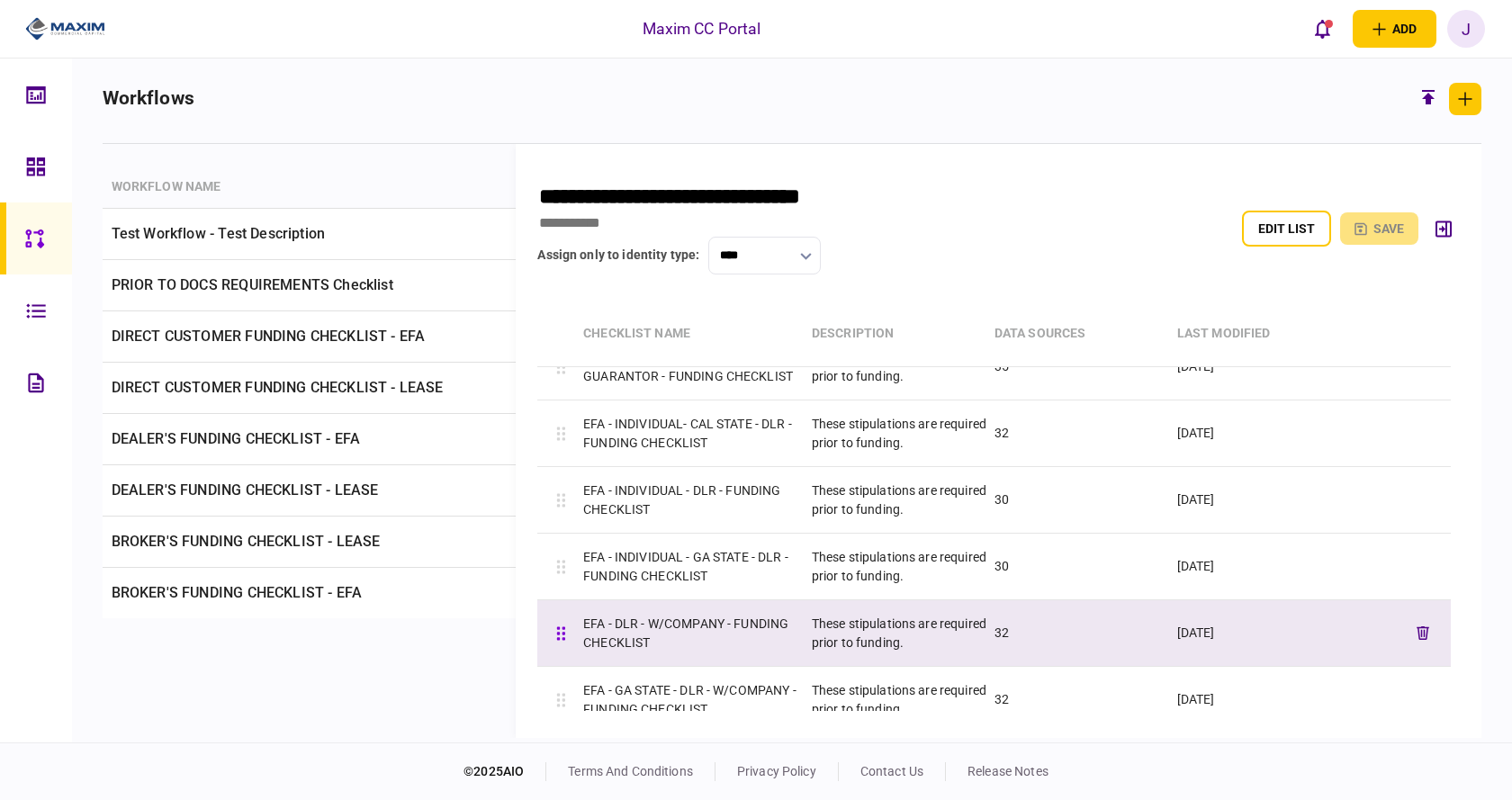 scroll, scrollTop: 256, scrollLeft: 0, axis: vertical 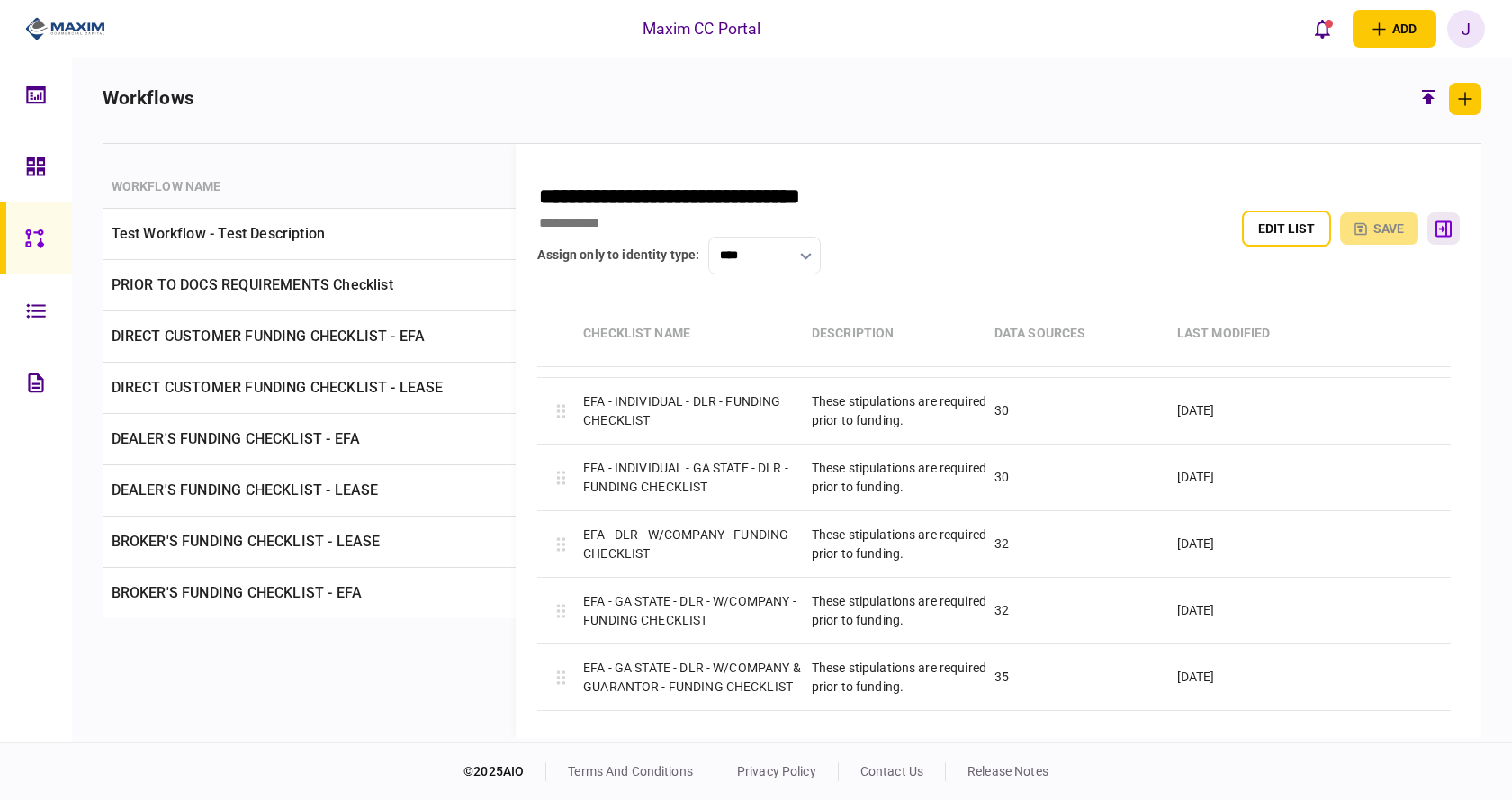 click at bounding box center (1444, 229) 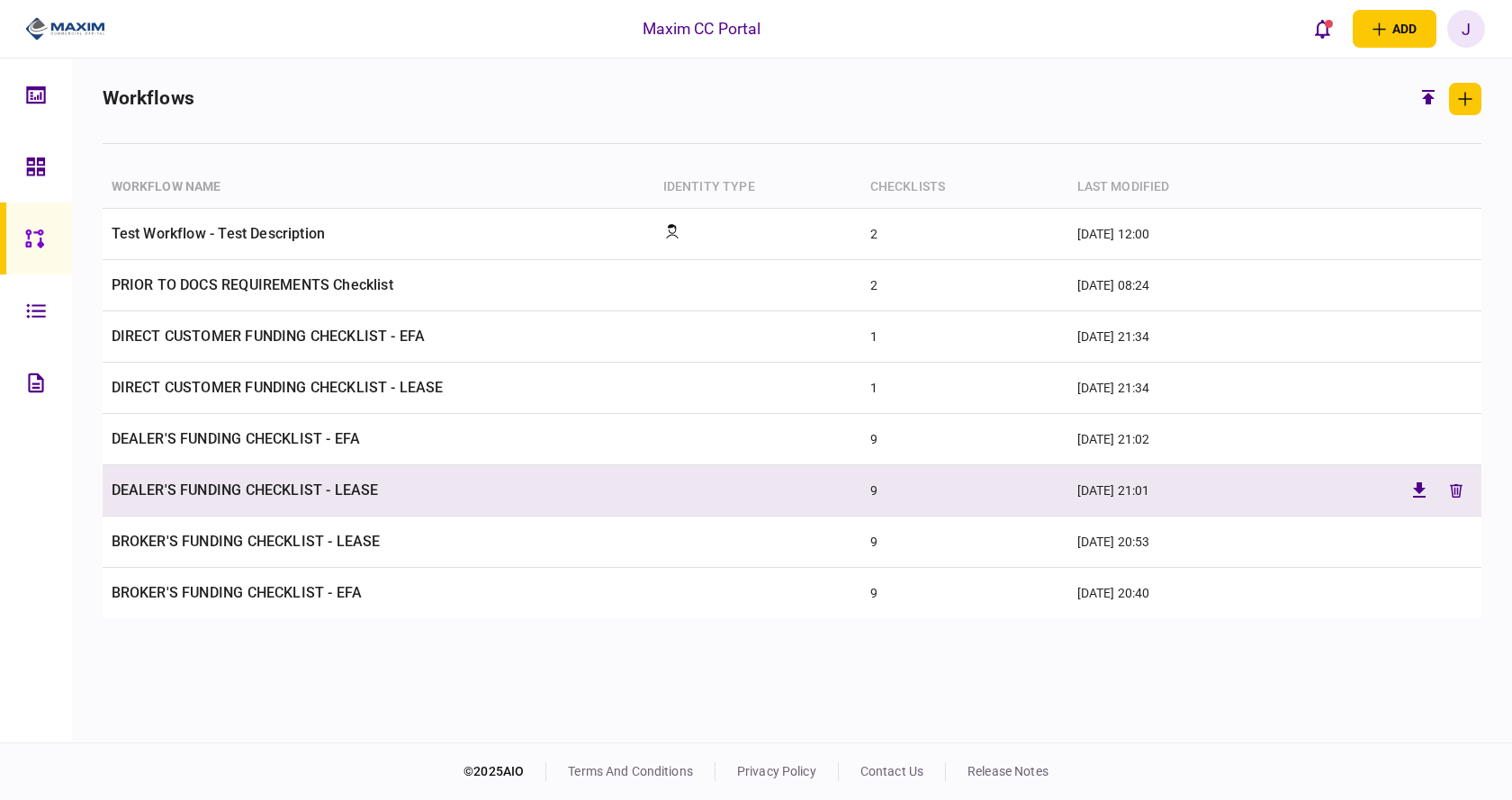click on "DEALER'S FUNDING CHECKLIST - LEASE" at bounding box center (378, 490) 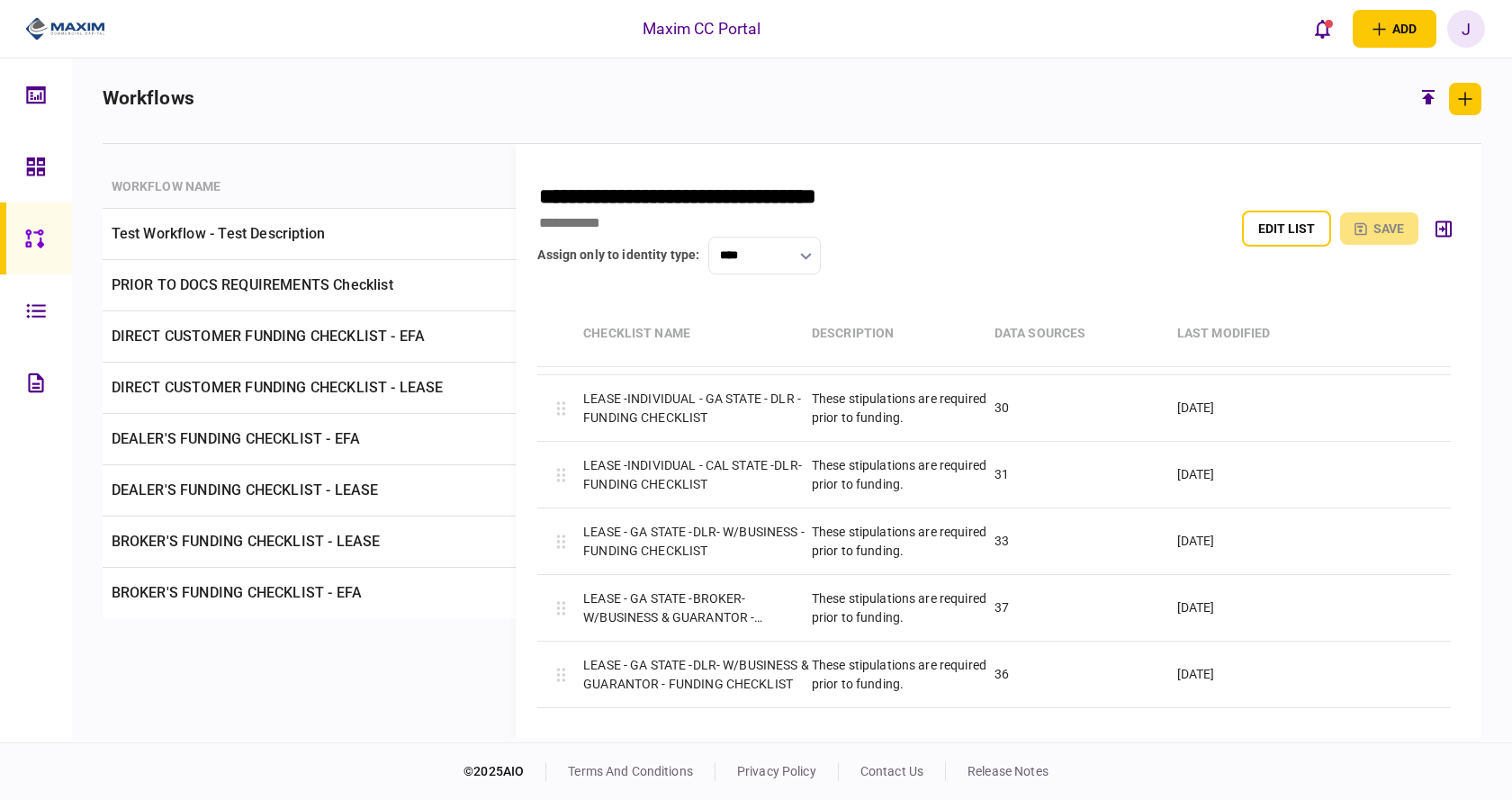 scroll, scrollTop: 256, scrollLeft: 0, axis: vertical 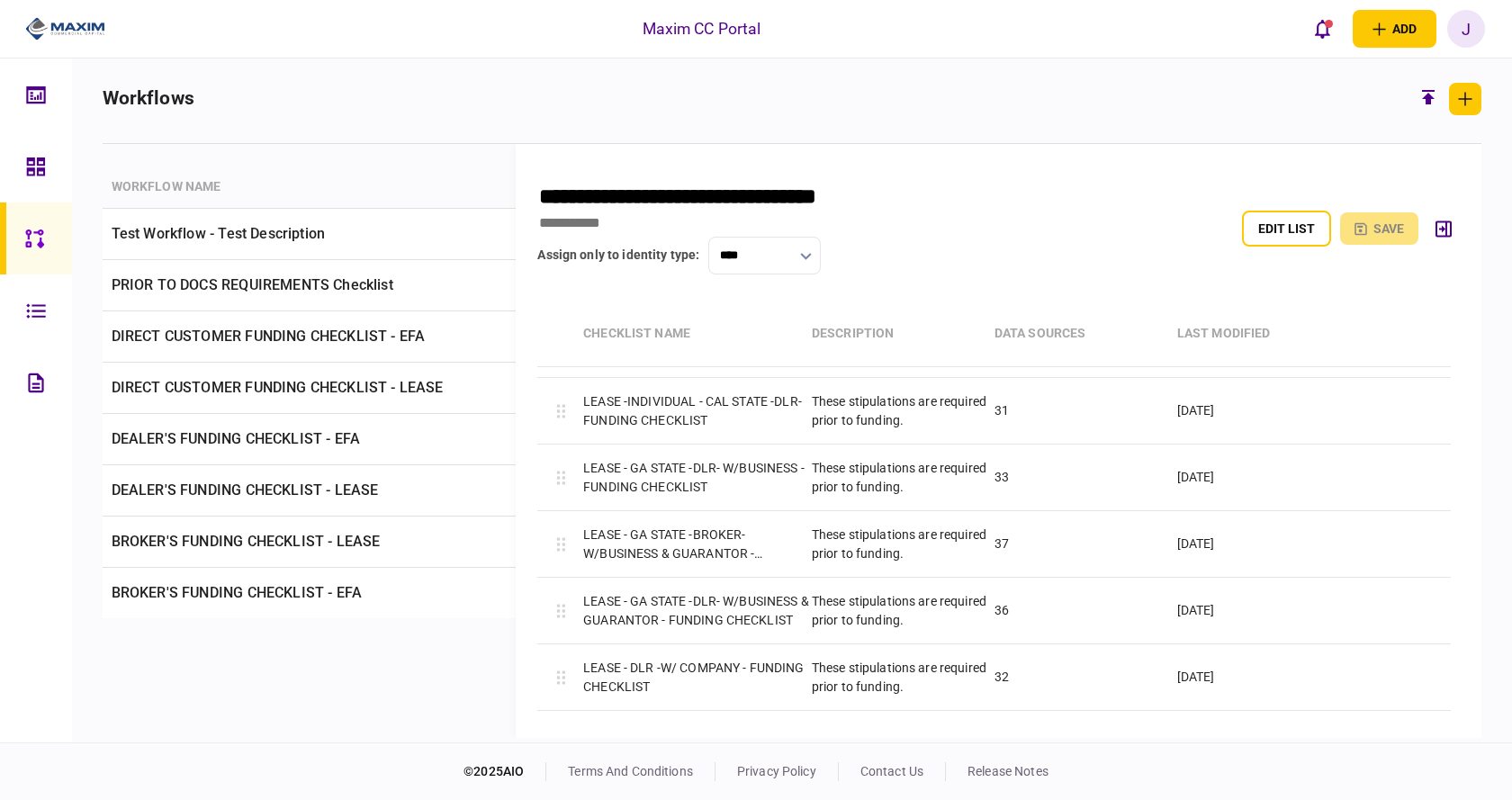 click at bounding box center [36, 310] 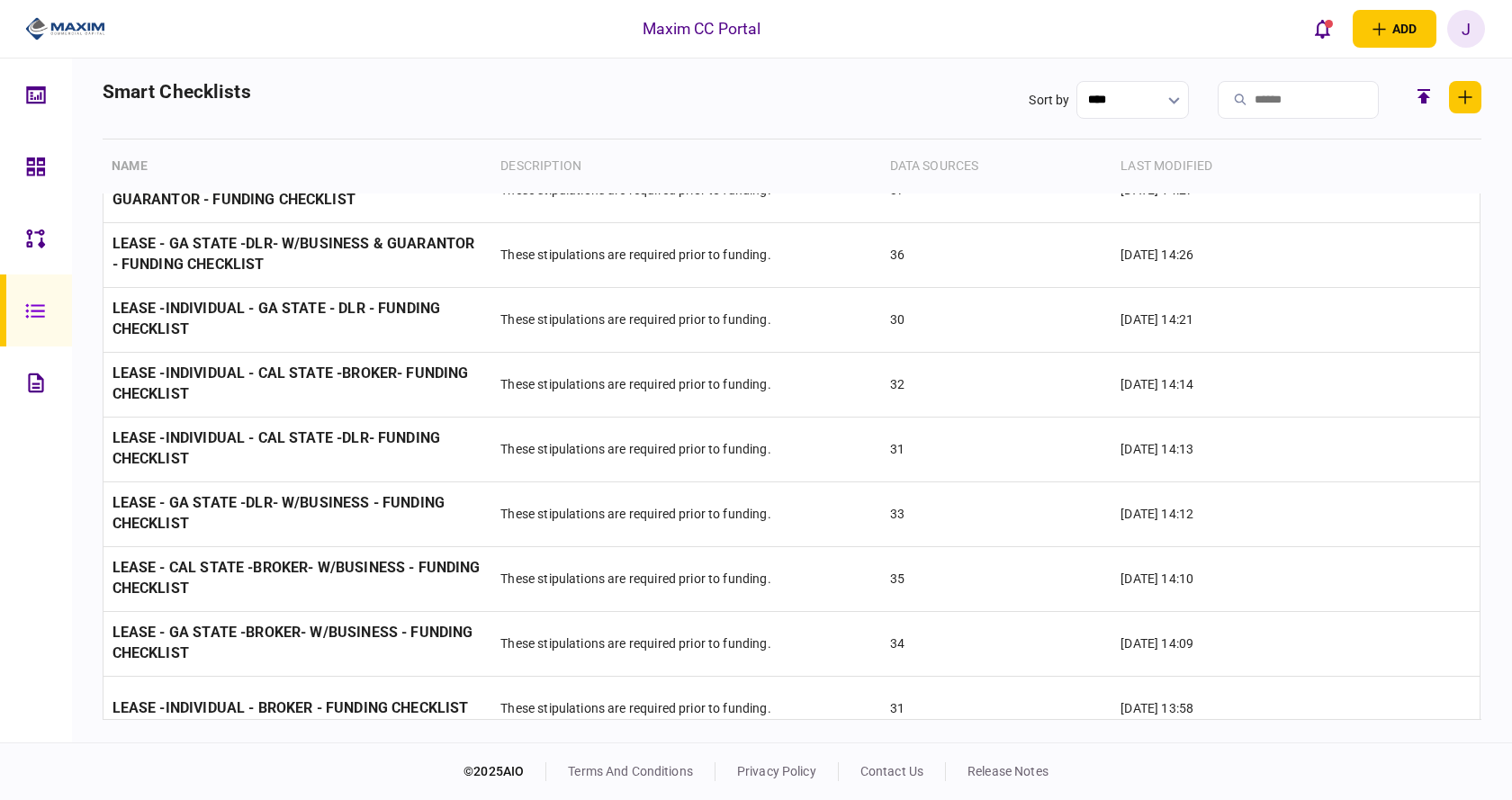 scroll, scrollTop: 2196, scrollLeft: 0, axis: vertical 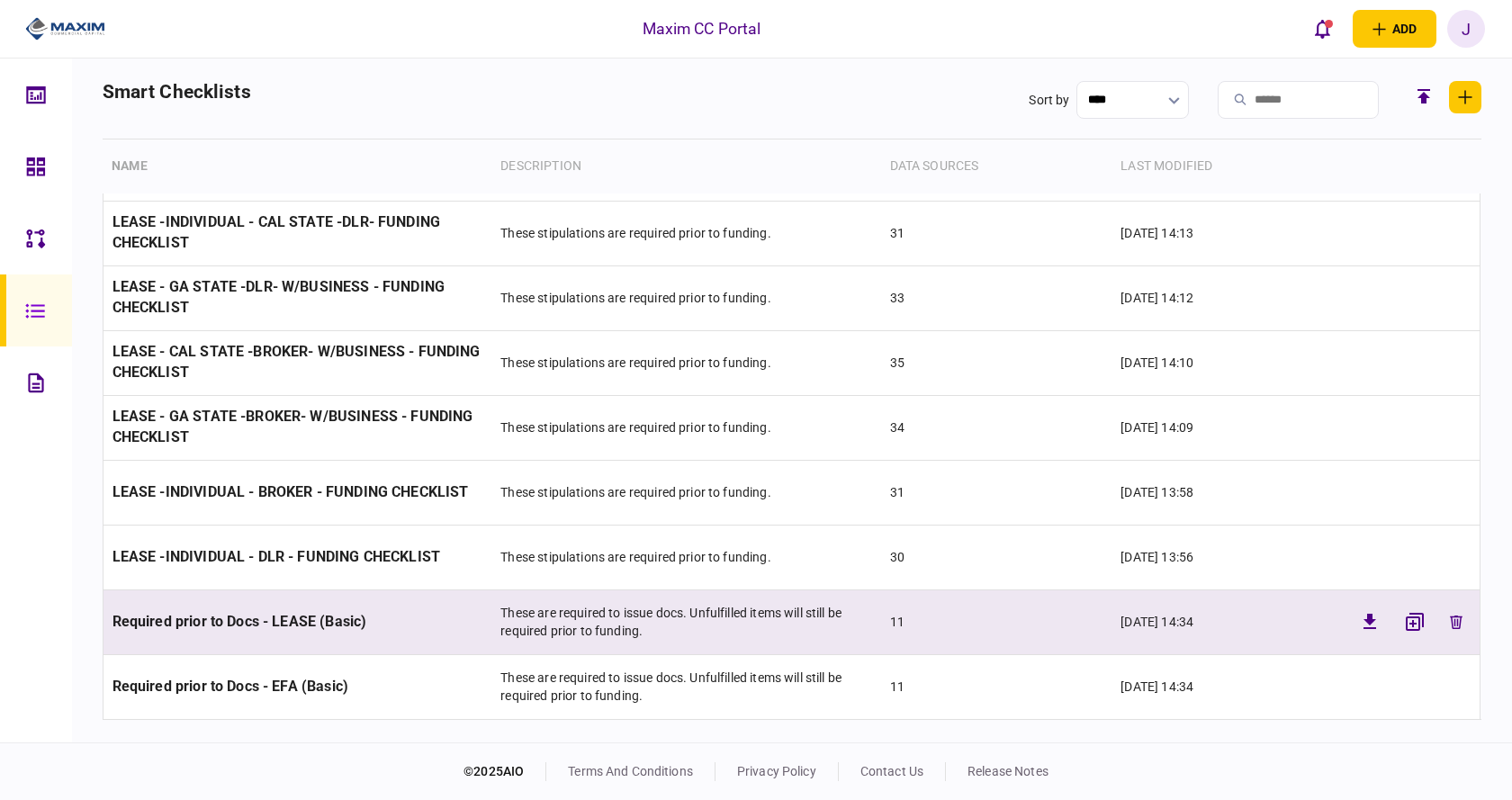 click on "Required prior to Docs - LEASE (Basic)" at bounding box center [239, 621] 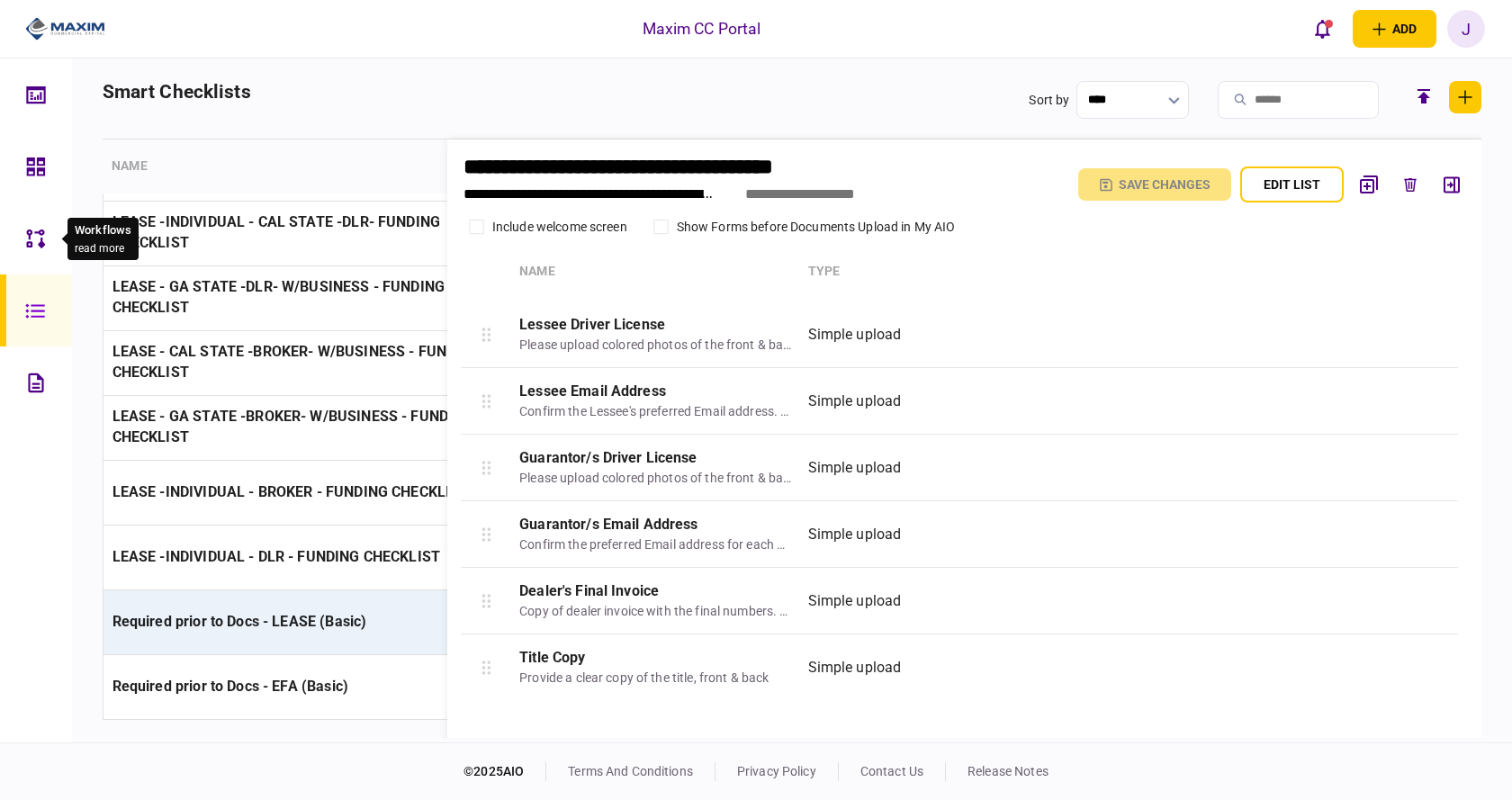 click at bounding box center (40, 238) 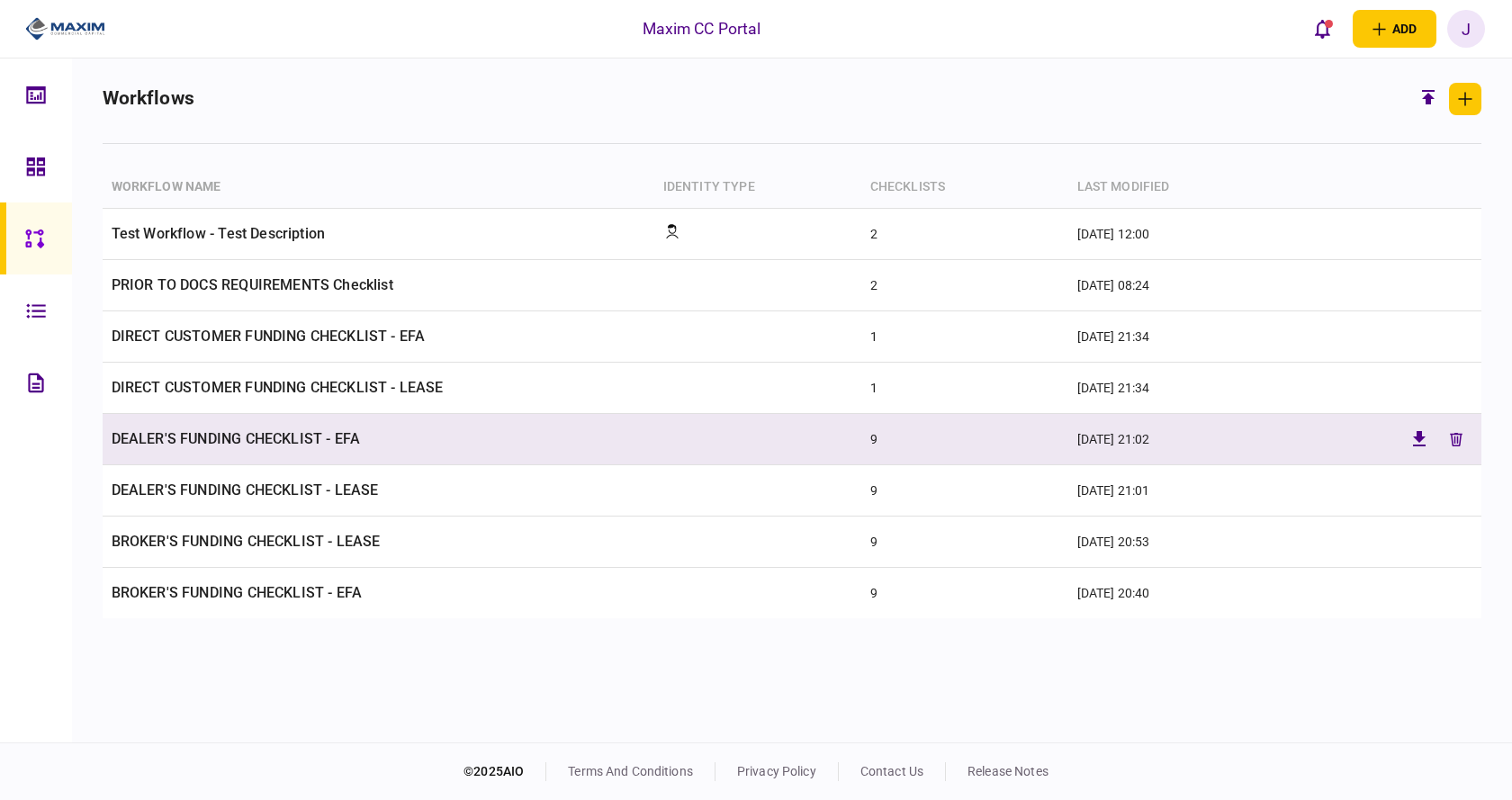 click on "DEALER'S FUNDING CHECKLIST - EFA" at bounding box center (378, 439) 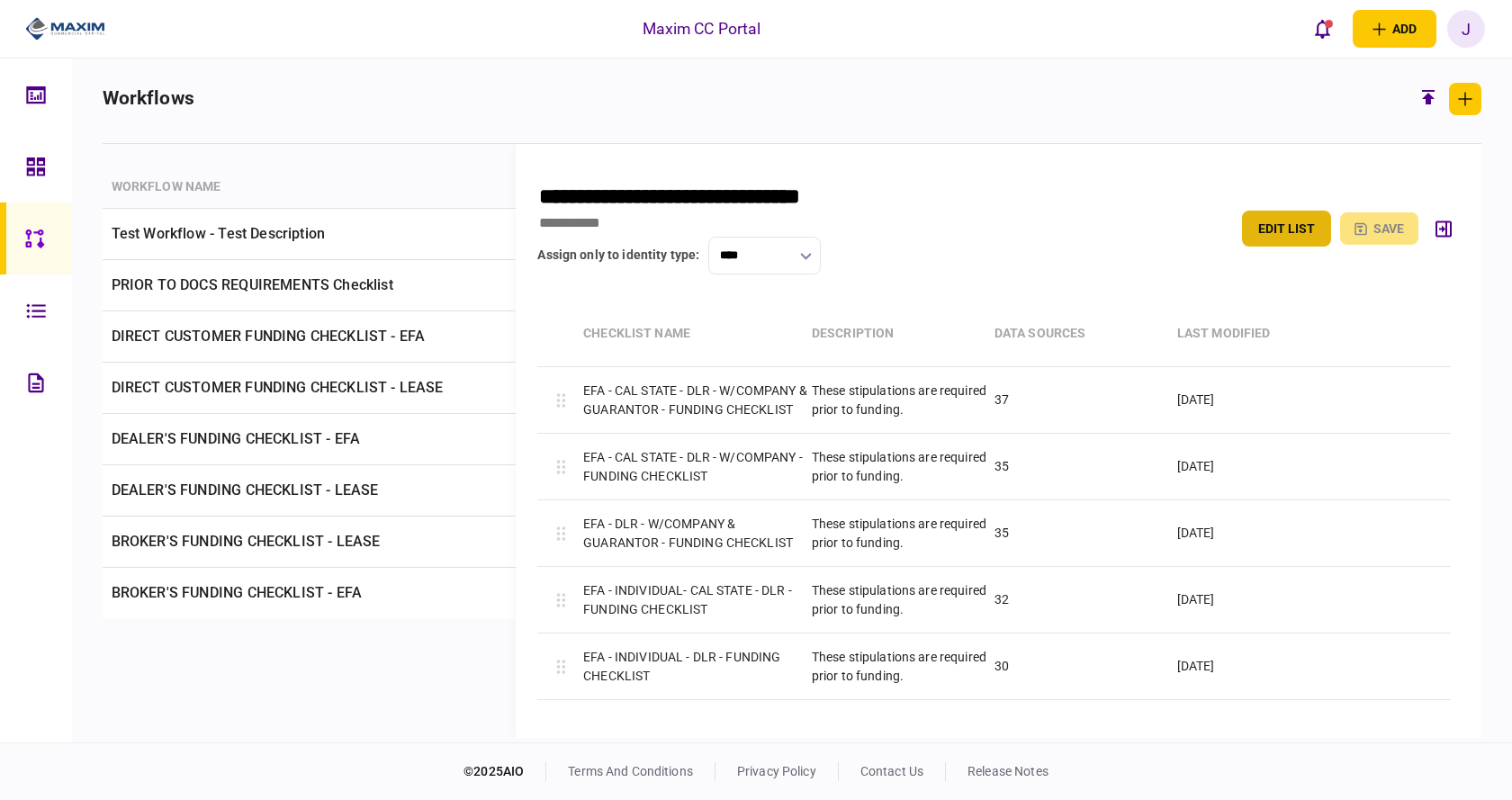click on "edit list" at bounding box center (1286, 229) 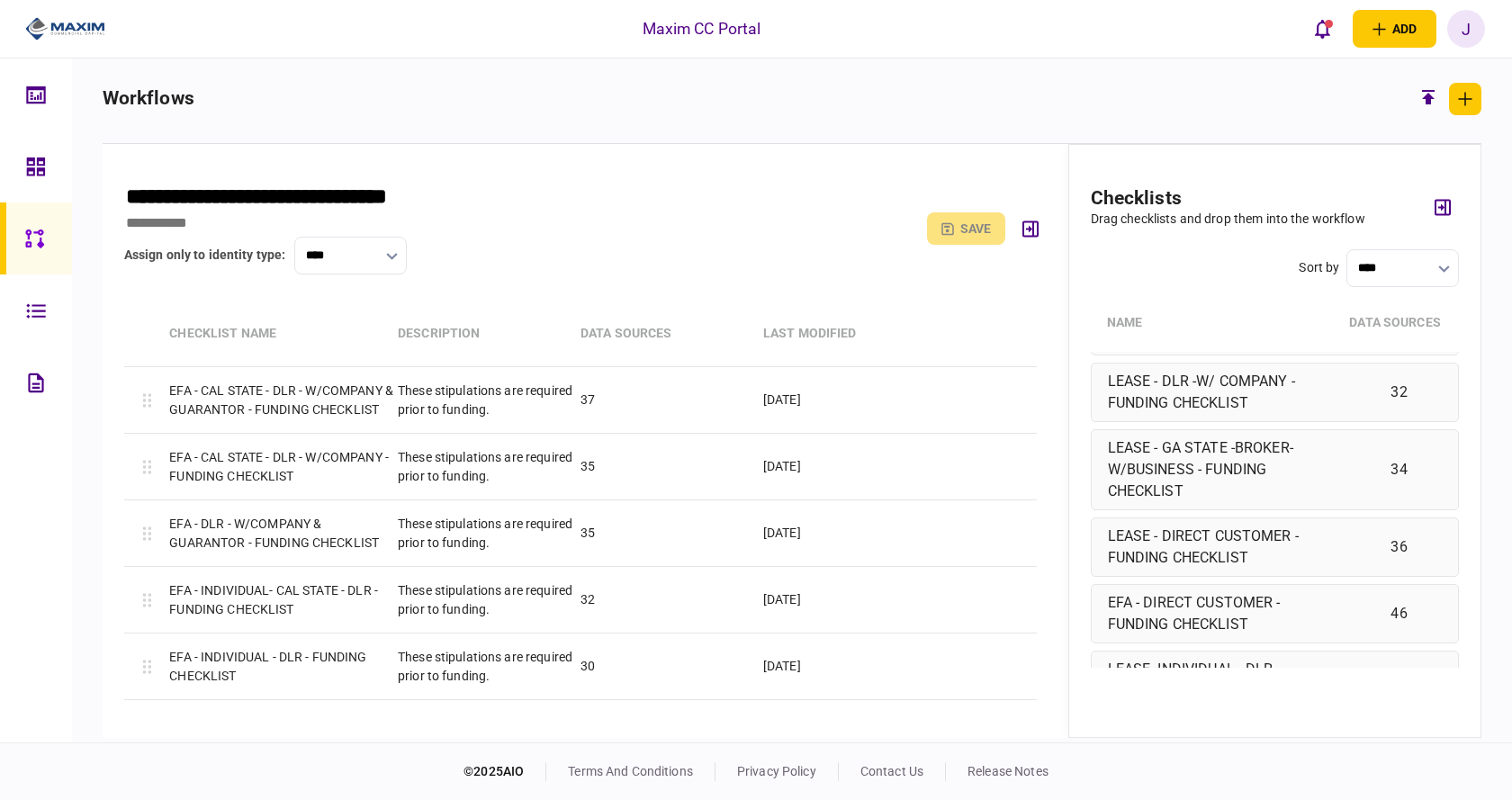 scroll, scrollTop: 2193, scrollLeft: 0, axis: vertical 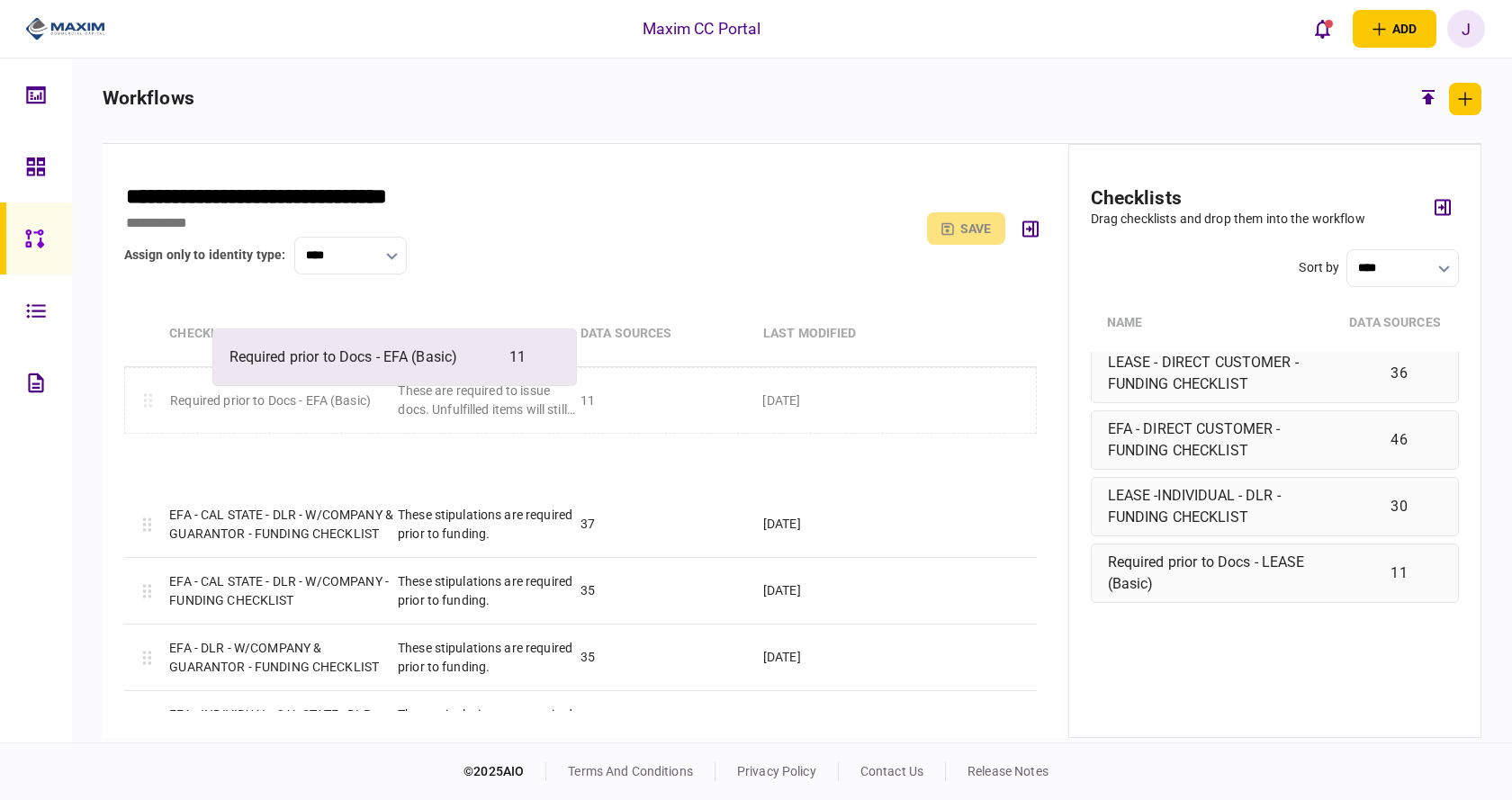 drag, startPoint x: 1220, startPoint y: 591, endPoint x: 335, endPoint y: 376, distance: 910.741 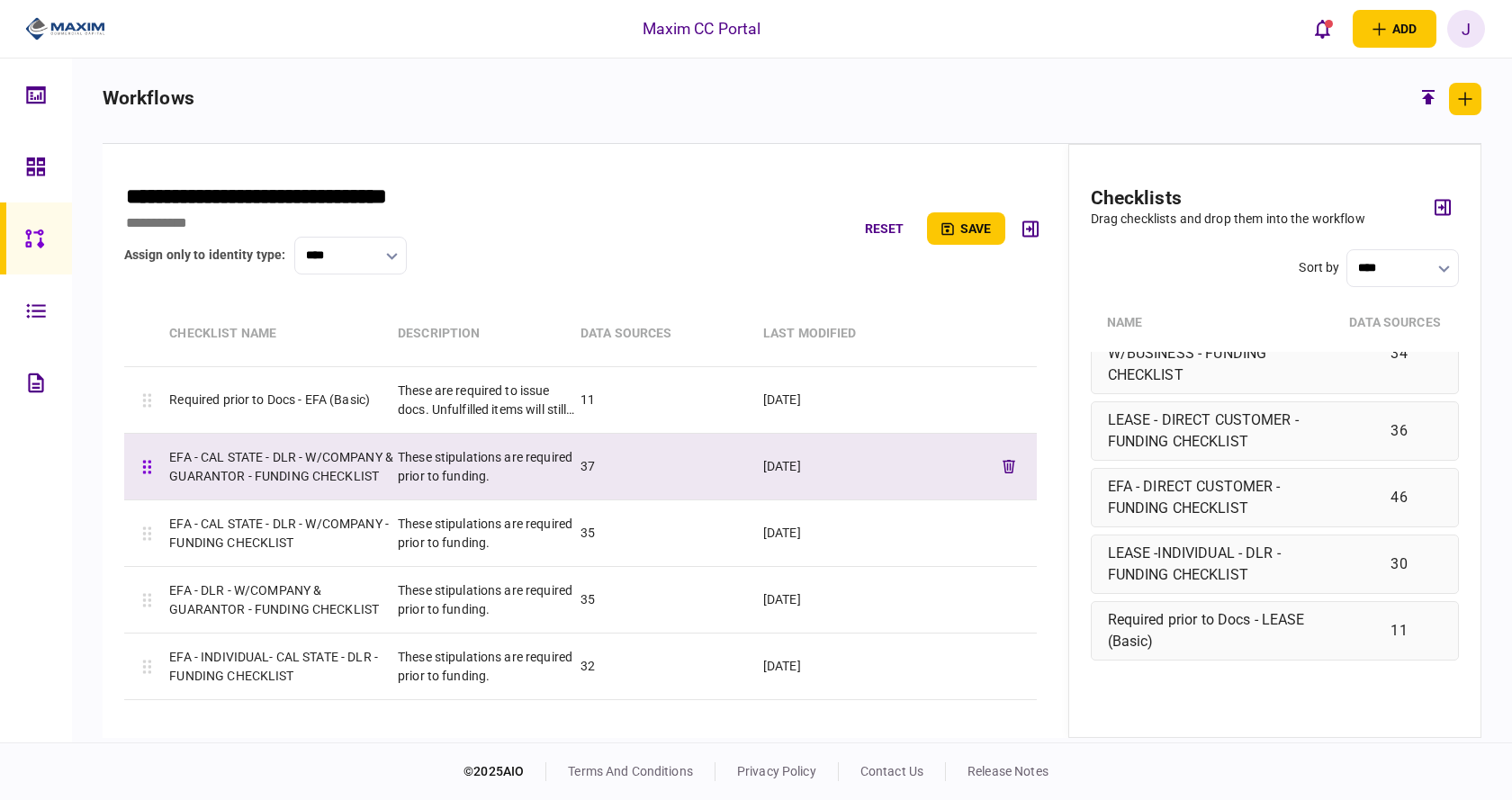 scroll, scrollTop: 2128, scrollLeft: 0, axis: vertical 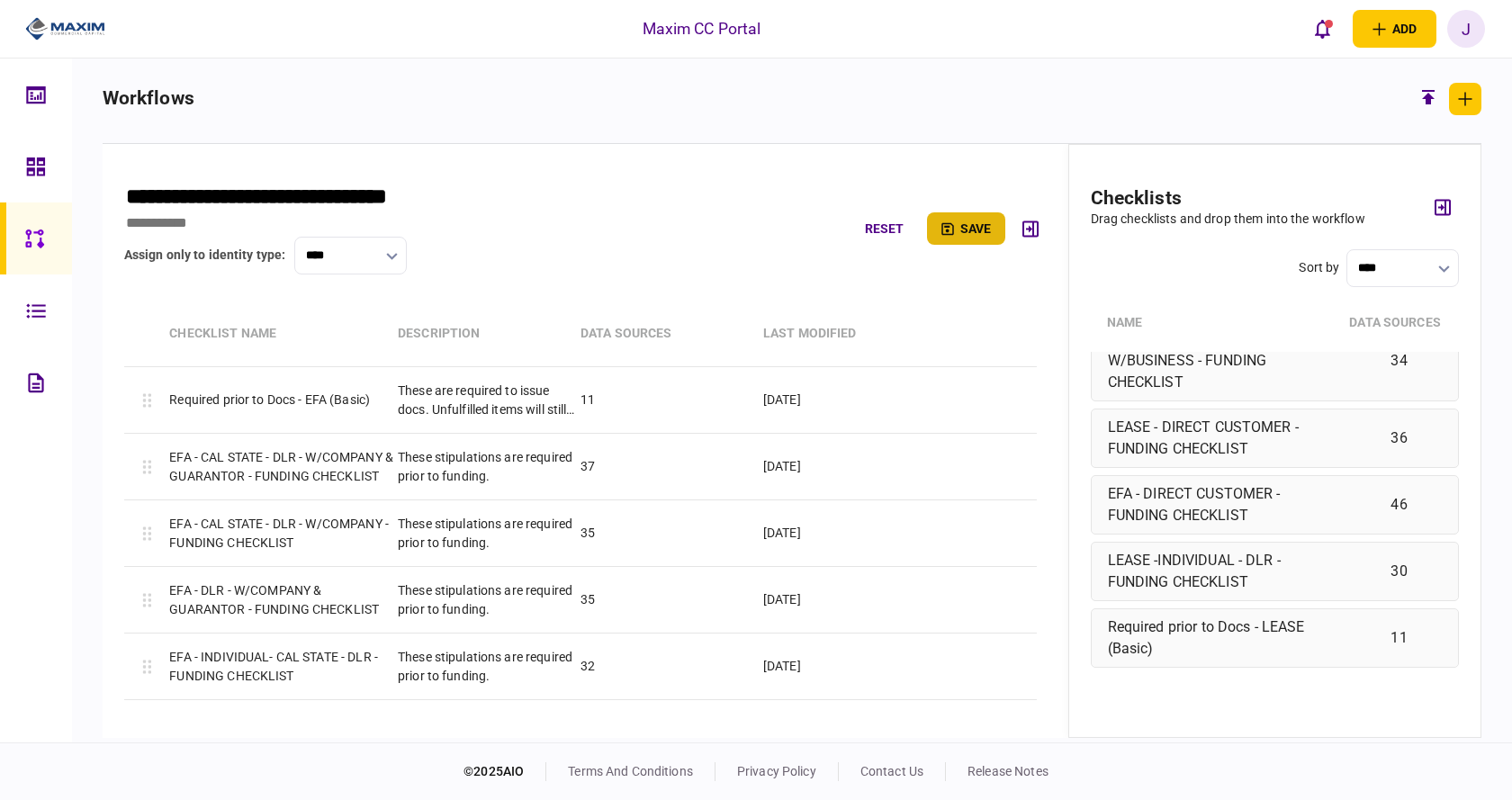click on "save" at bounding box center [966, 229] 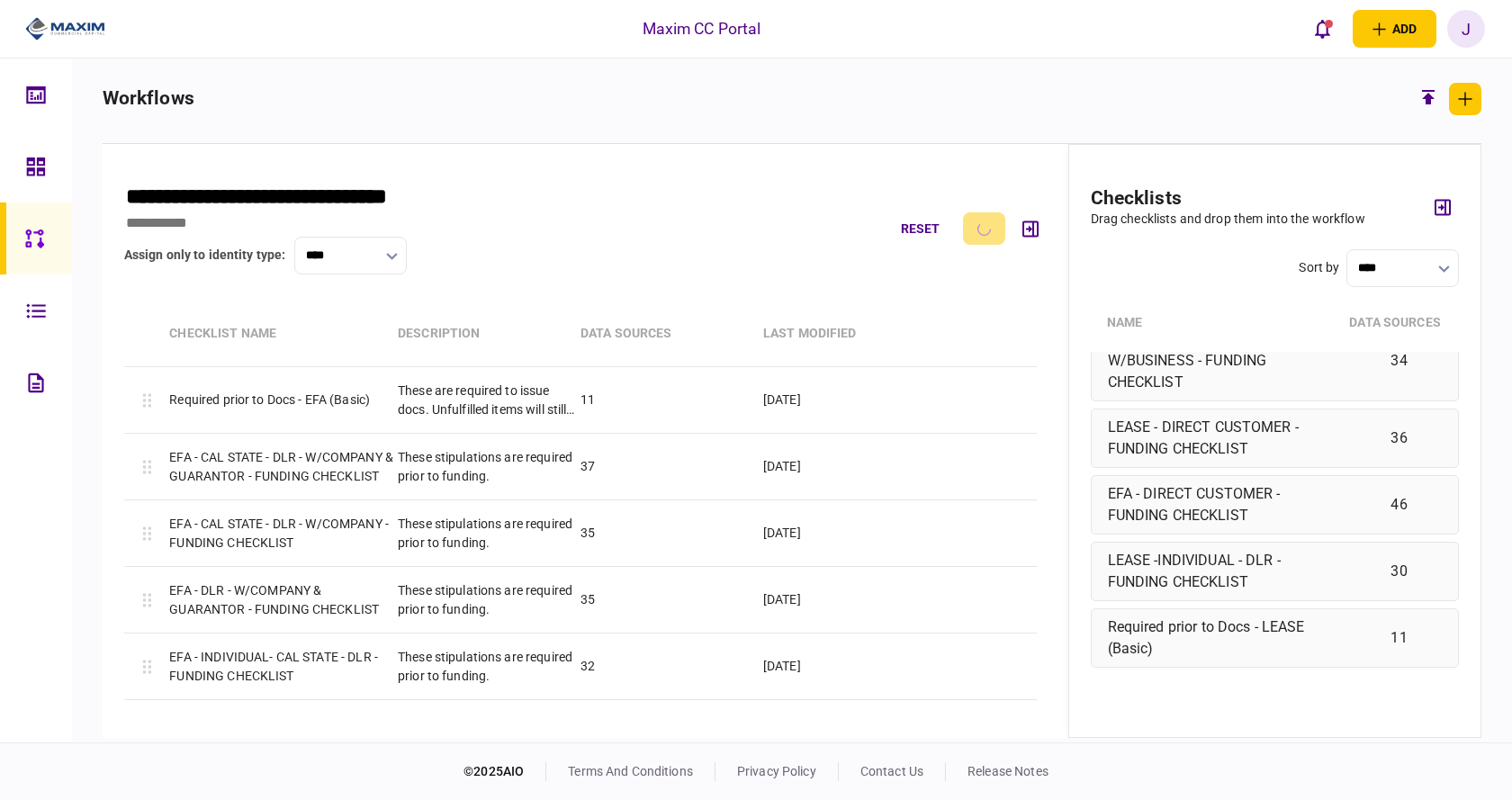 type 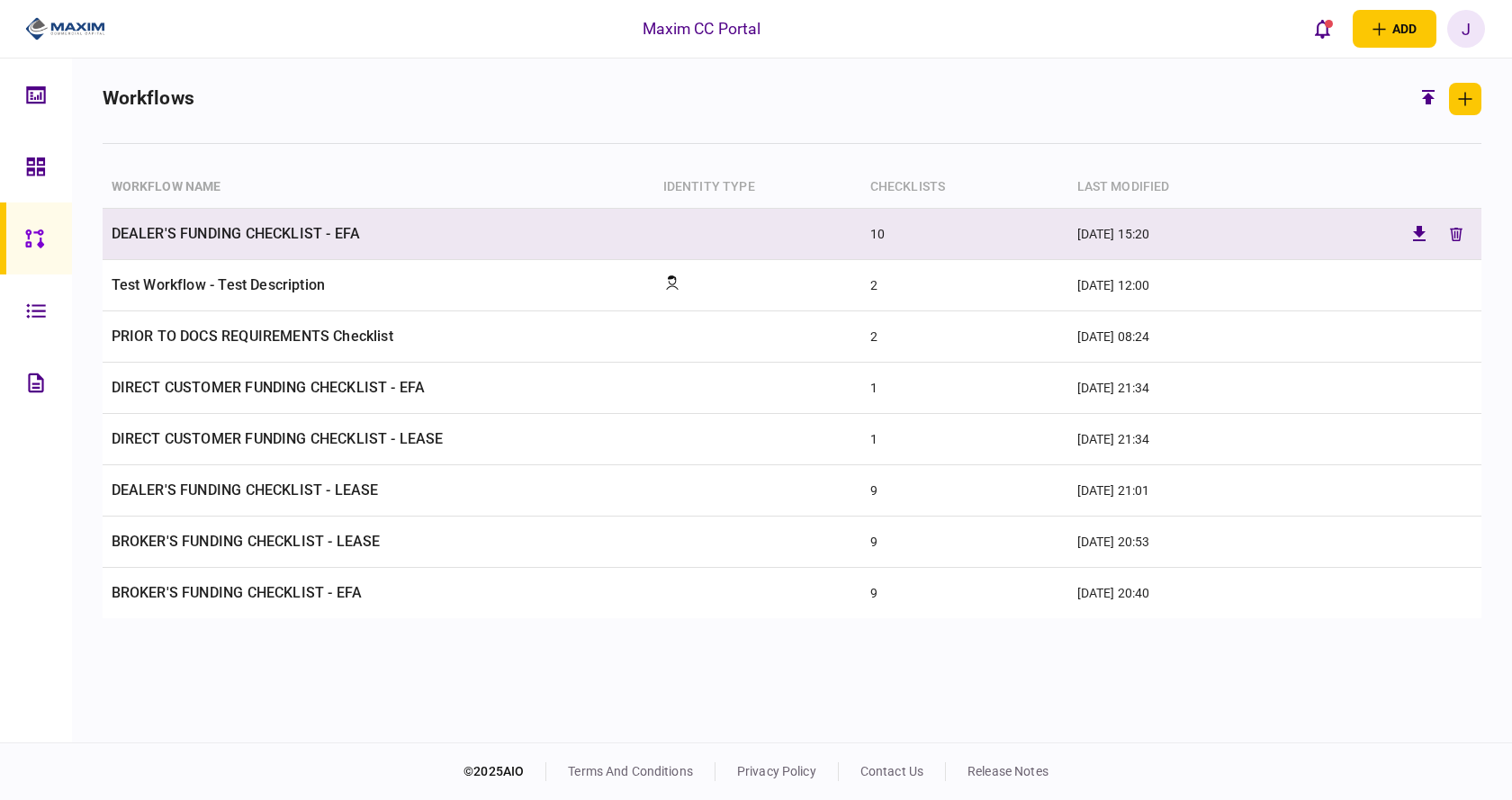 click on "DEALER'S FUNDING CHECKLIST - EFA" at bounding box center [378, 234] 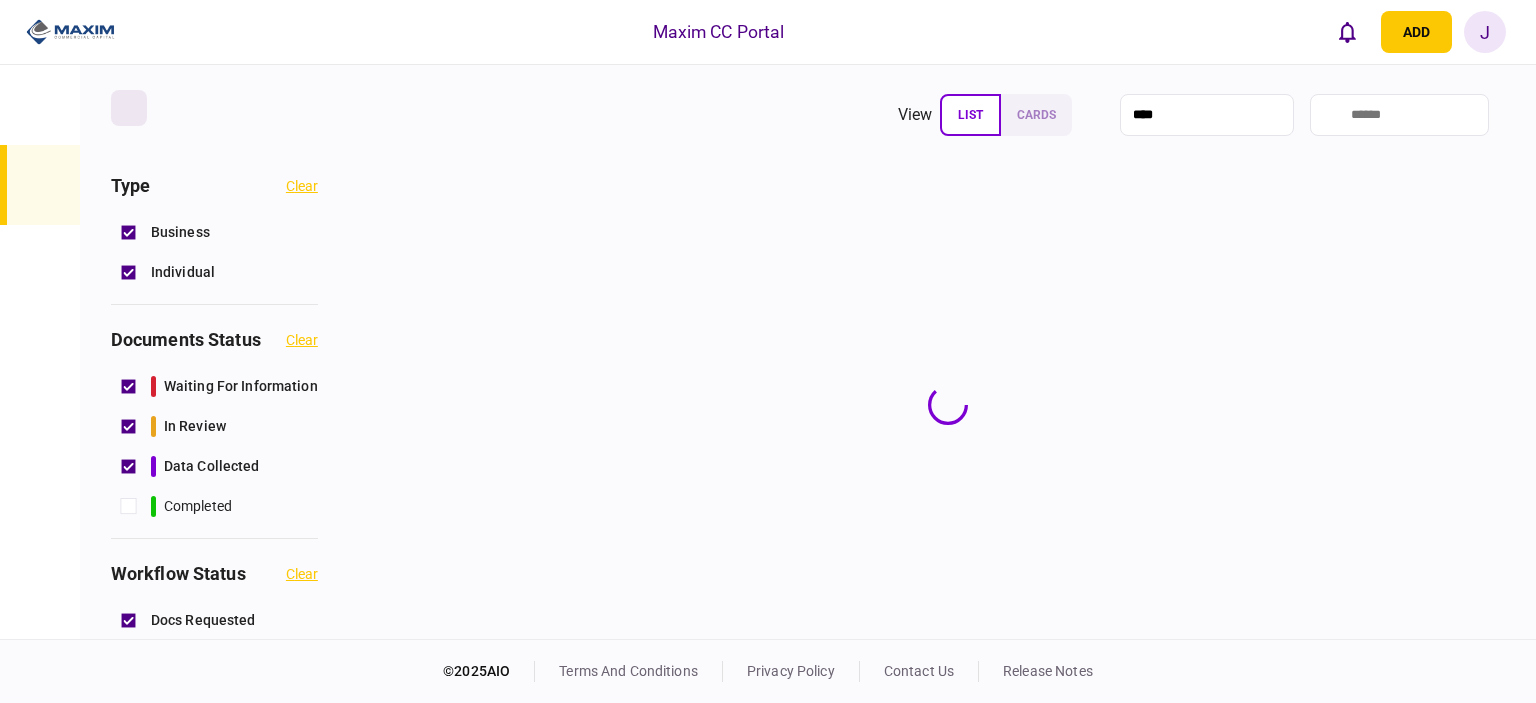 scroll, scrollTop: 0, scrollLeft: 0, axis: both 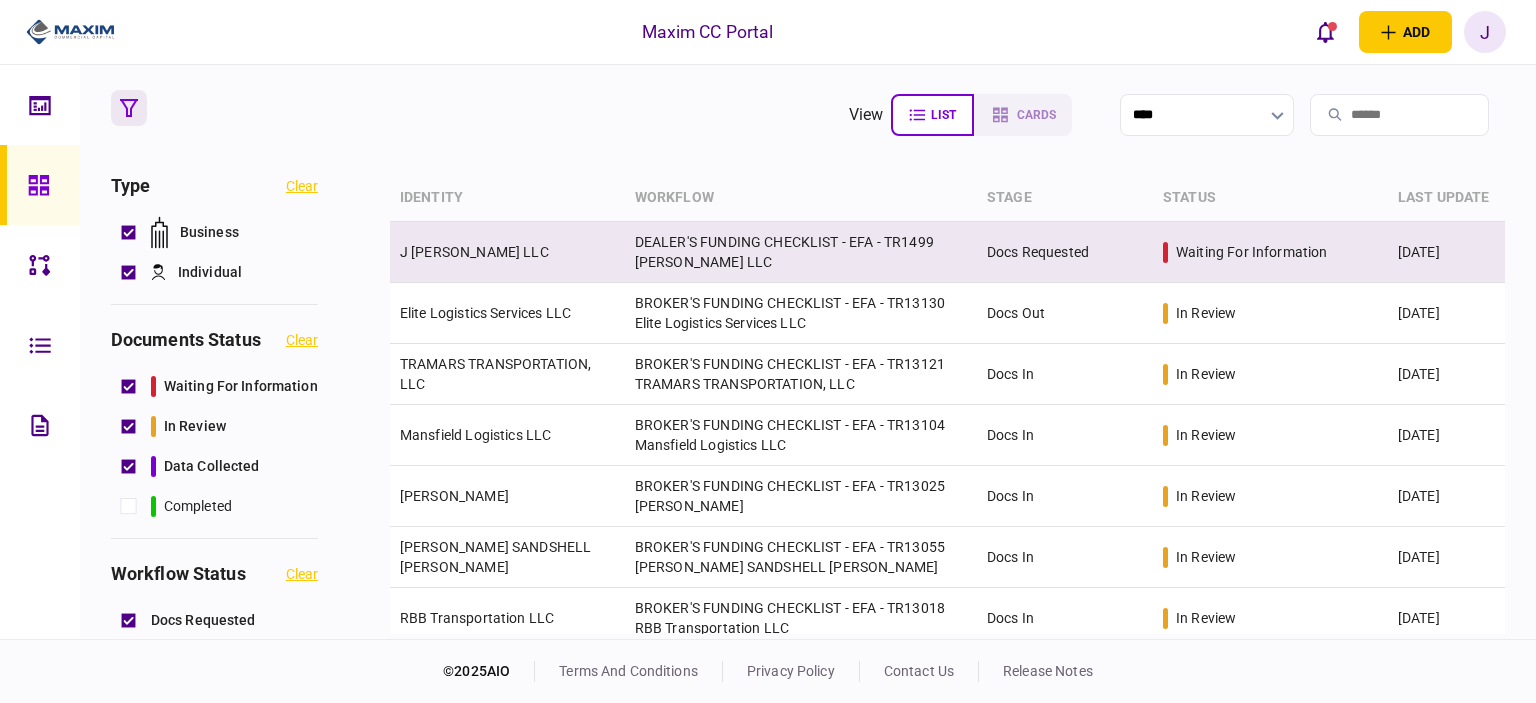 click on "J Smith LLC" at bounding box center [474, 252] 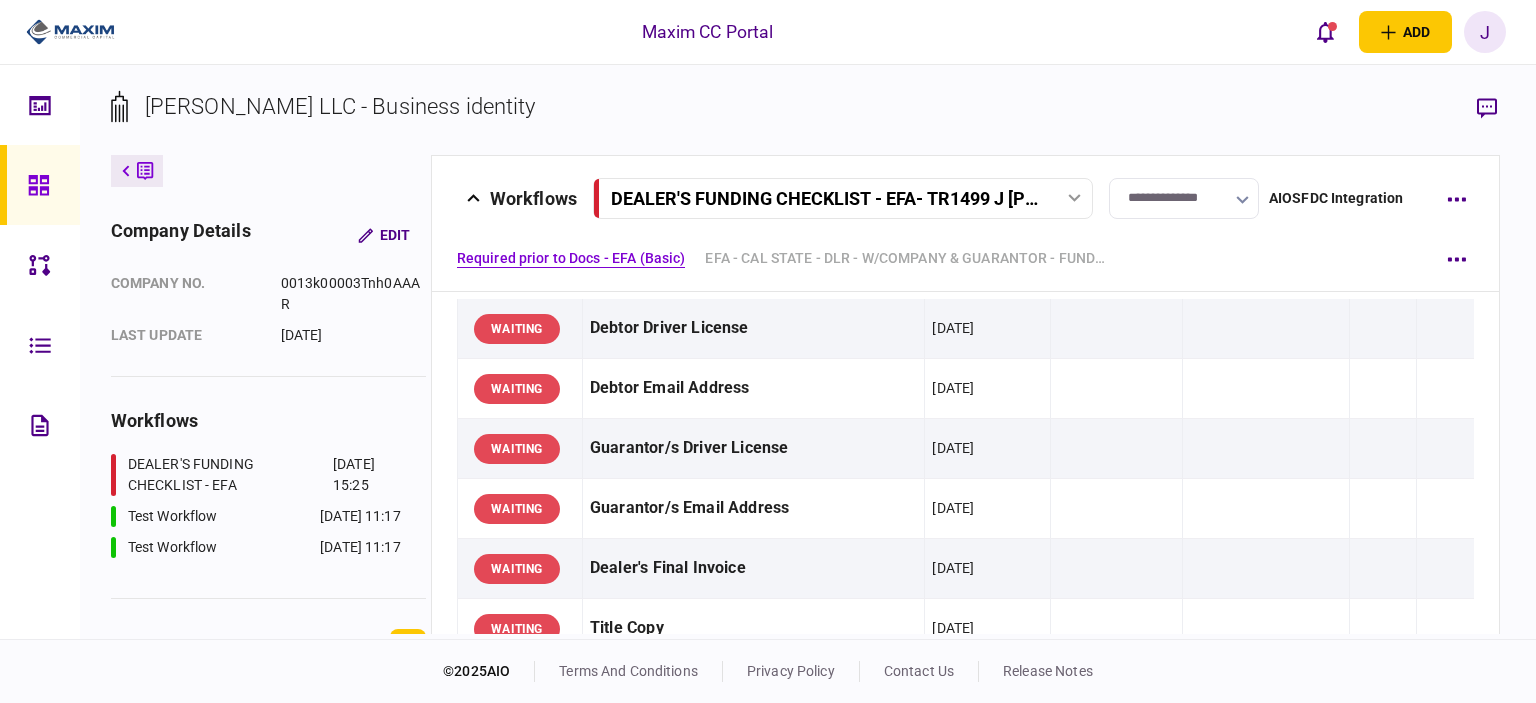 scroll, scrollTop: 0, scrollLeft: 0, axis: both 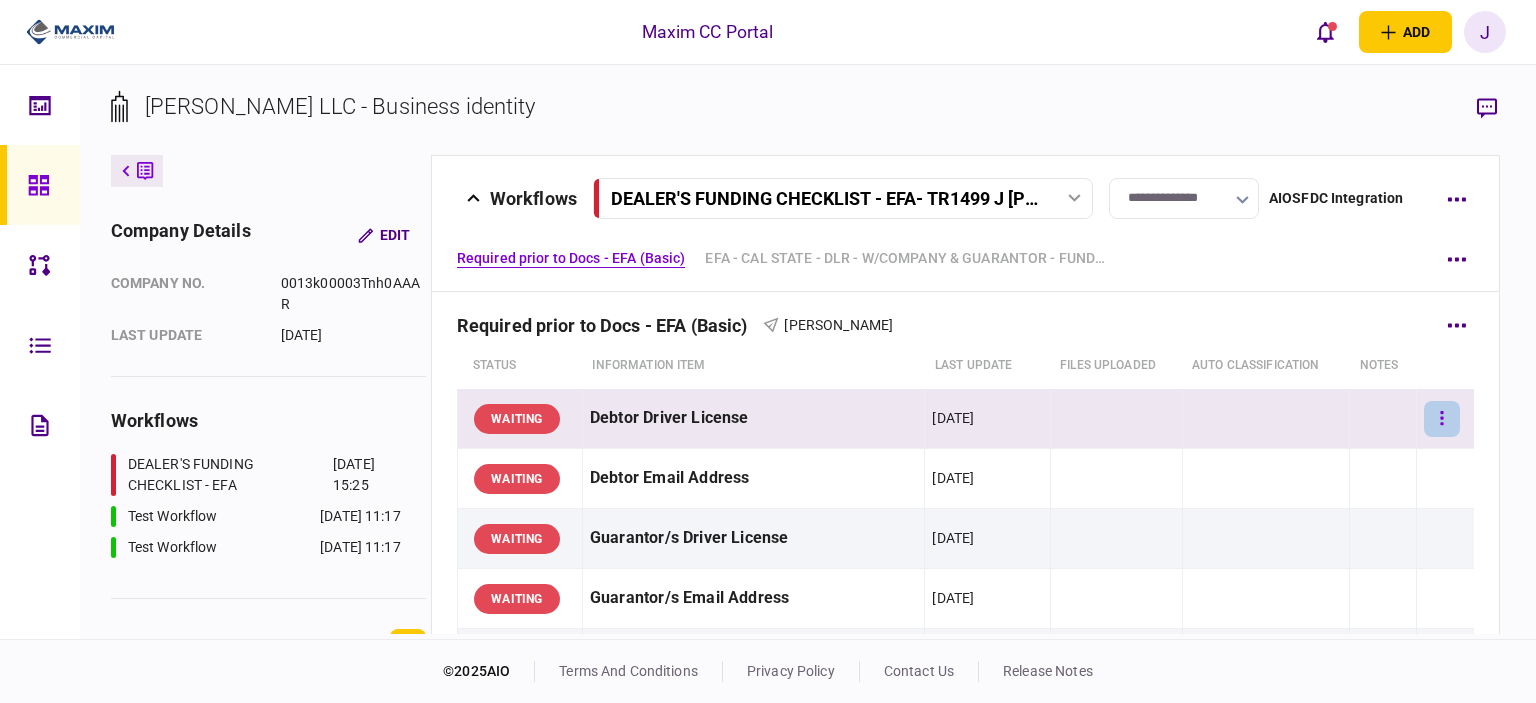 click at bounding box center [1442, 419] 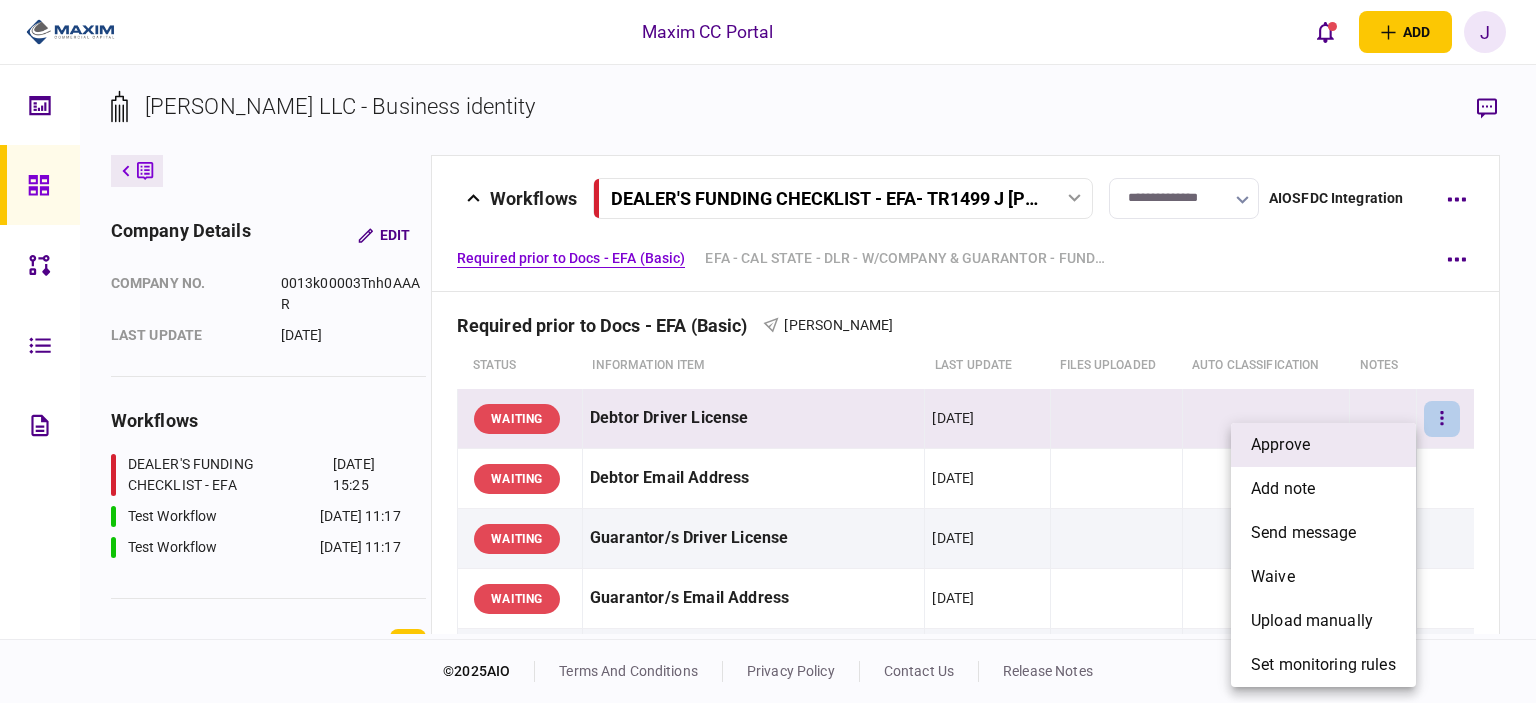 click on "approve" at bounding box center (1323, 445) 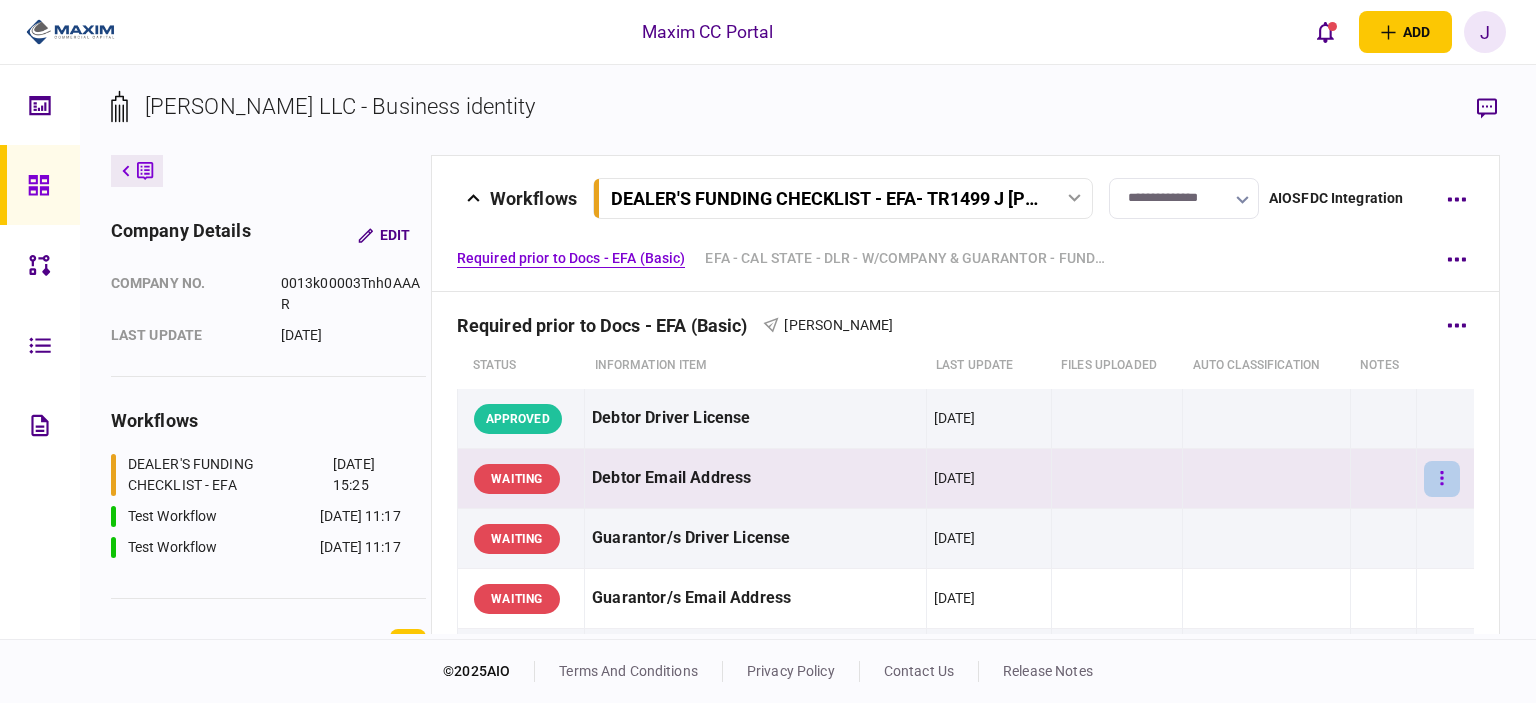click 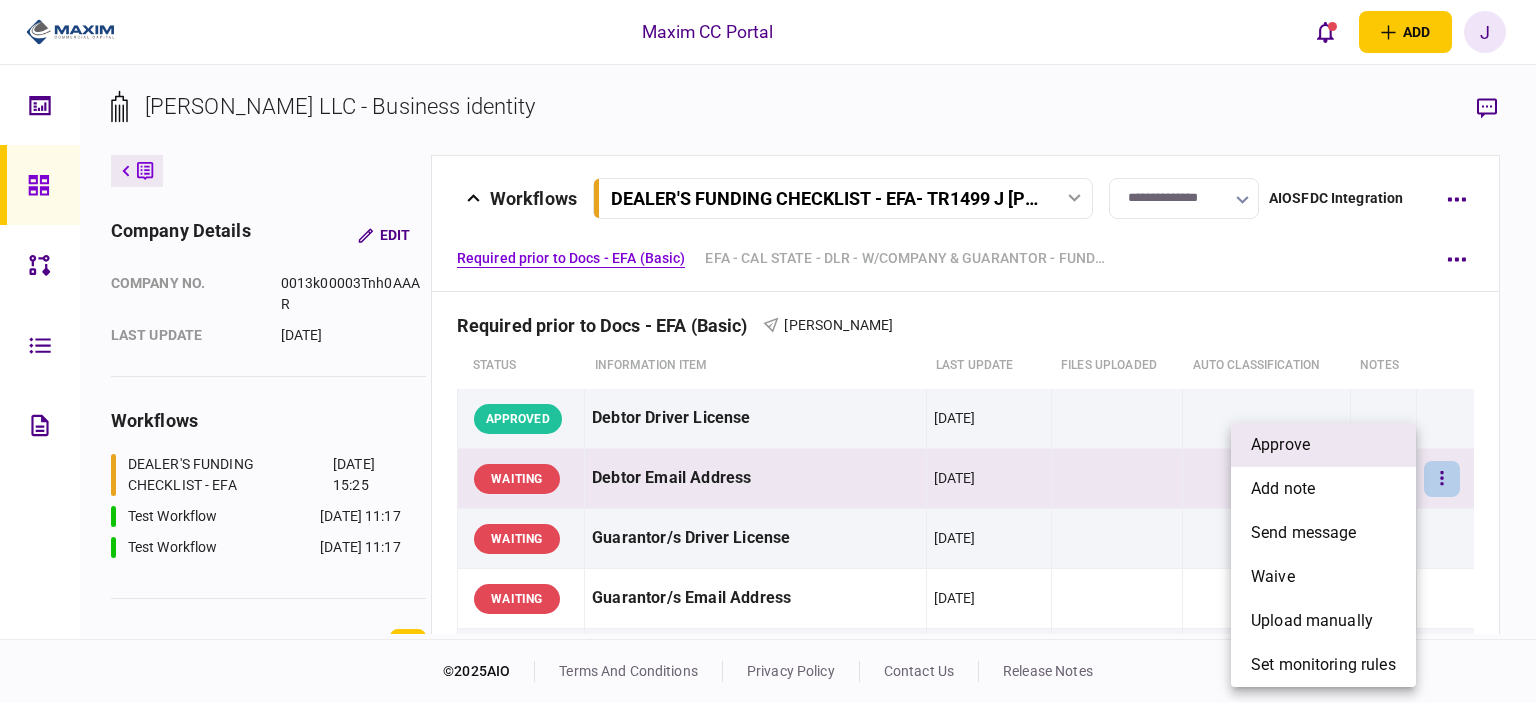 click on "approve" at bounding box center [1323, 445] 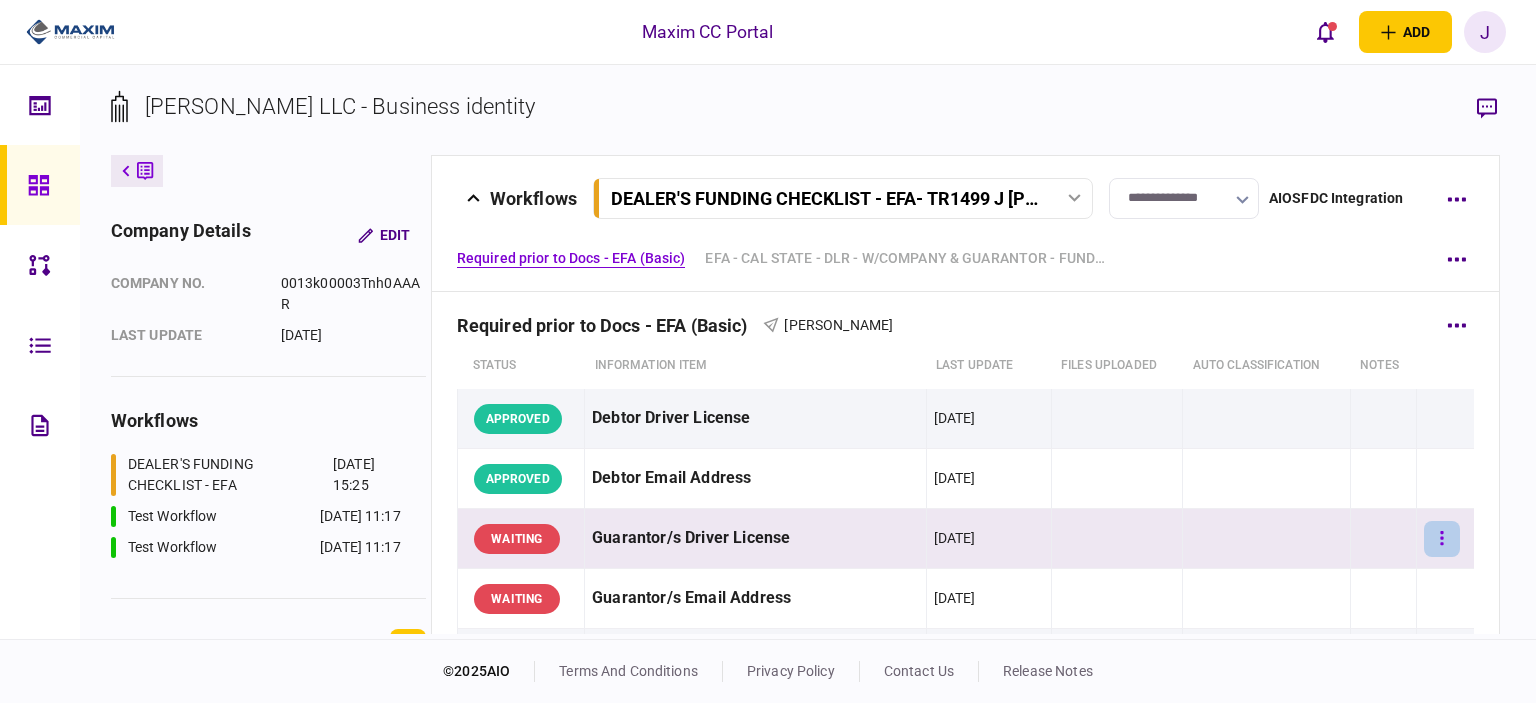 click at bounding box center (1442, 539) 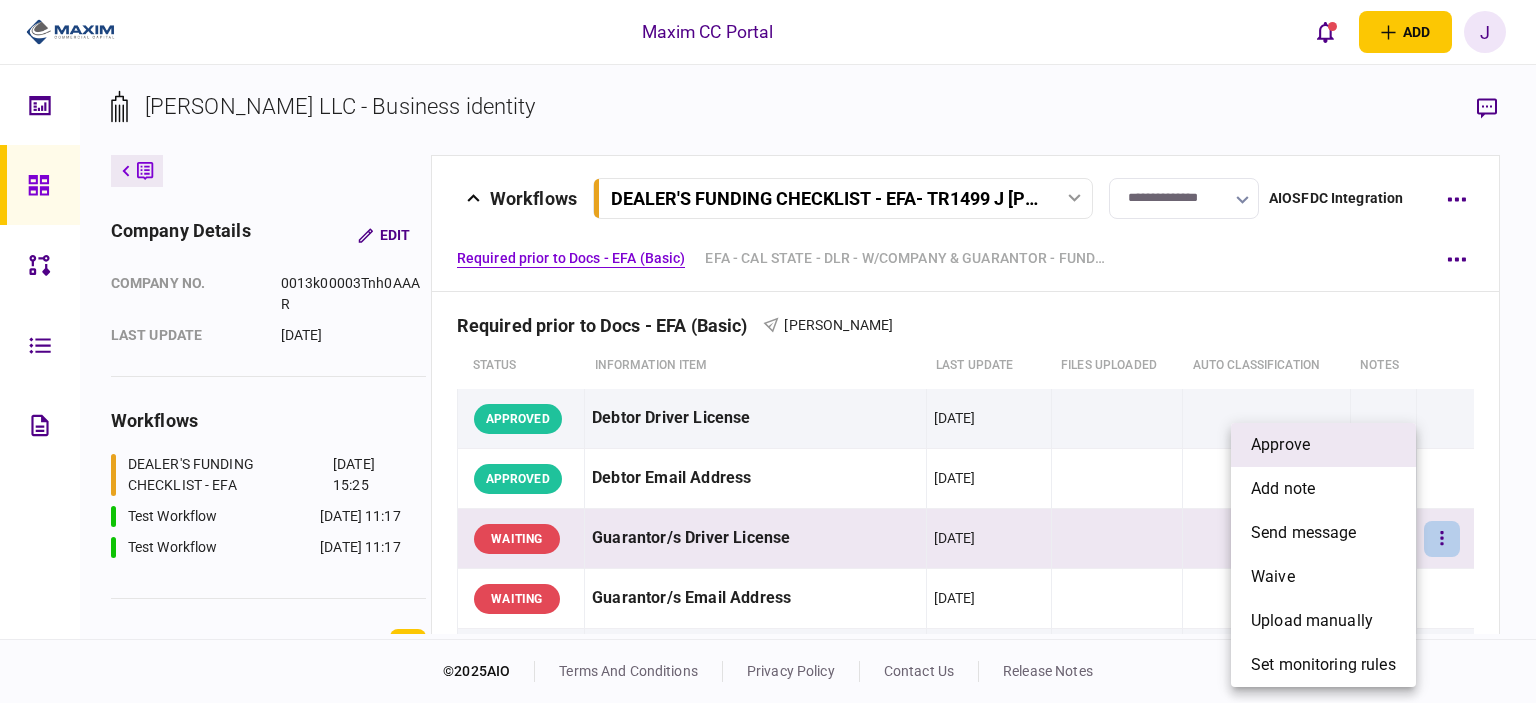 click on "approve" at bounding box center [1323, 445] 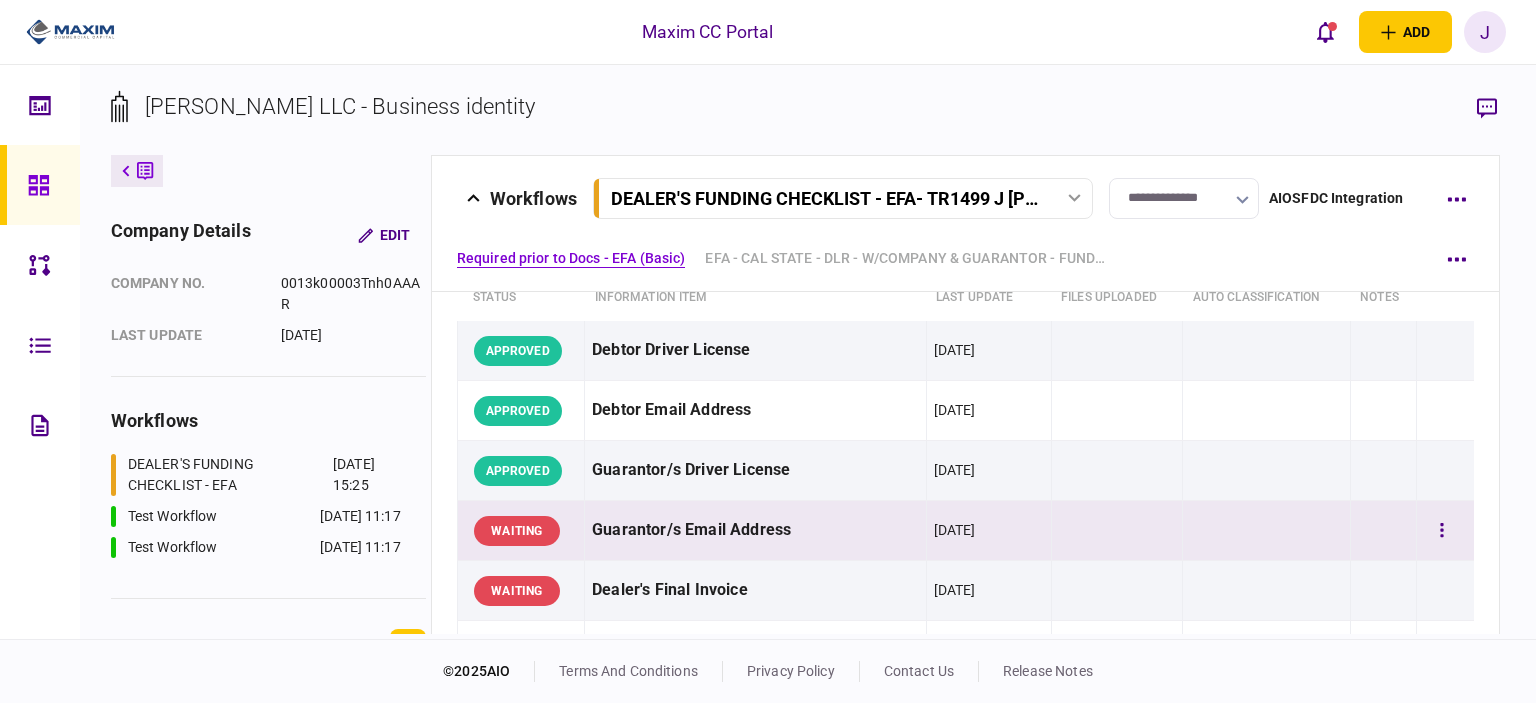 scroll, scrollTop: 100, scrollLeft: 0, axis: vertical 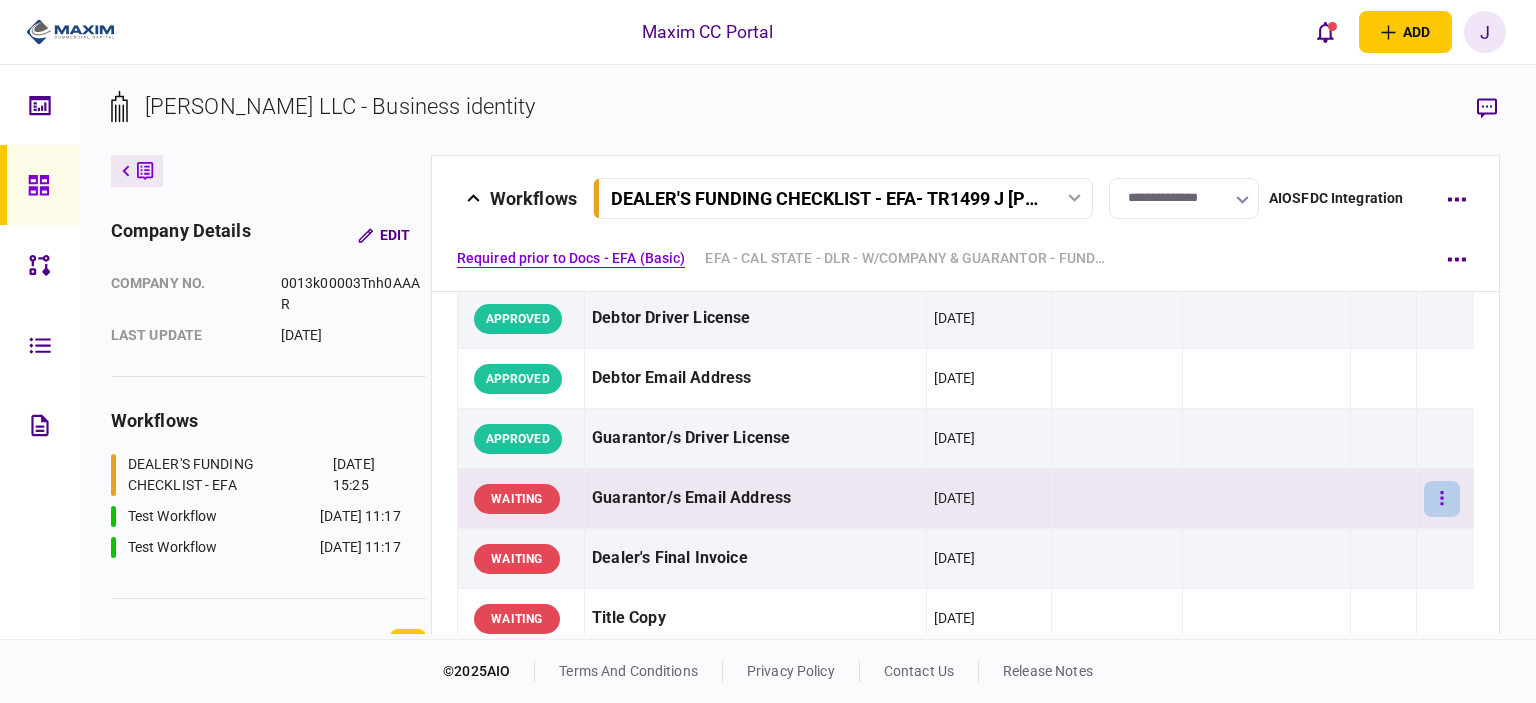 click 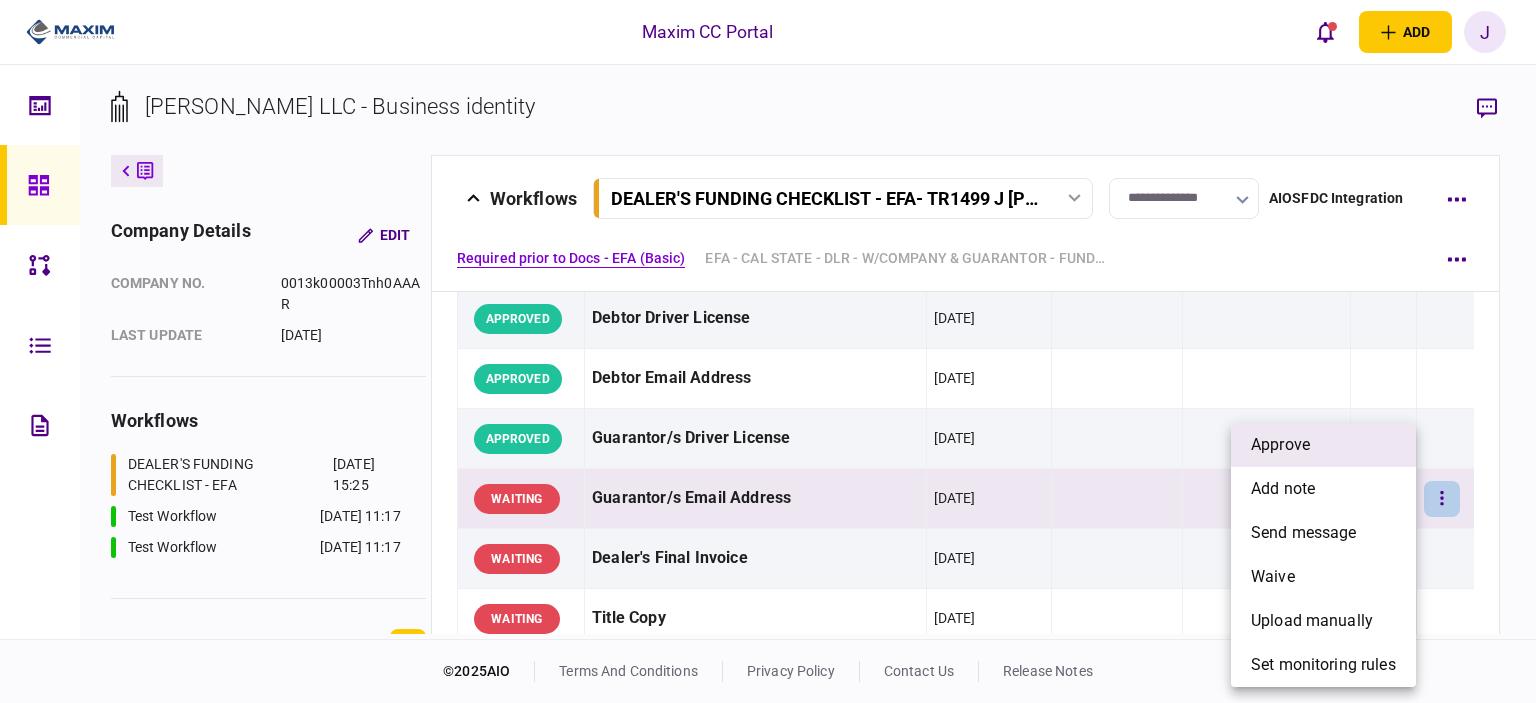 click on "approve" at bounding box center [1323, 445] 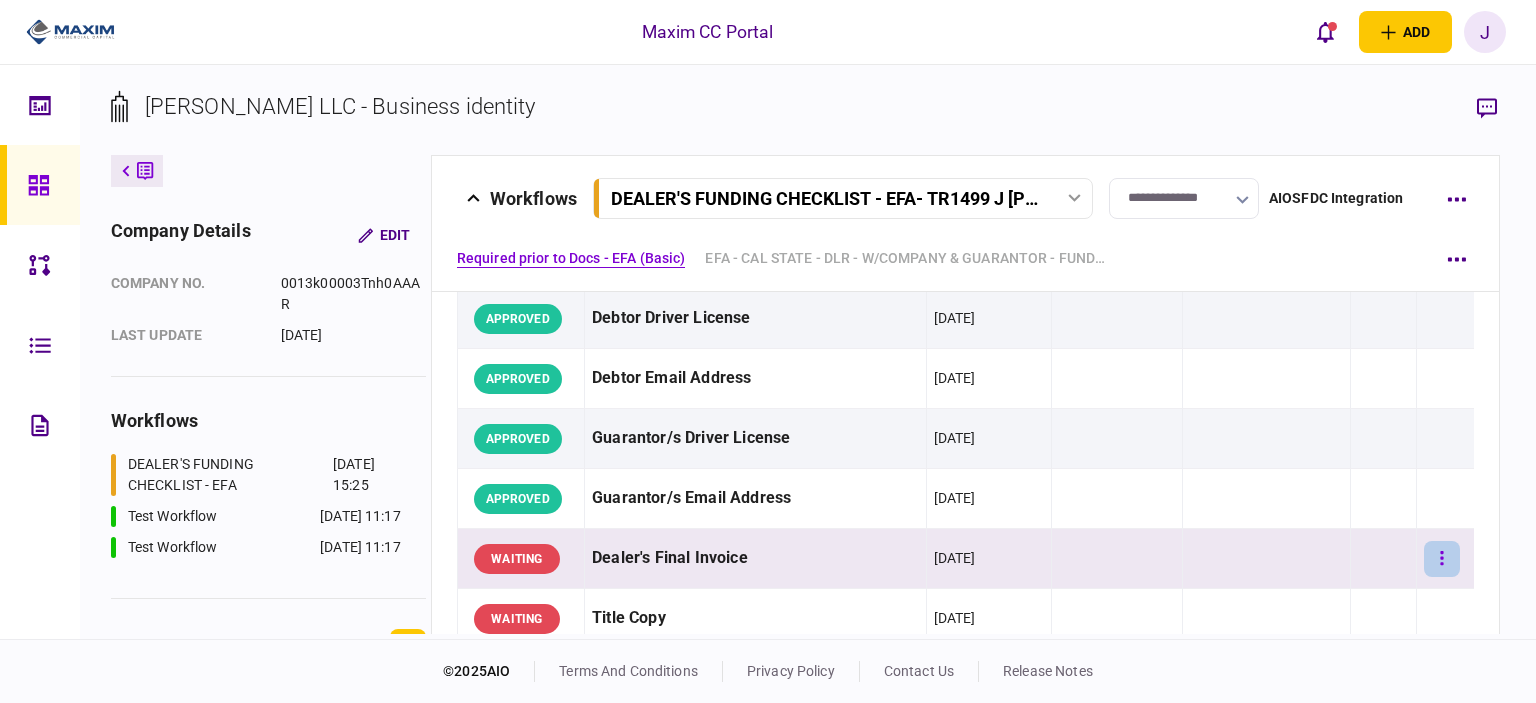 click at bounding box center (1442, 559) 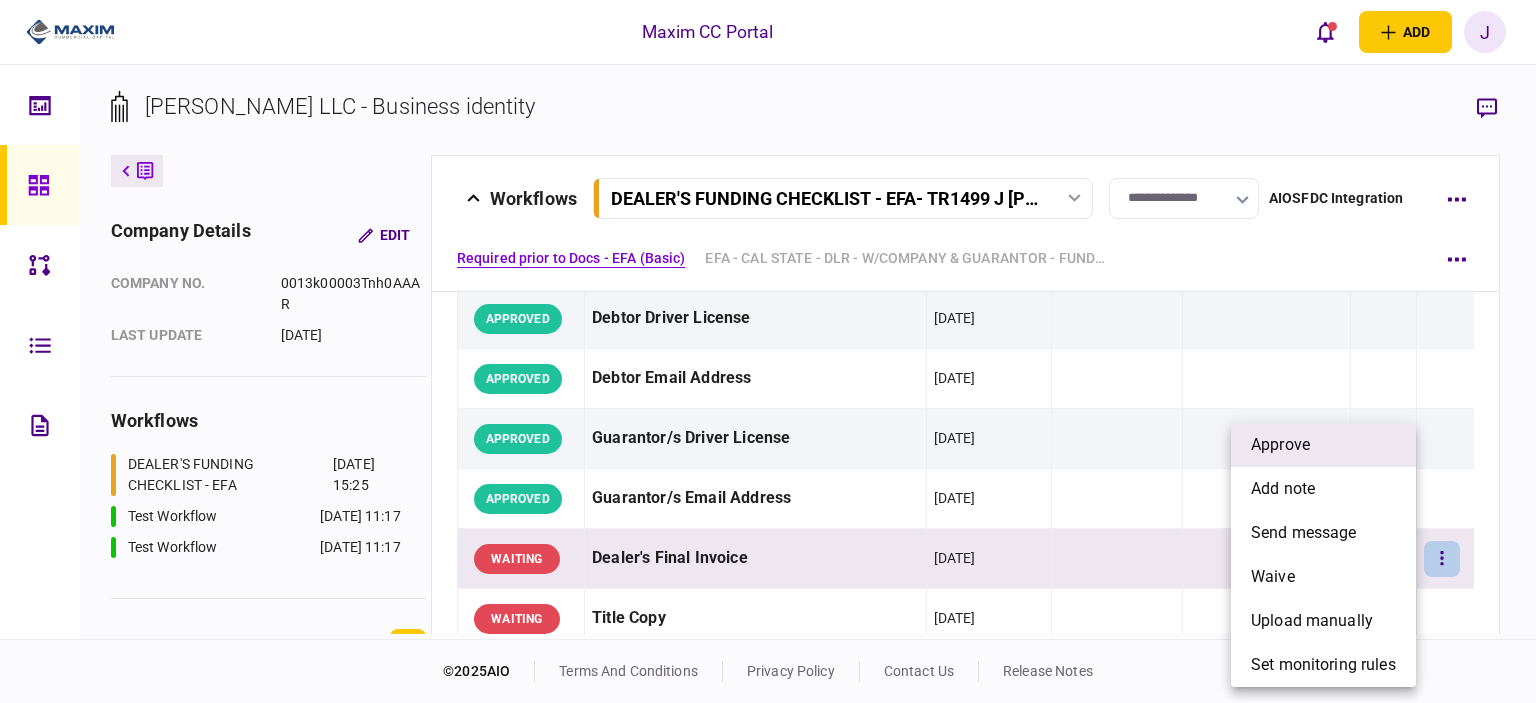 click on "approve" at bounding box center [1323, 445] 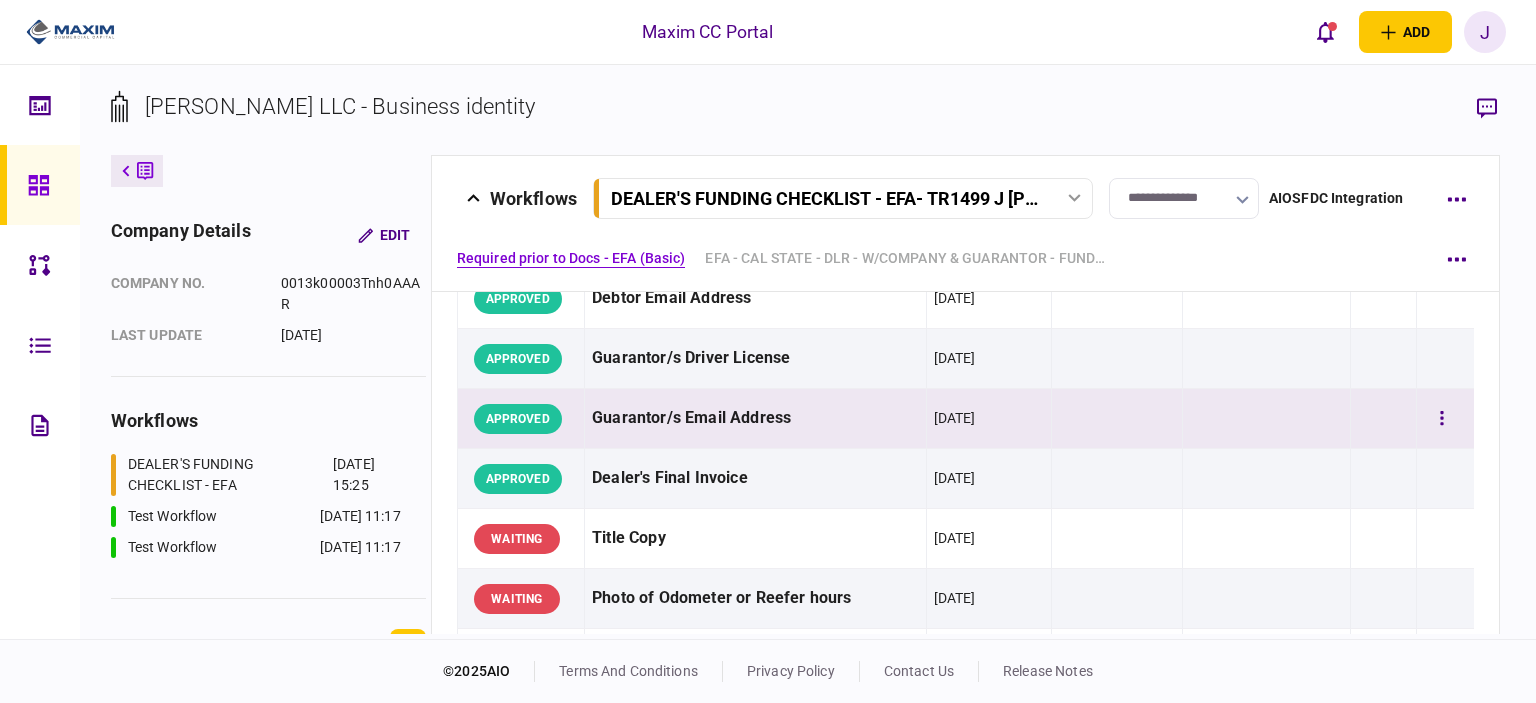 scroll, scrollTop: 200, scrollLeft: 0, axis: vertical 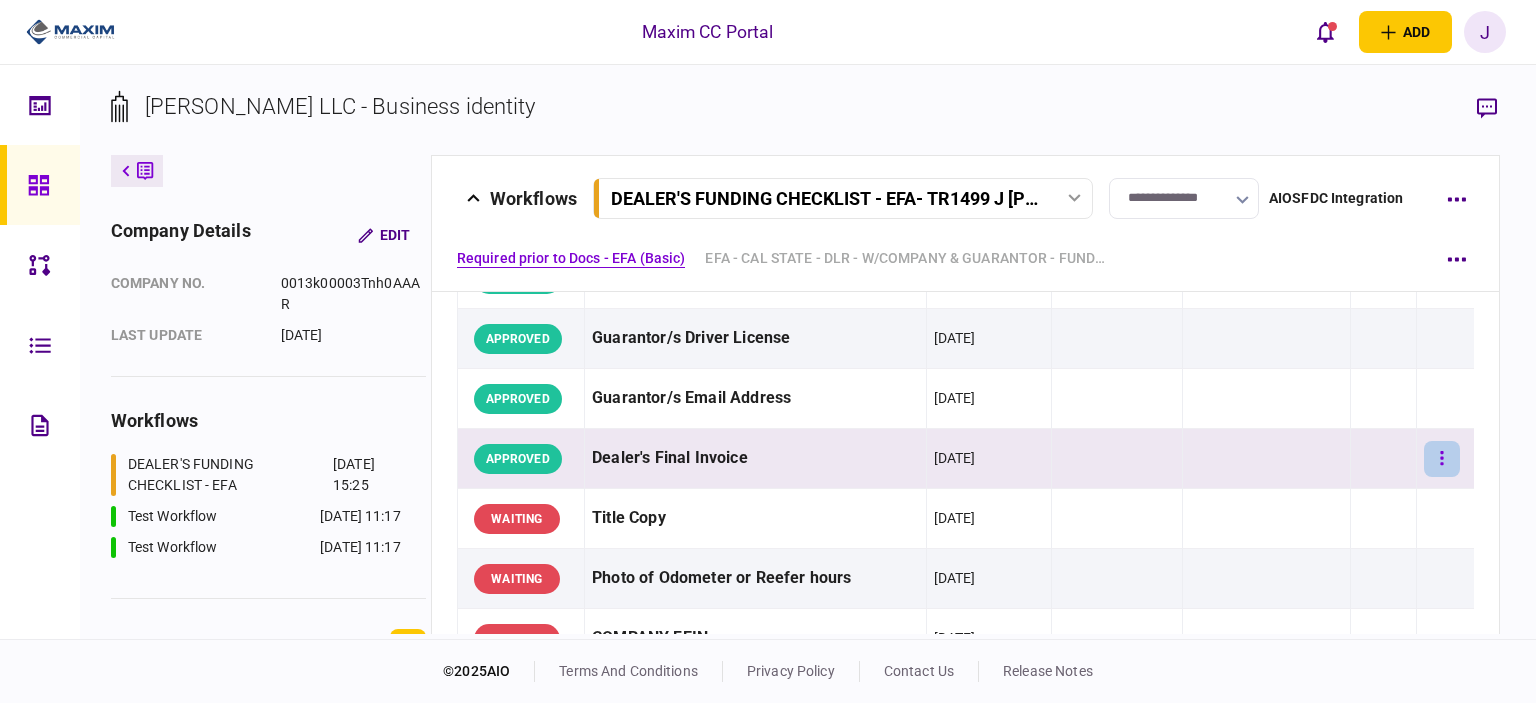 click at bounding box center (1442, 459) 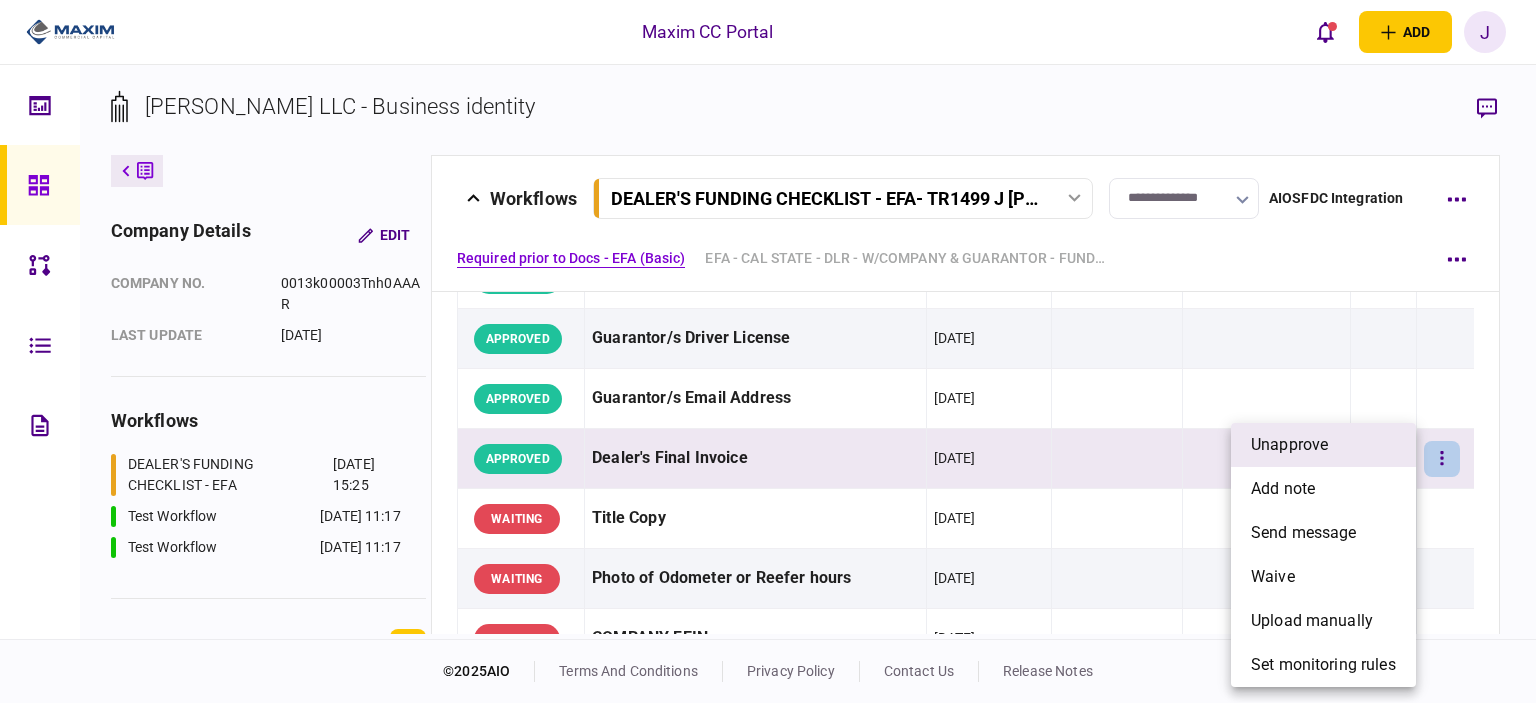 click on "unapprove" at bounding box center (1323, 445) 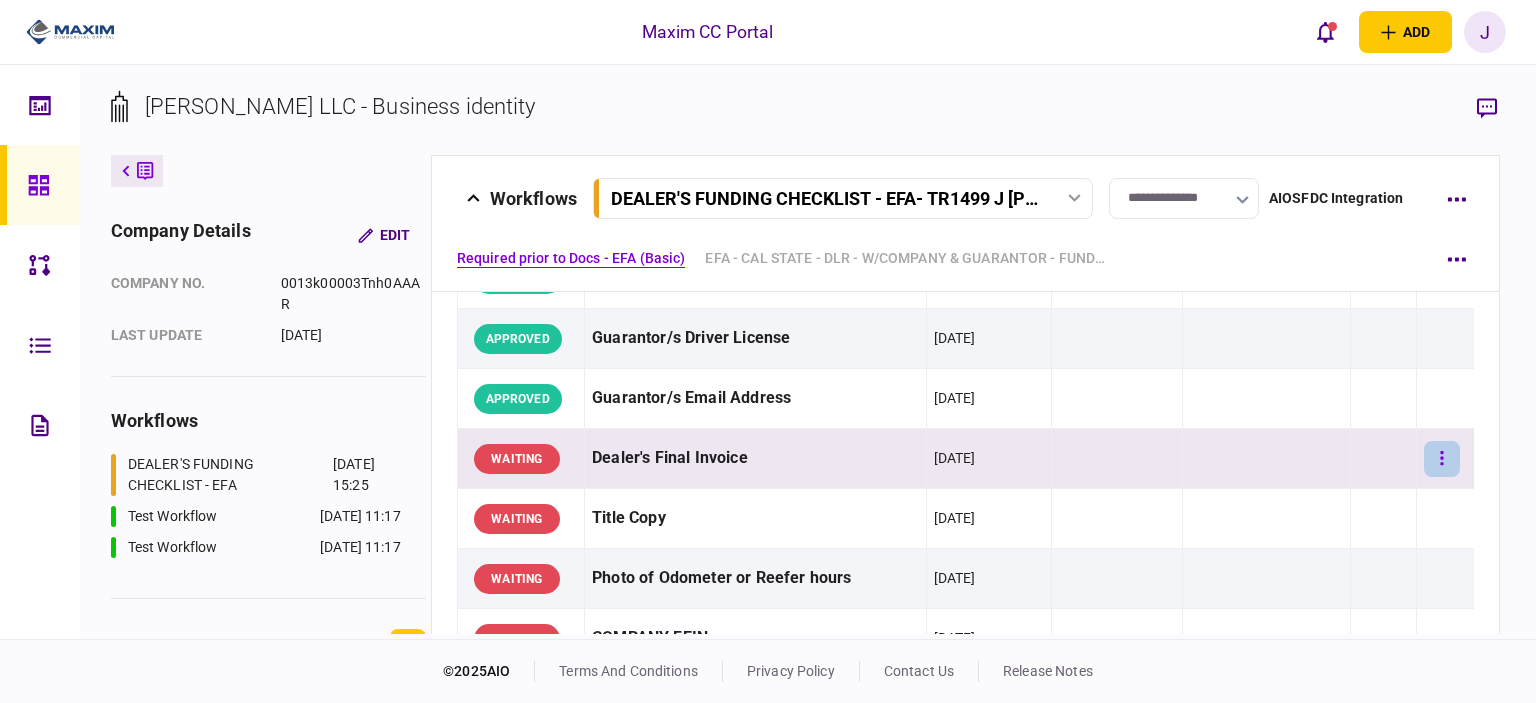 click at bounding box center [1442, 459] 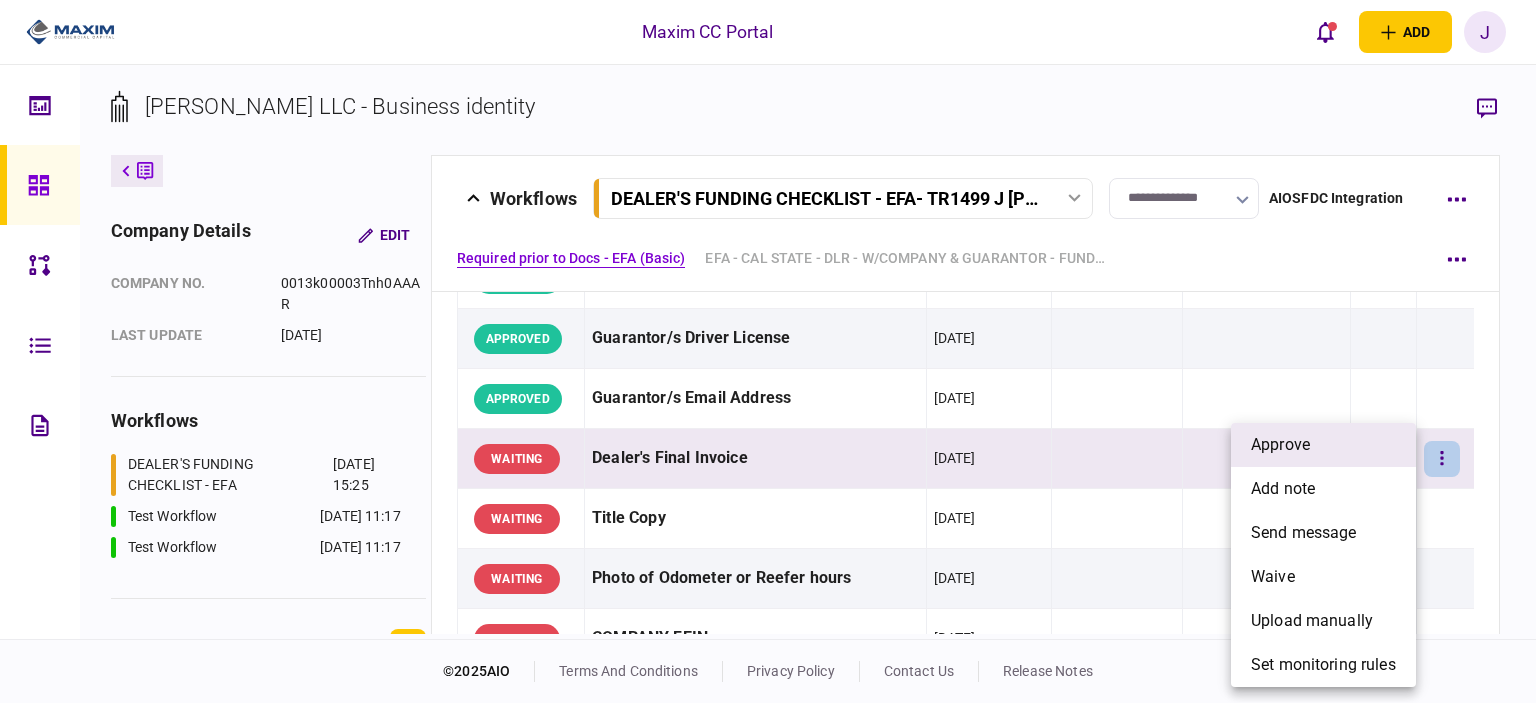 click on "approve" at bounding box center [1323, 445] 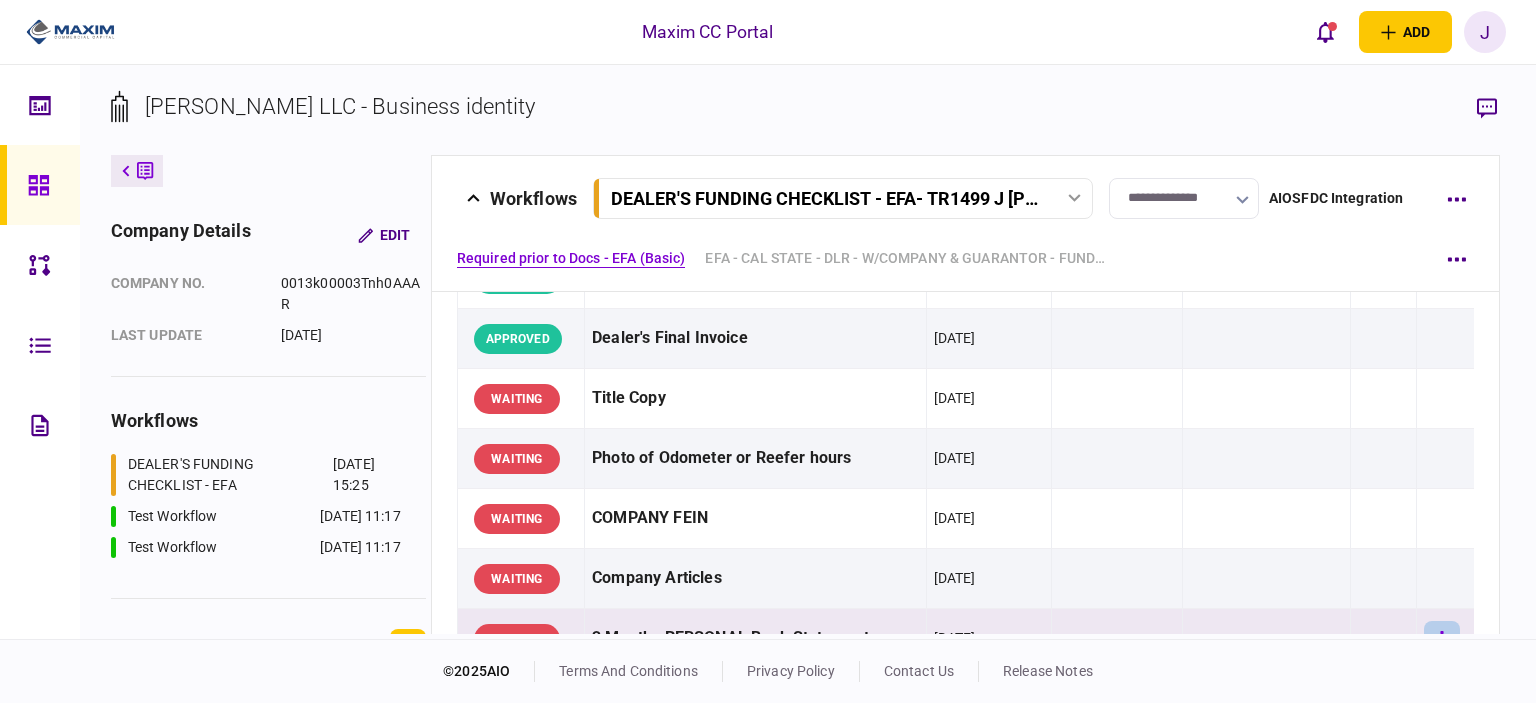 scroll, scrollTop: 300, scrollLeft: 0, axis: vertical 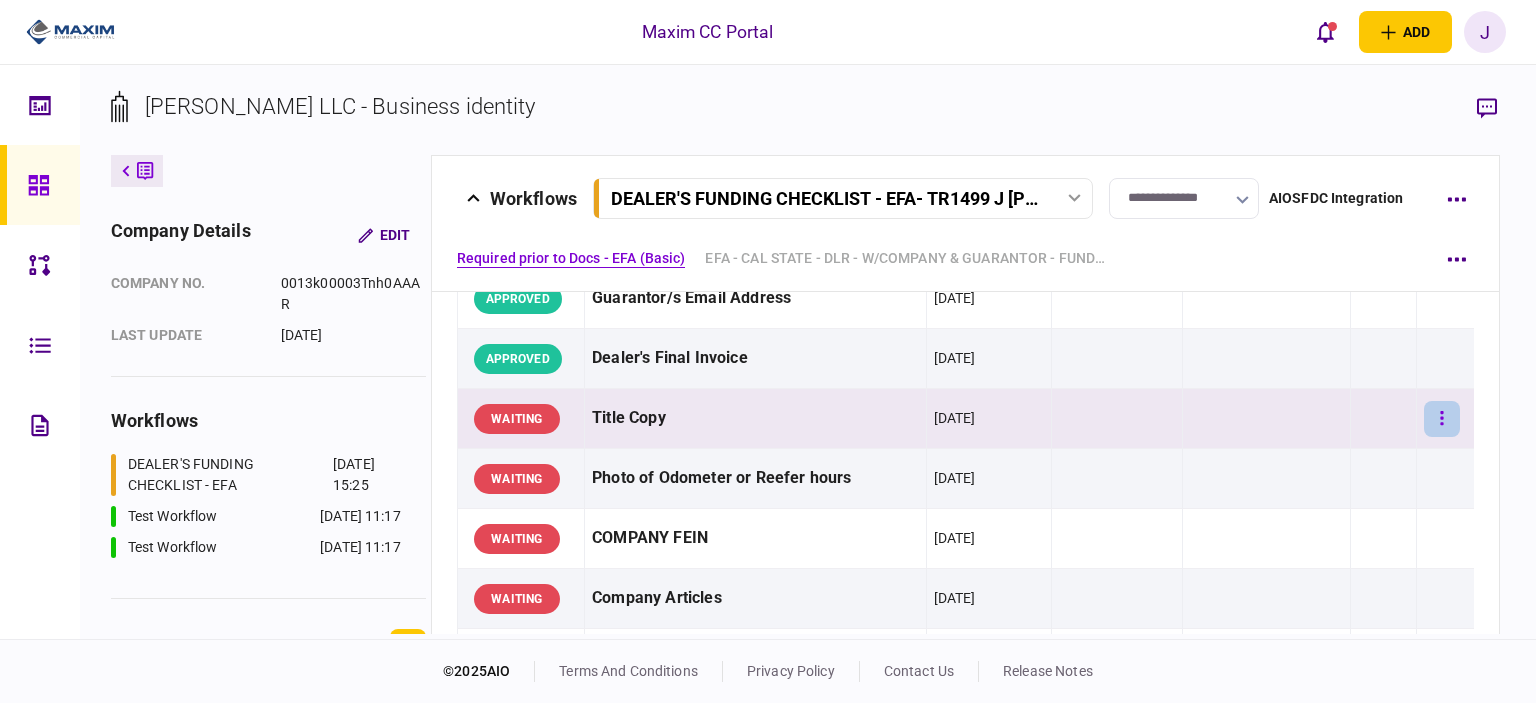 click 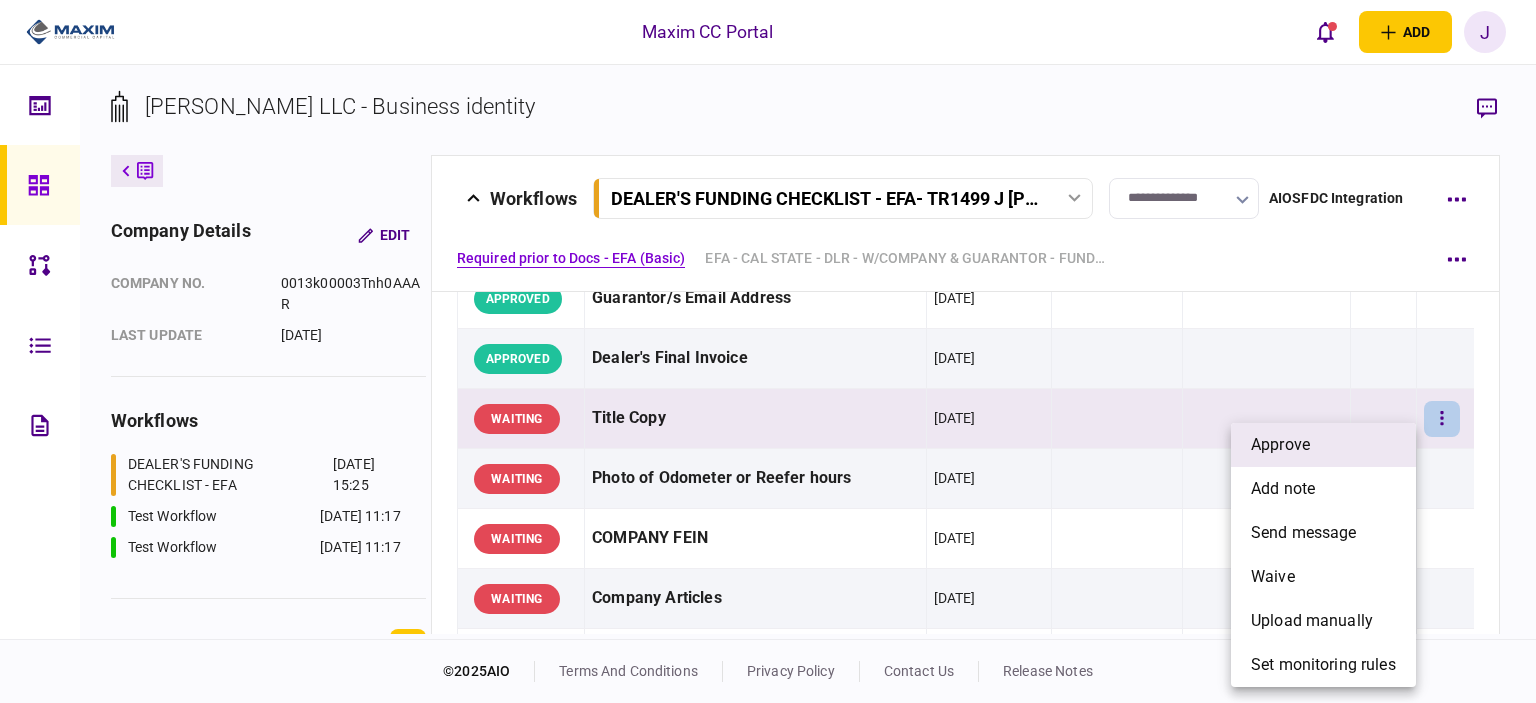 click on "approve" at bounding box center (1323, 445) 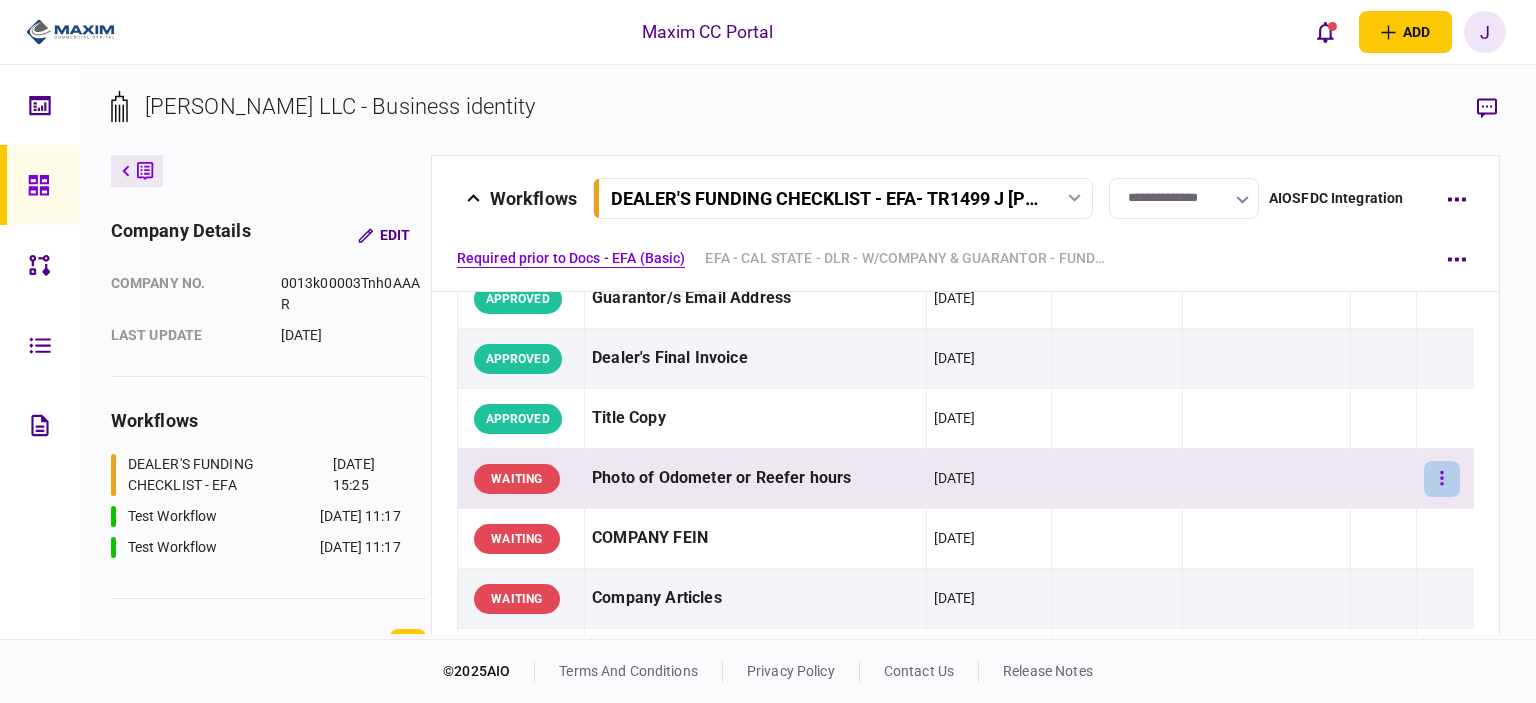 click 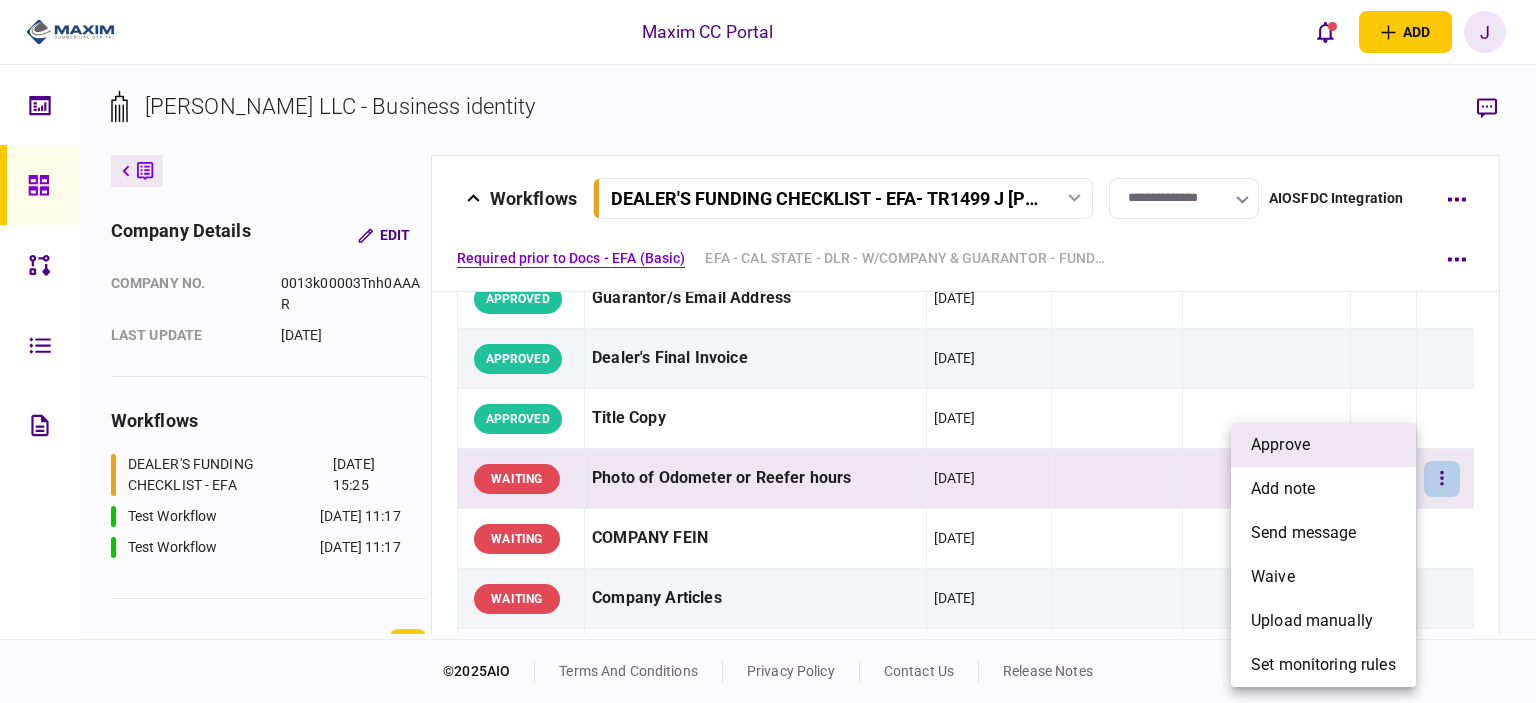 click on "approve" at bounding box center (1280, 445) 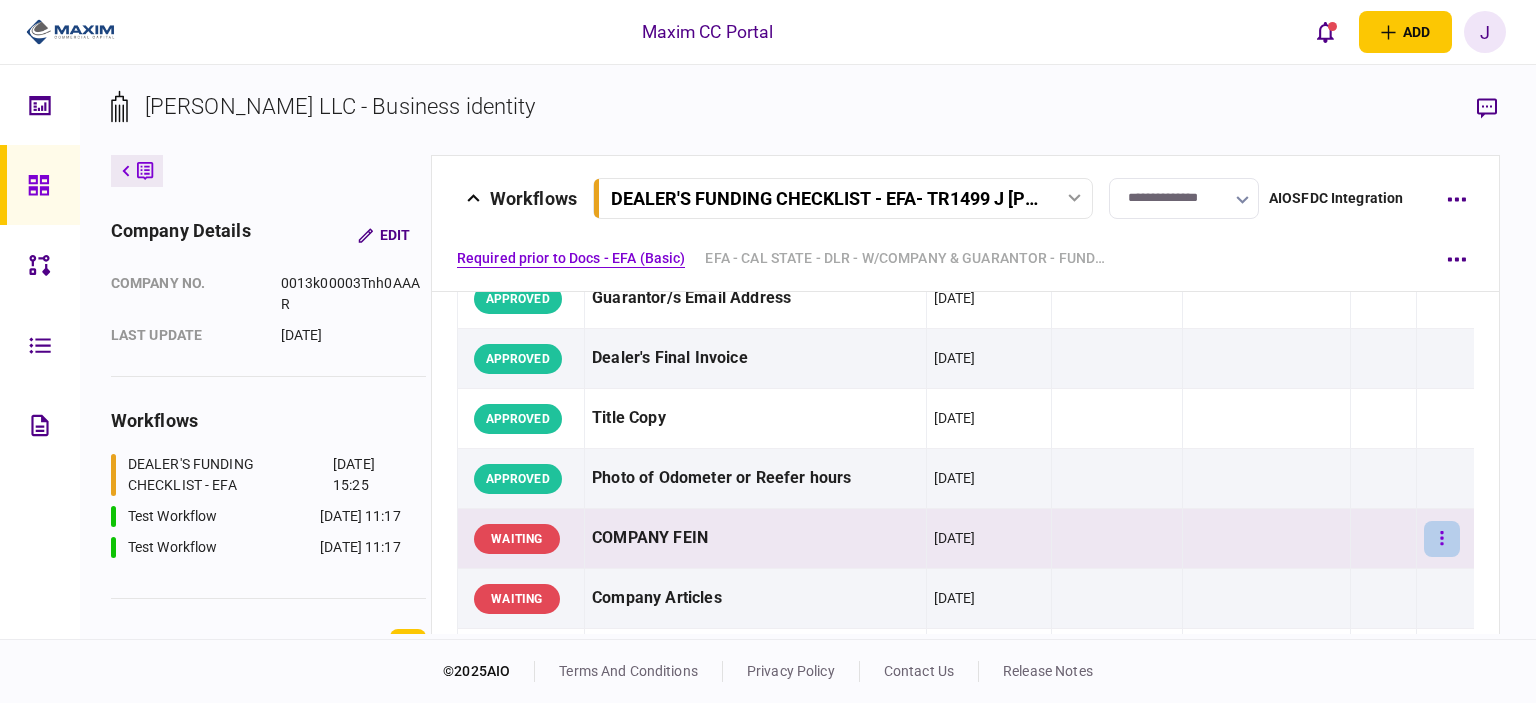click 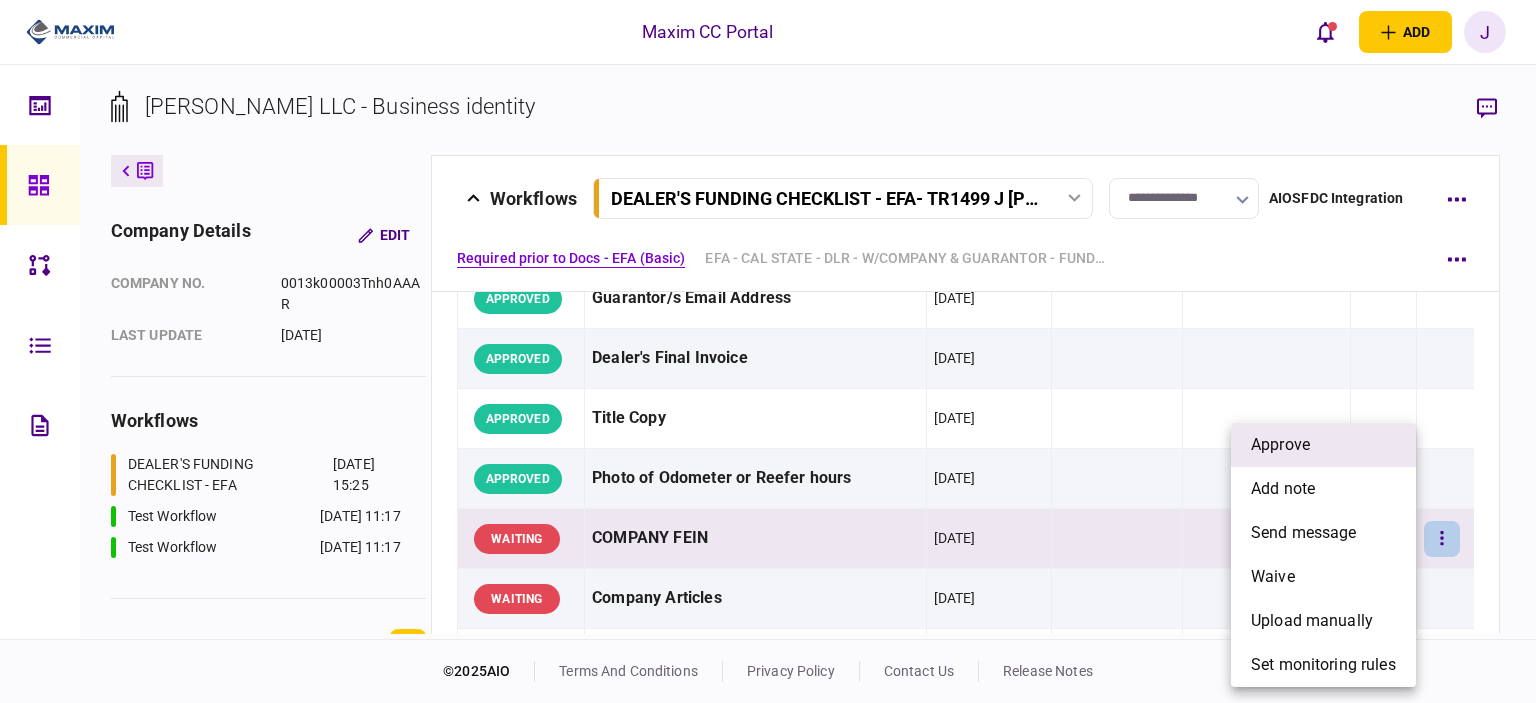 click on "approve" at bounding box center [1323, 445] 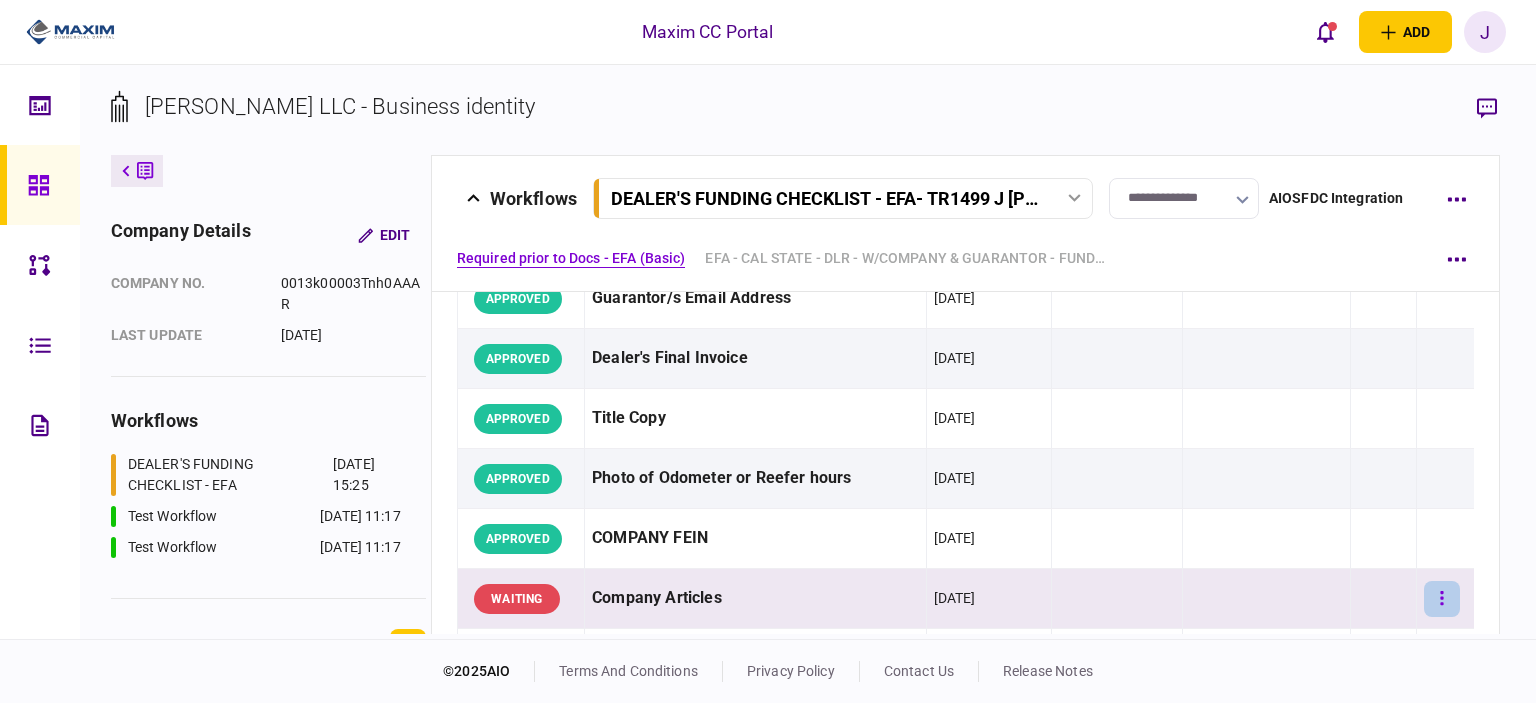 click at bounding box center [1442, 599] 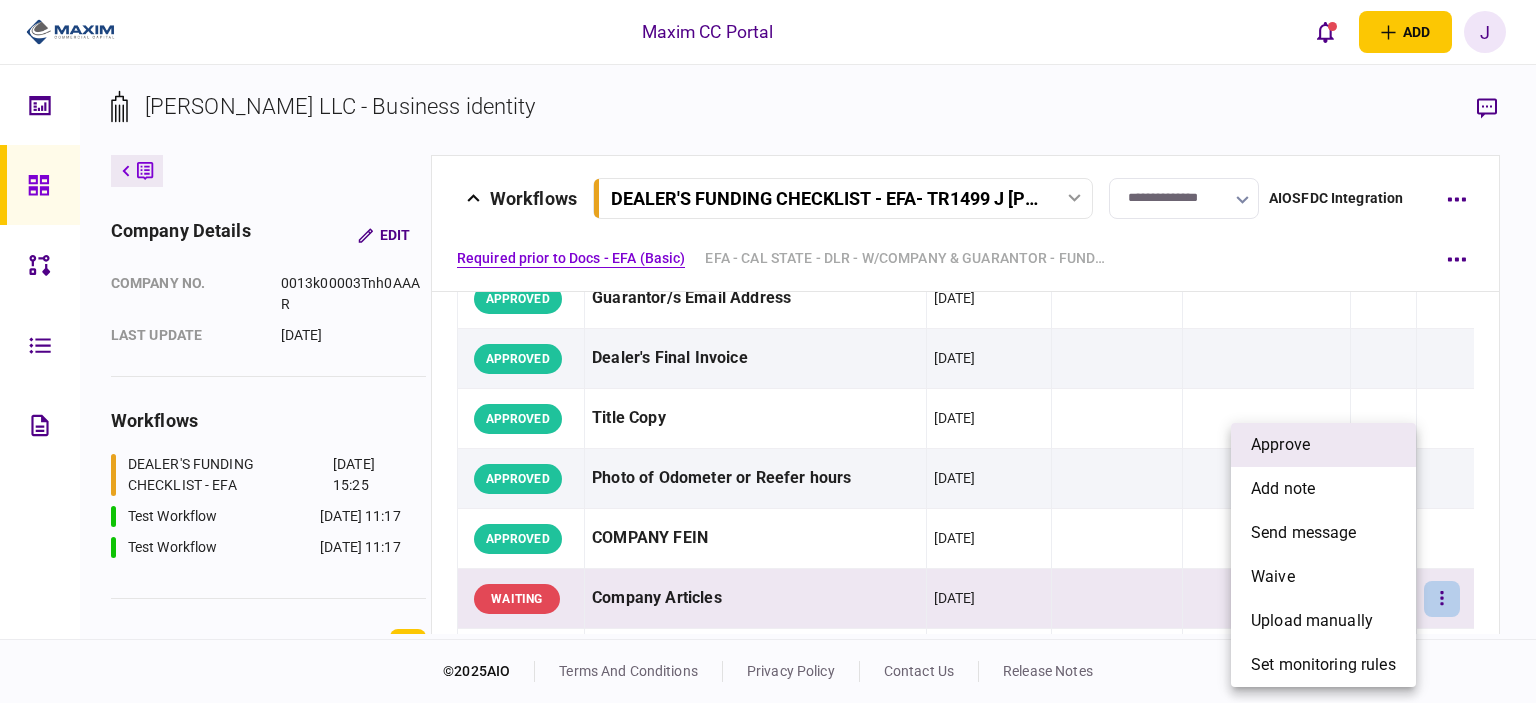 click on "approve" at bounding box center [1323, 445] 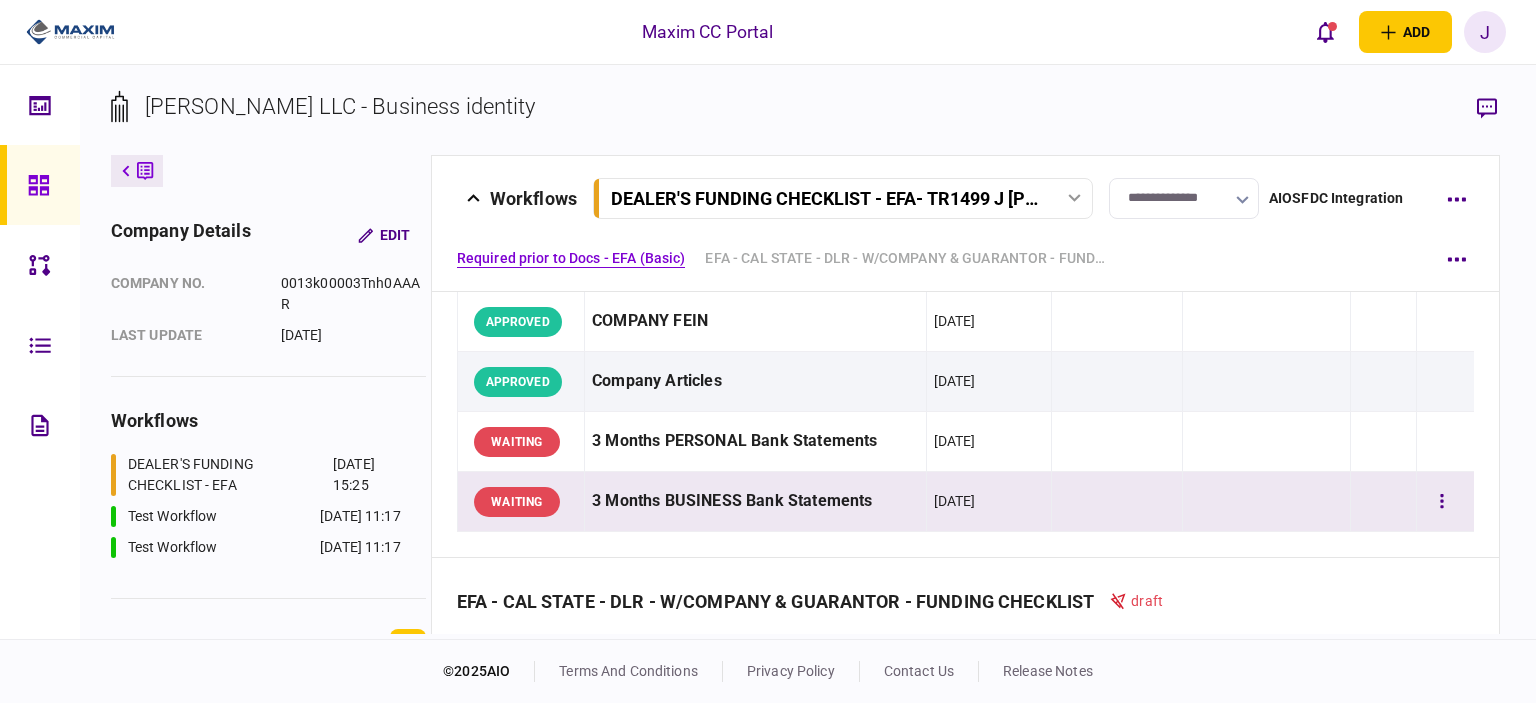 scroll, scrollTop: 500, scrollLeft: 0, axis: vertical 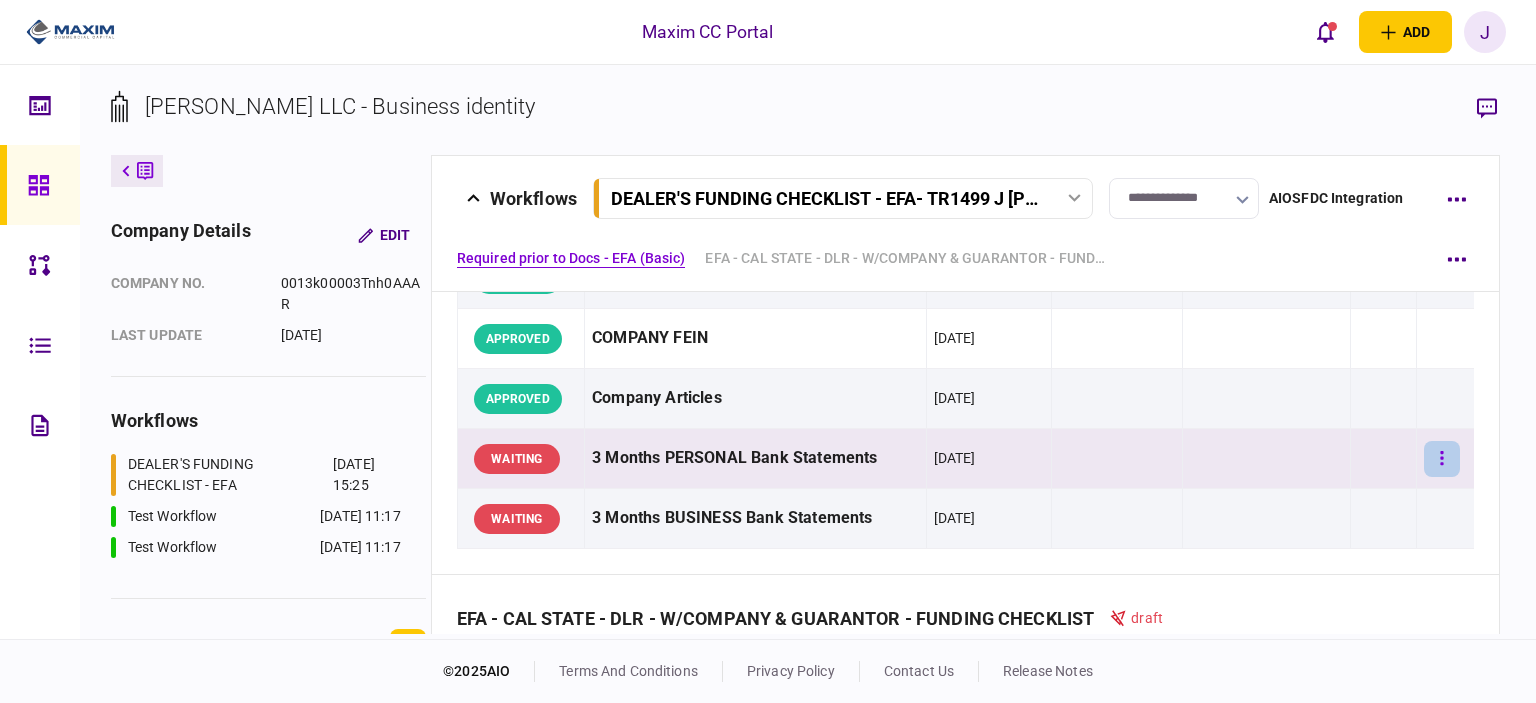 click at bounding box center (1442, 459) 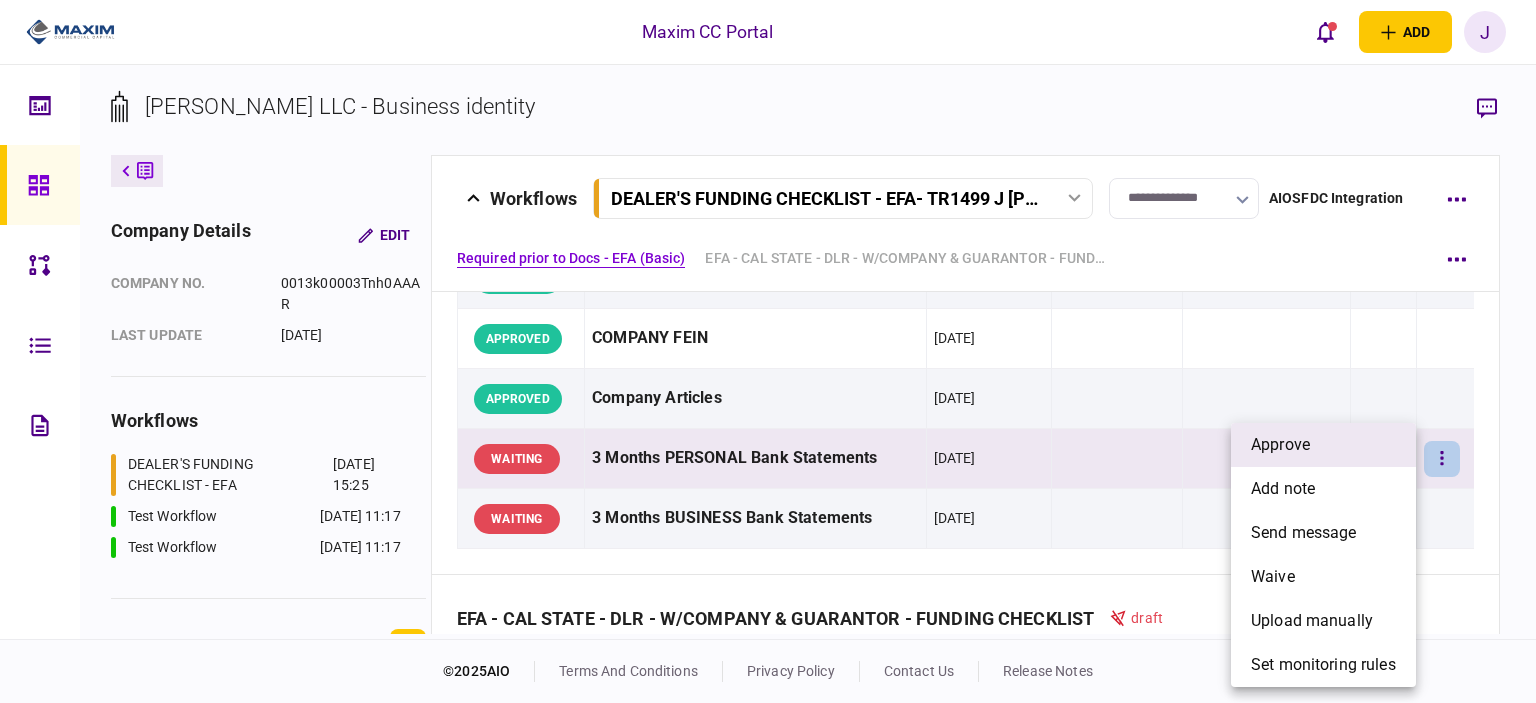 click on "approve" at bounding box center [1280, 445] 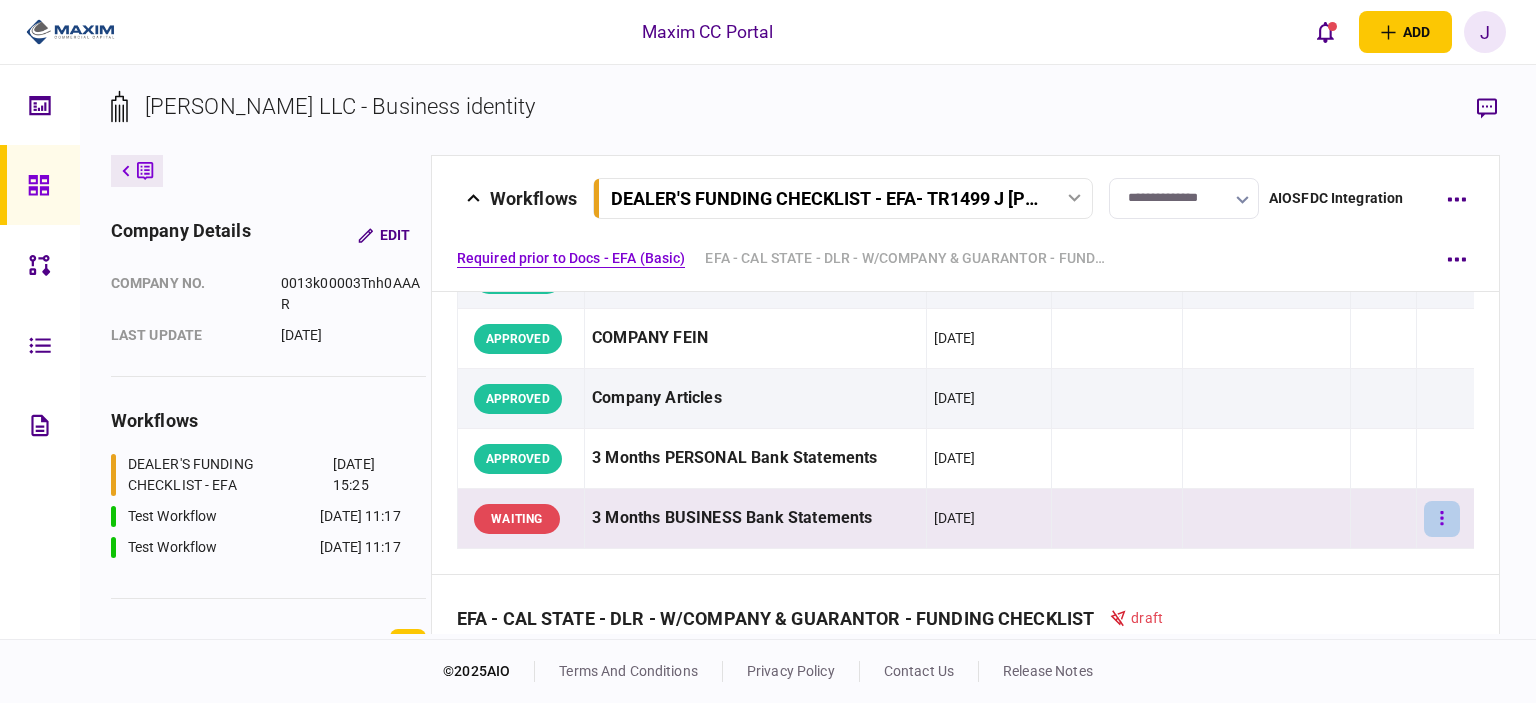 click at bounding box center [1442, 519] 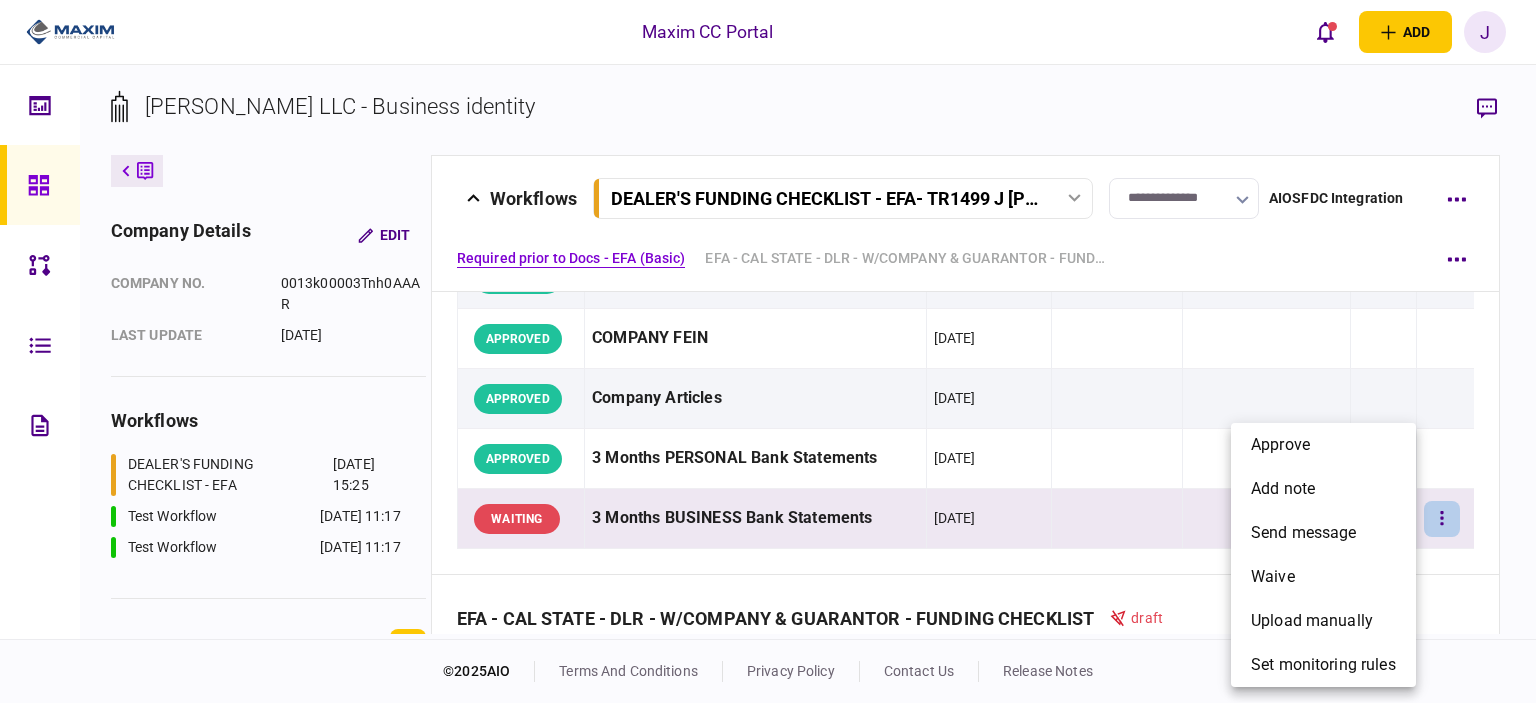click at bounding box center (768, 351) 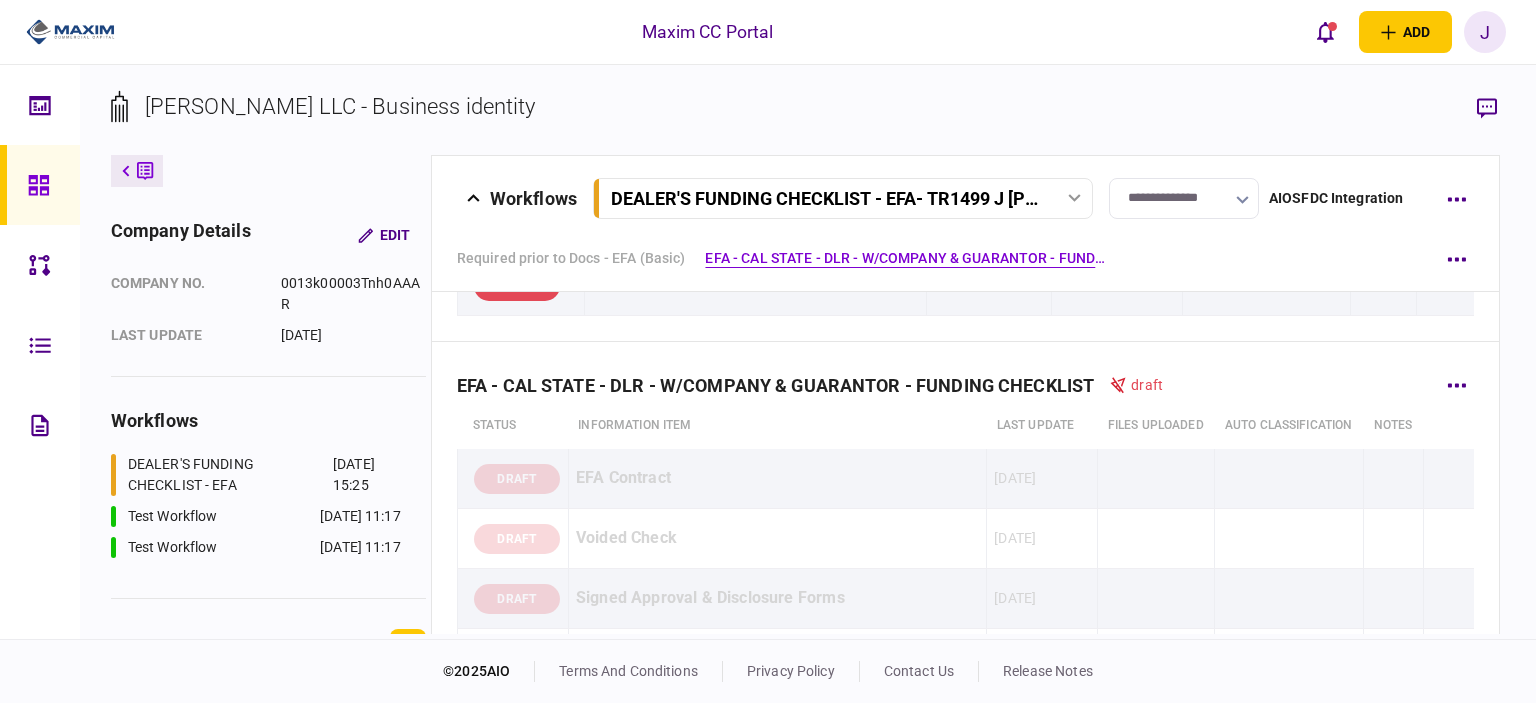 scroll, scrollTop: 700, scrollLeft: 0, axis: vertical 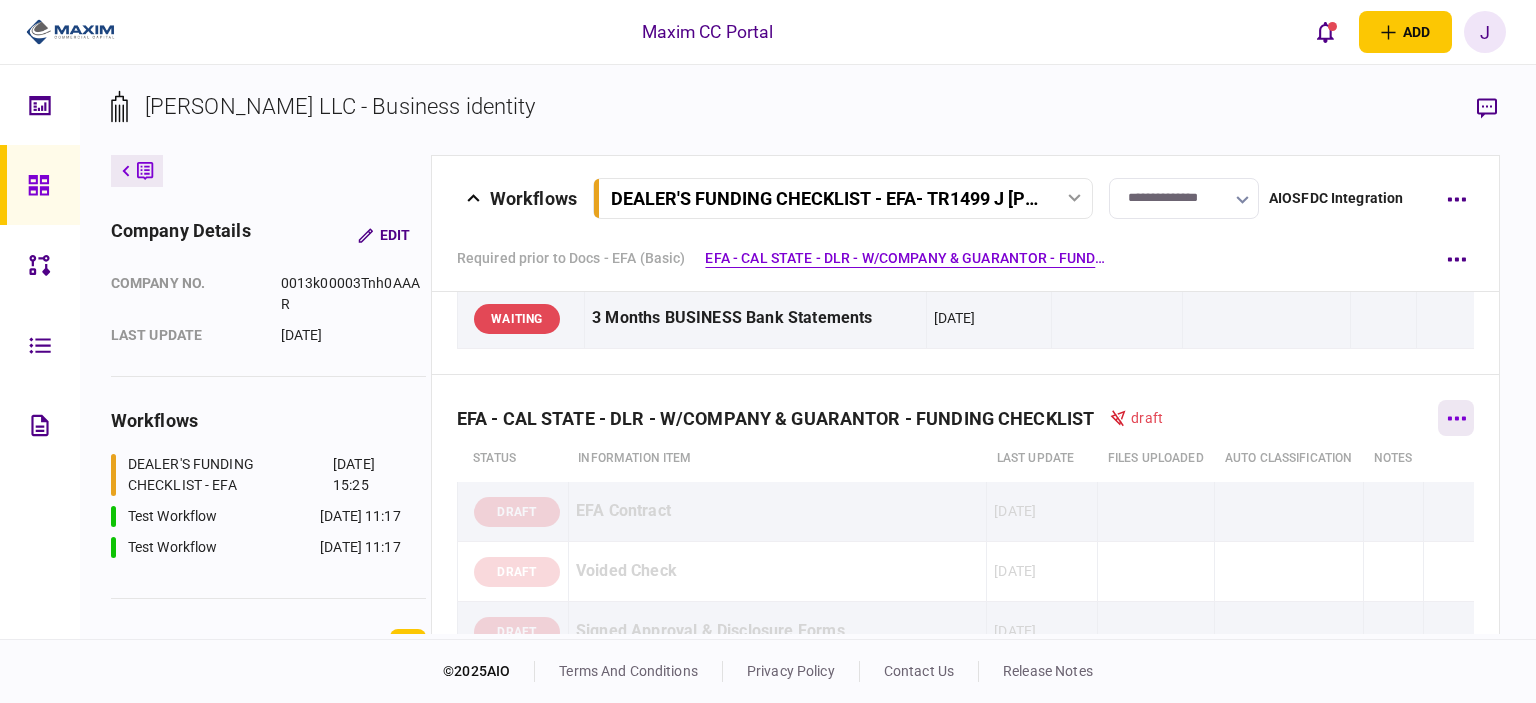 click 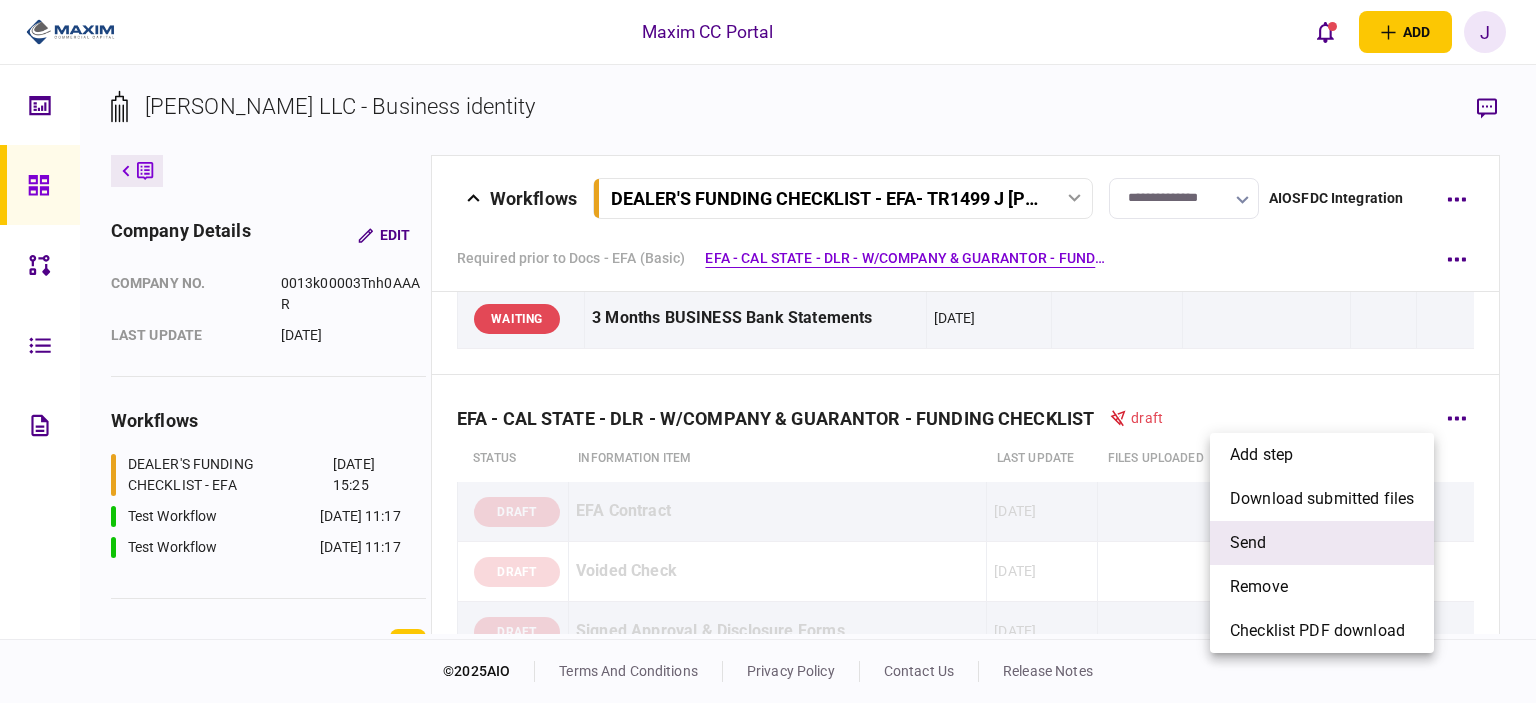 click on "send" at bounding box center [1322, 543] 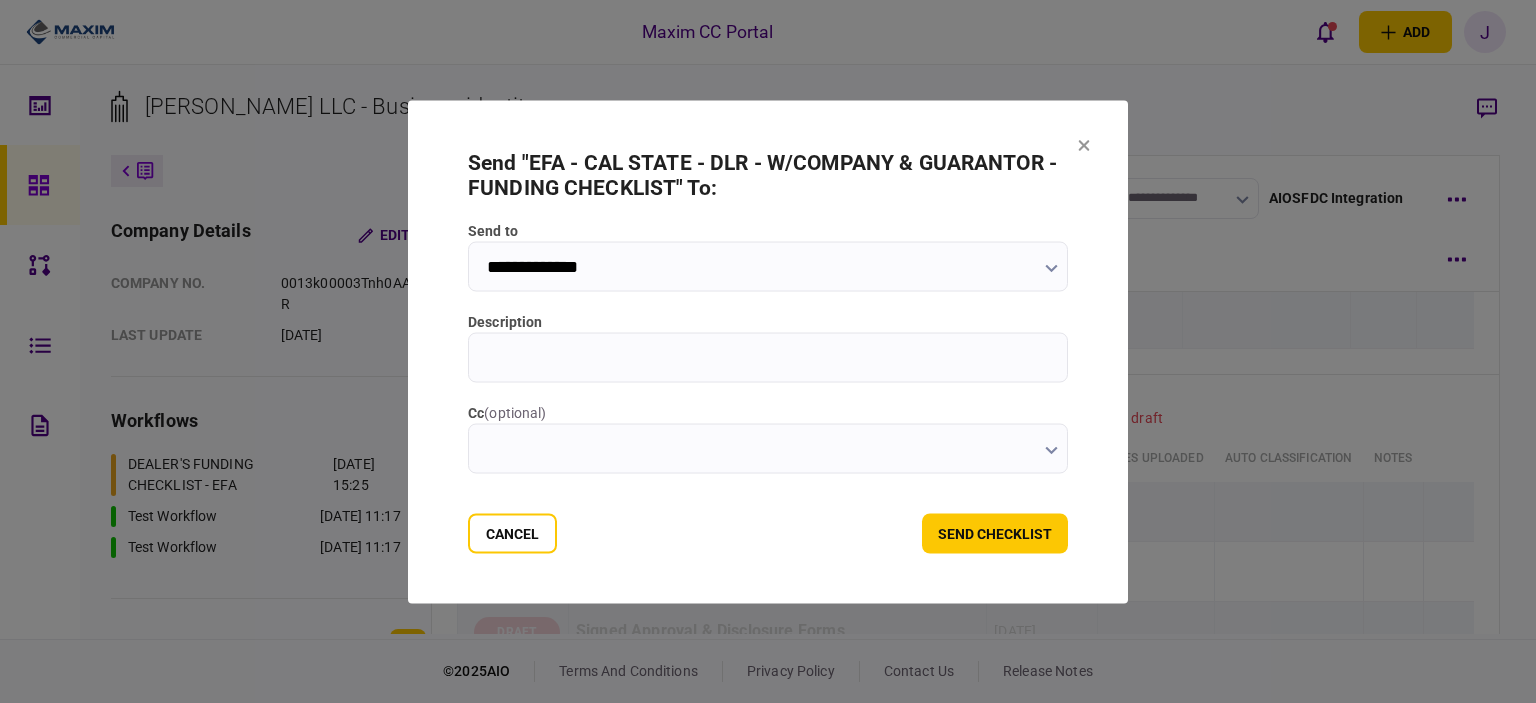 click on "**********" at bounding box center (768, 266) 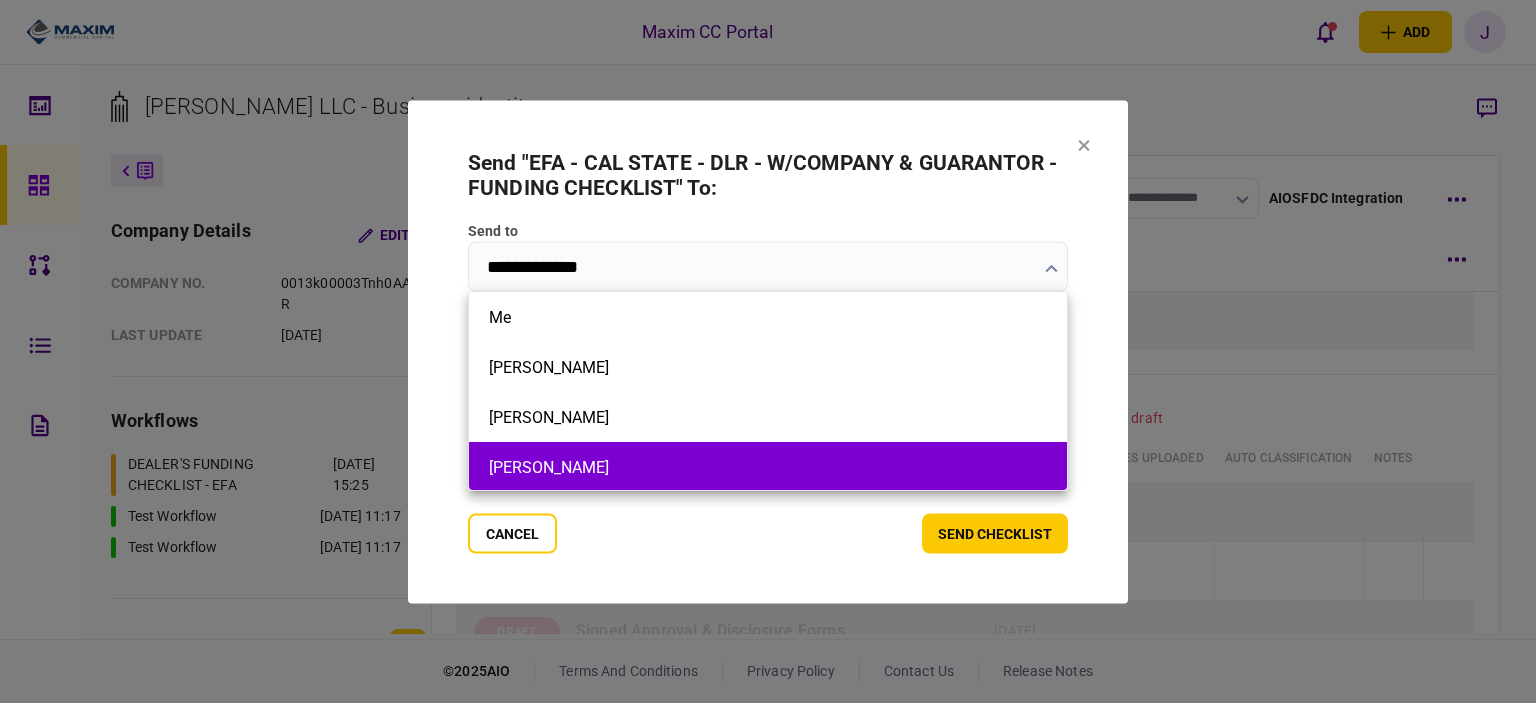 click on "[PERSON_NAME]" at bounding box center (768, 467) 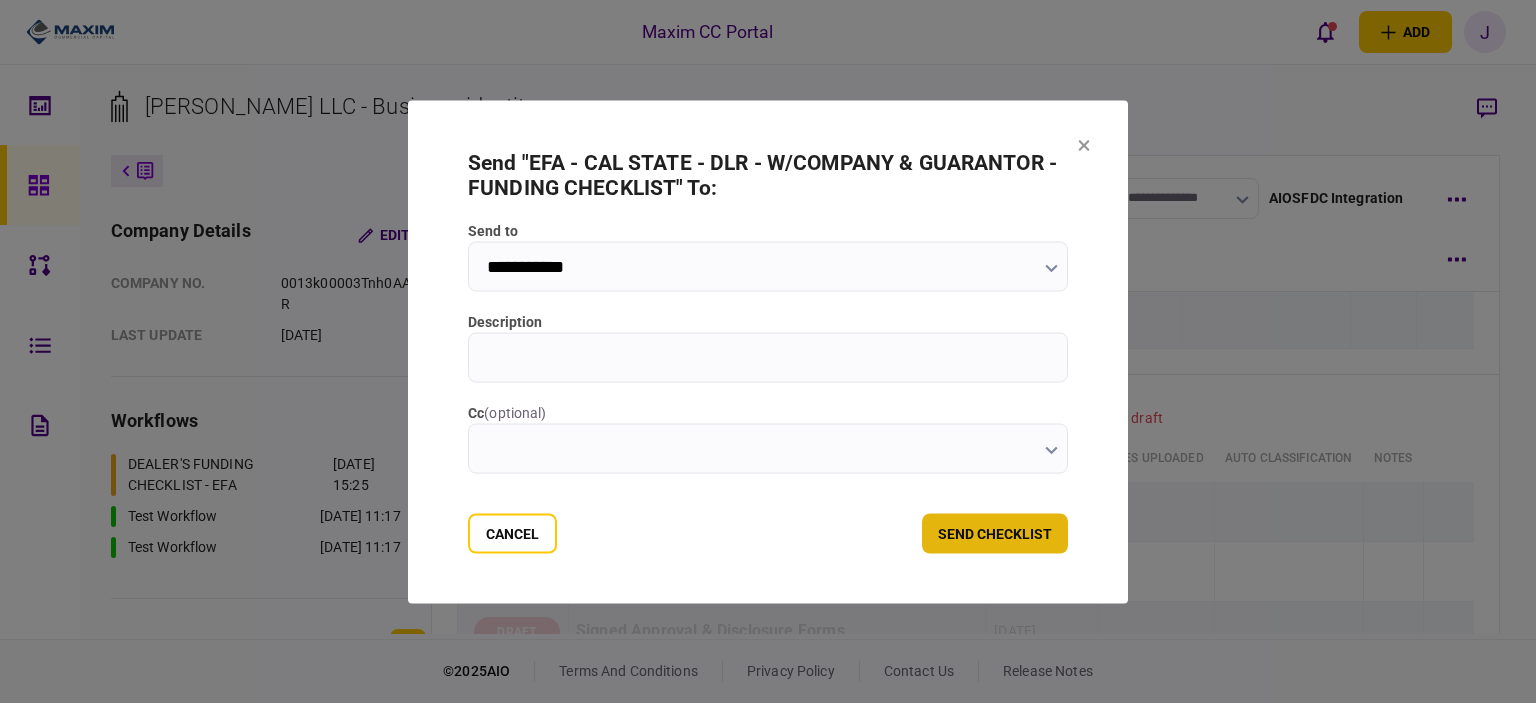 click on "send checklist" at bounding box center (995, 533) 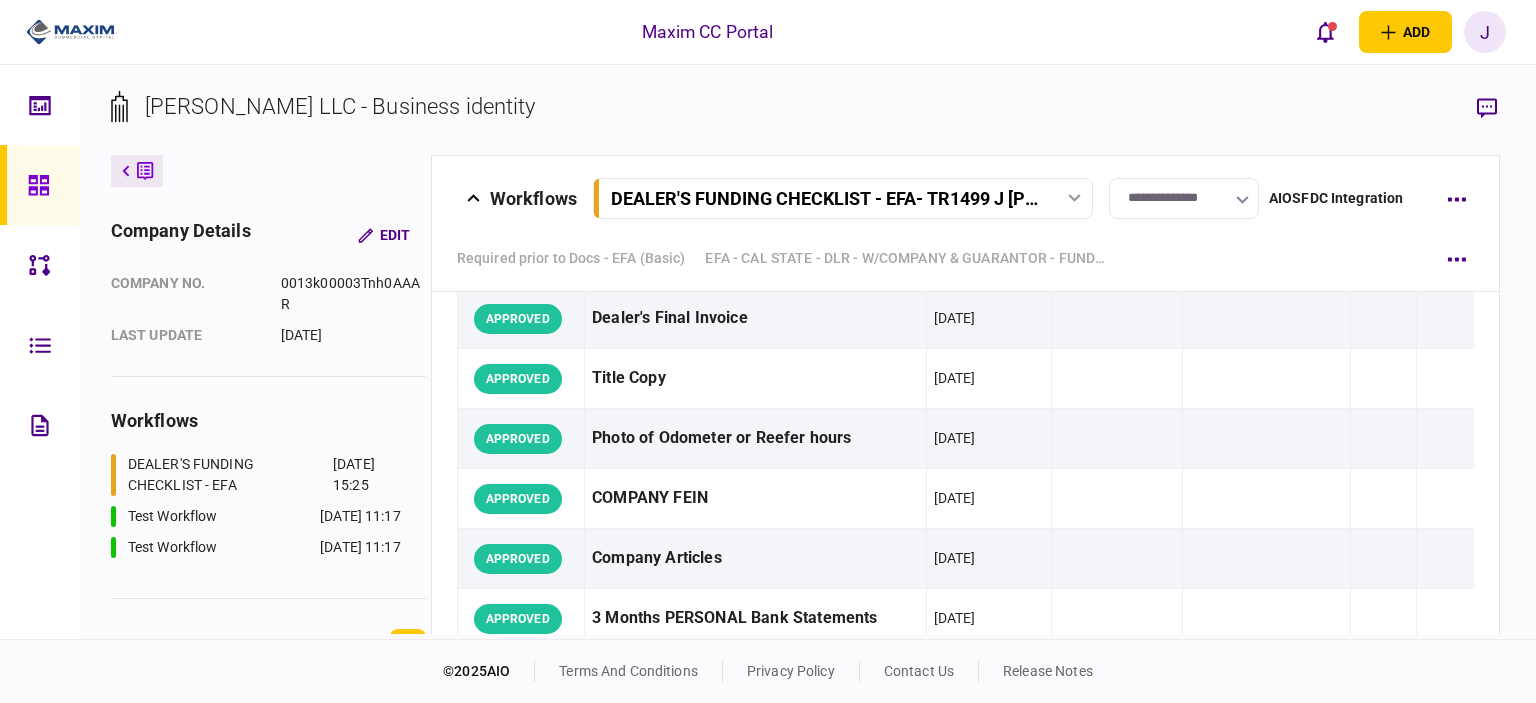 scroll, scrollTop: 20344, scrollLeft: 0, axis: vertical 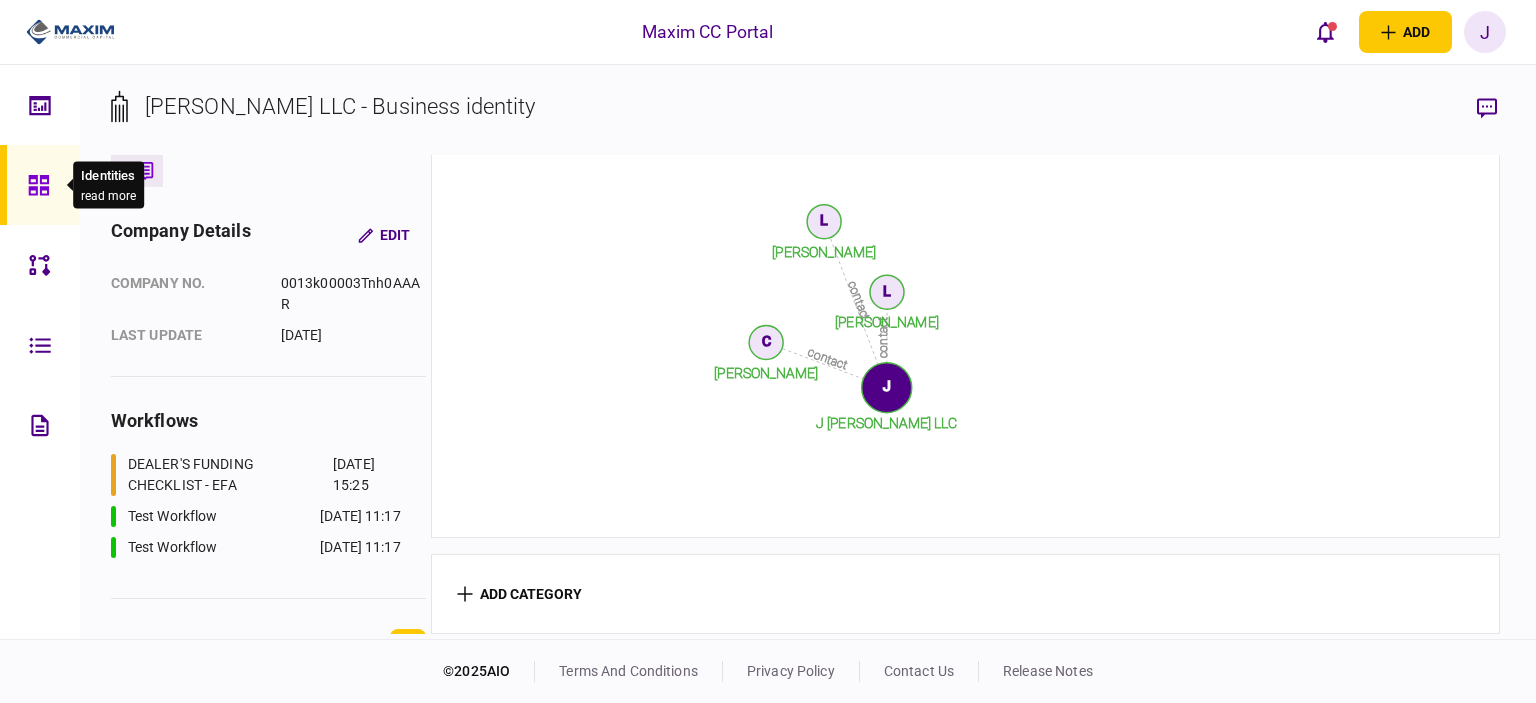 click 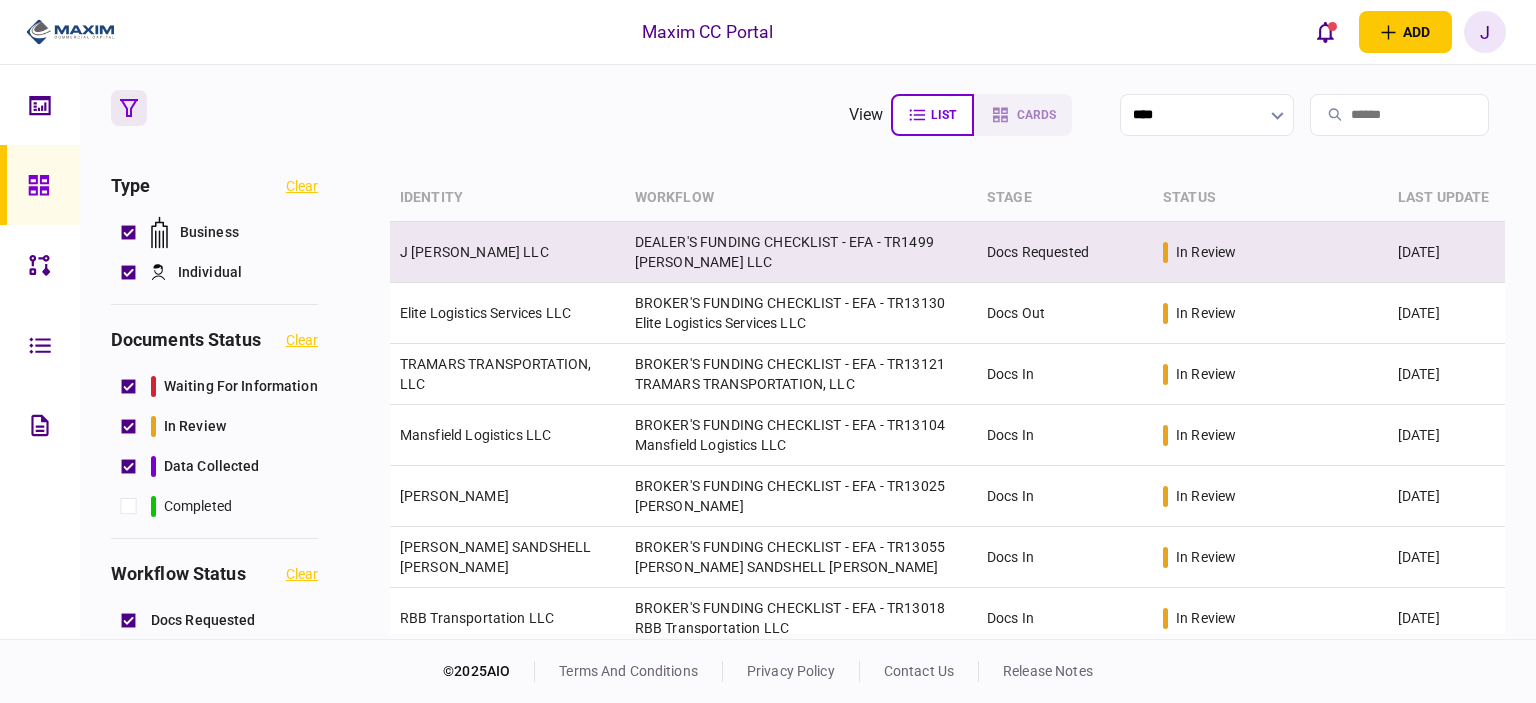 click on "J [PERSON_NAME] LLC" at bounding box center (507, 252) 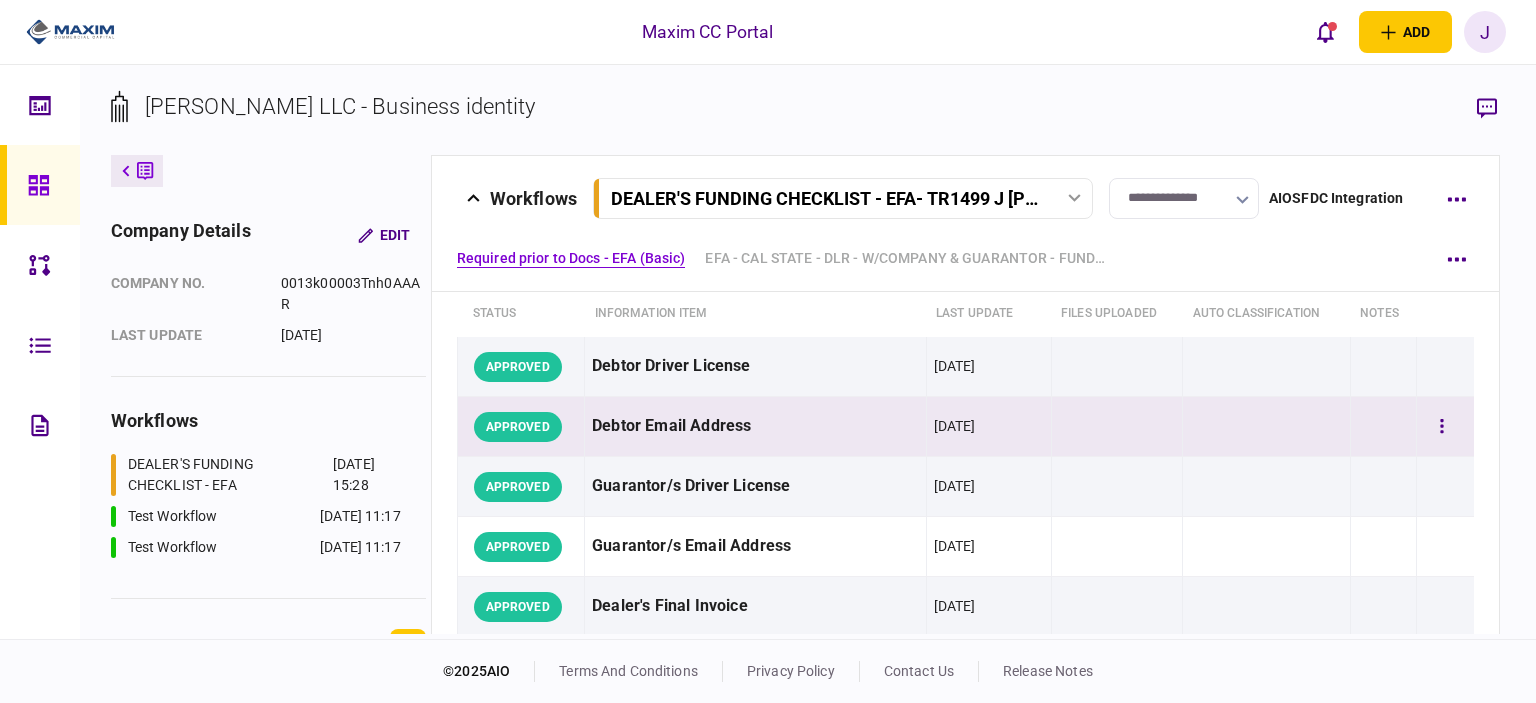 scroll, scrollTop: 0, scrollLeft: 0, axis: both 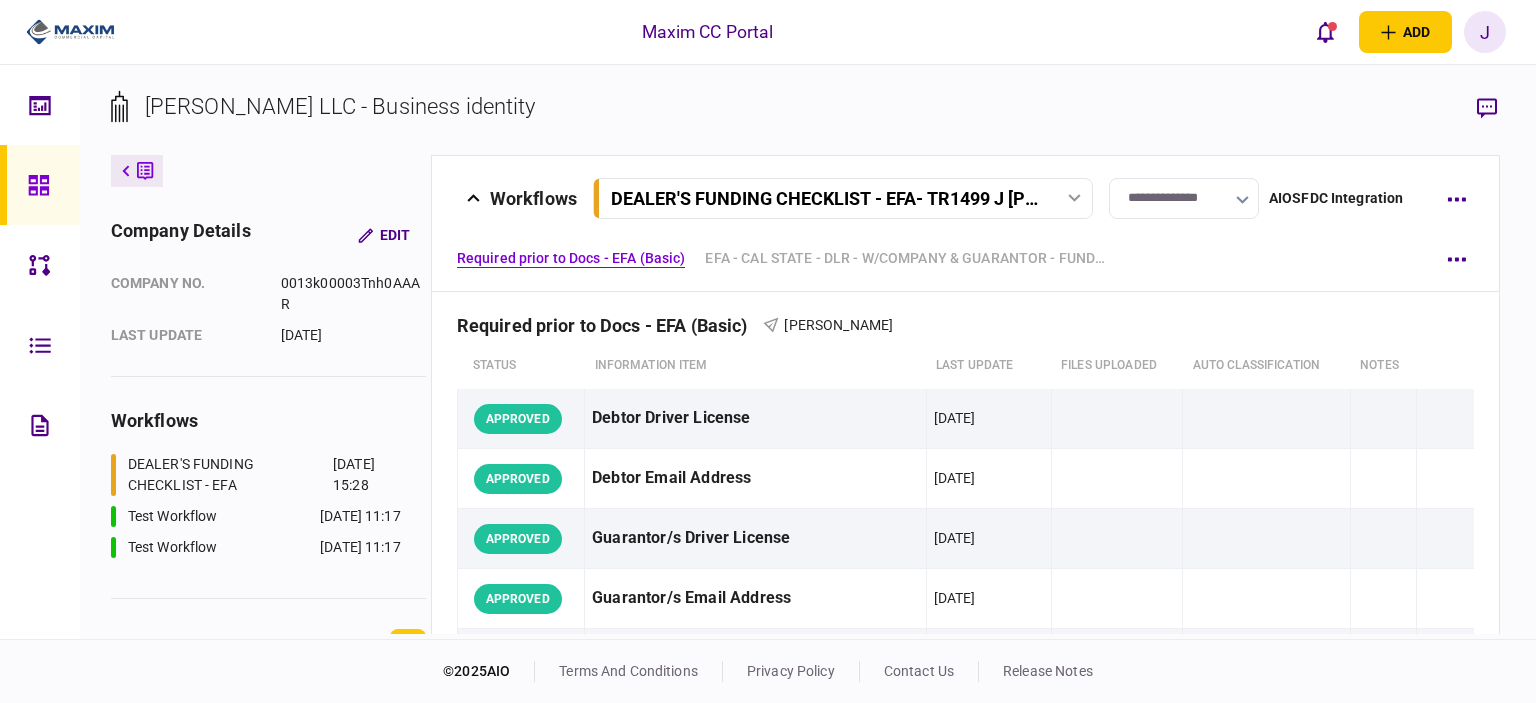 click at bounding box center [40, 185] 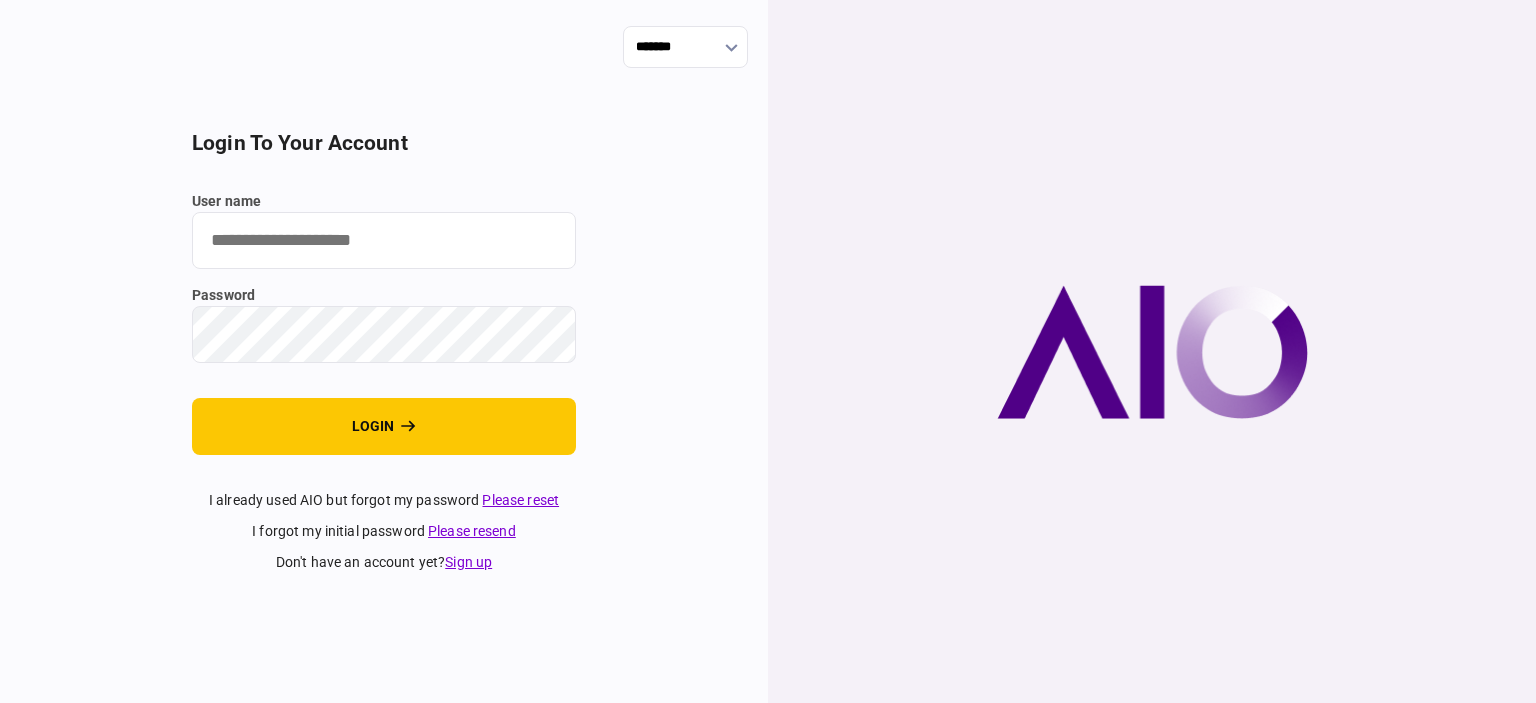 scroll, scrollTop: 0, scrollLeft: 0, axis: both 